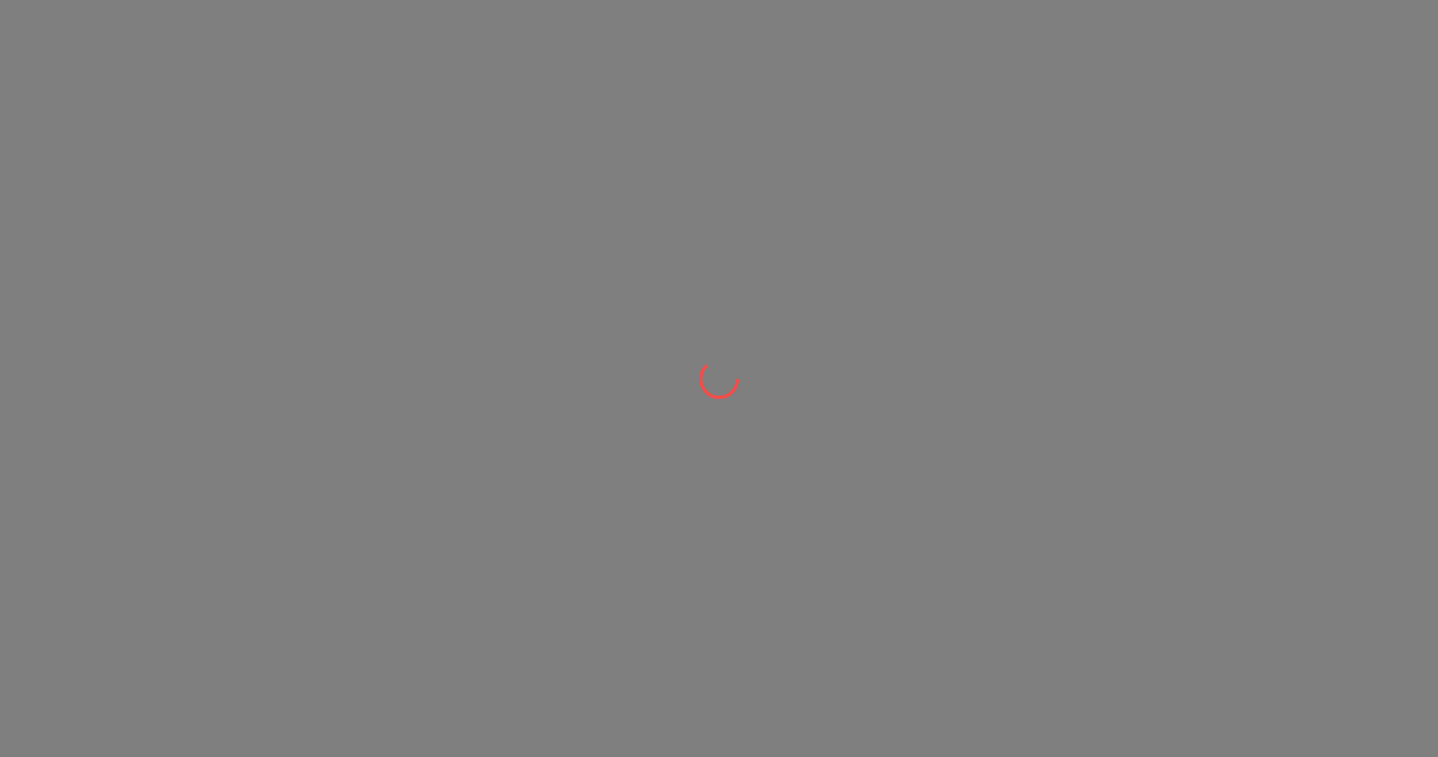 scroll, scrollTop: 0, scrollLeft: 0, axis: both 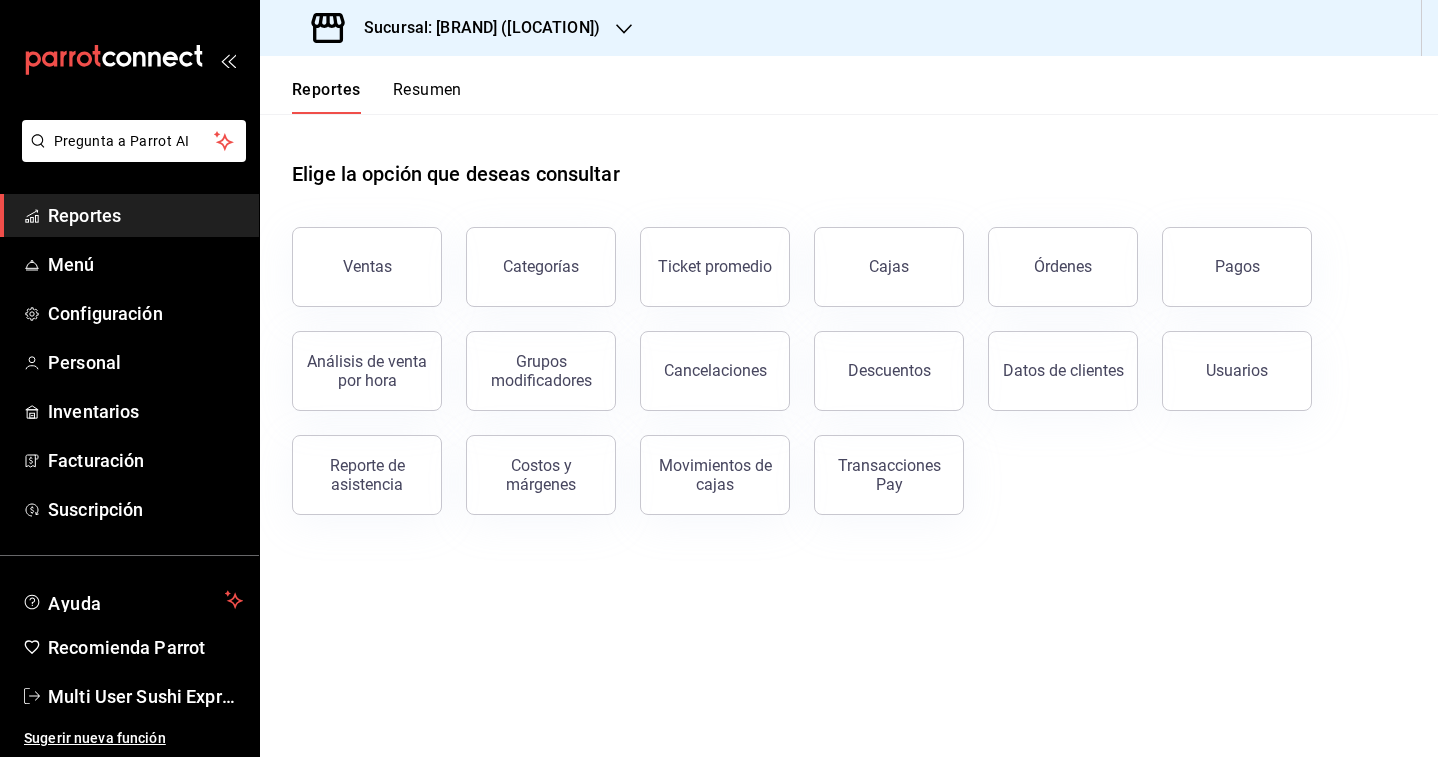 click on "Sucursal: [BRAND] ([LOCATION])" at bounding box center (474, 28) 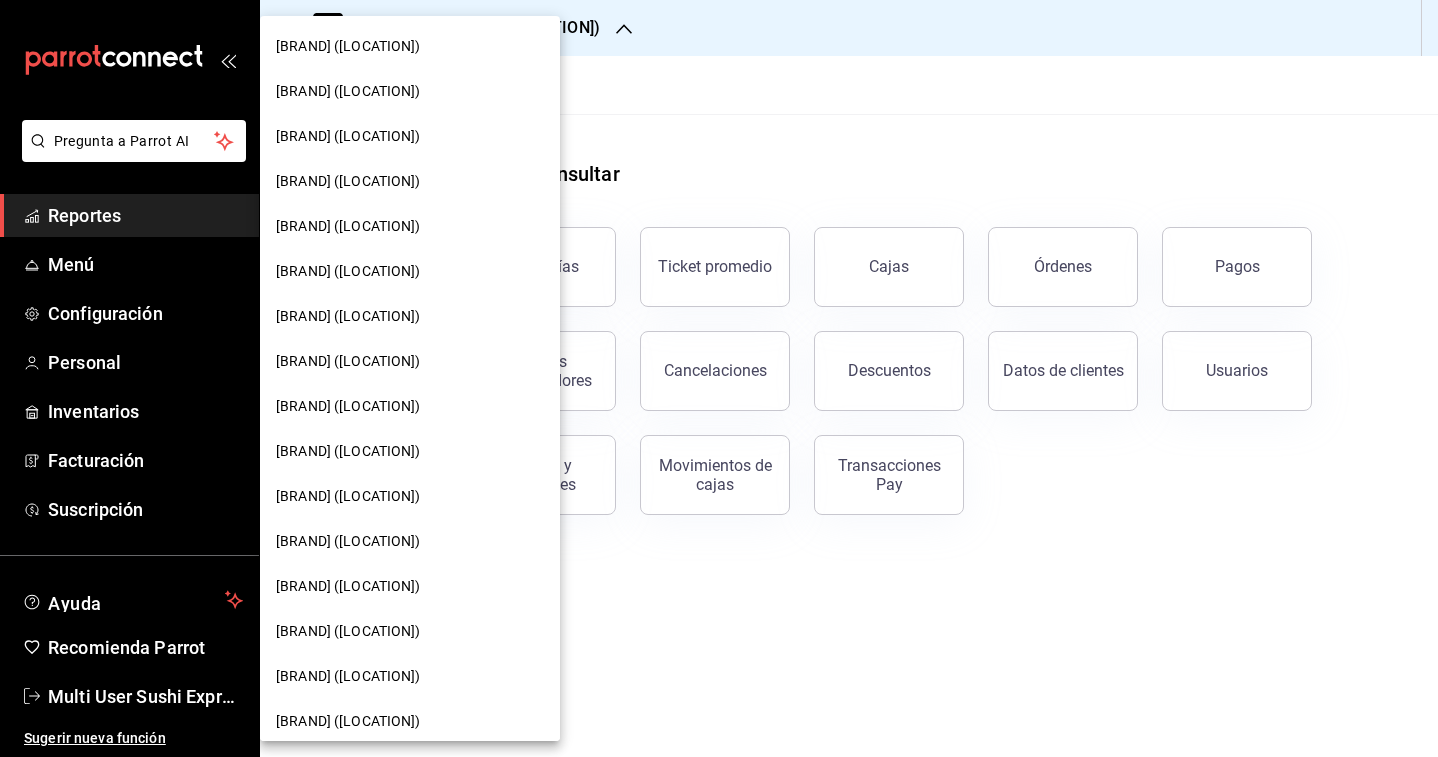 scroll, scrollTop: 101, scrollLeft: 0, axis: vertical 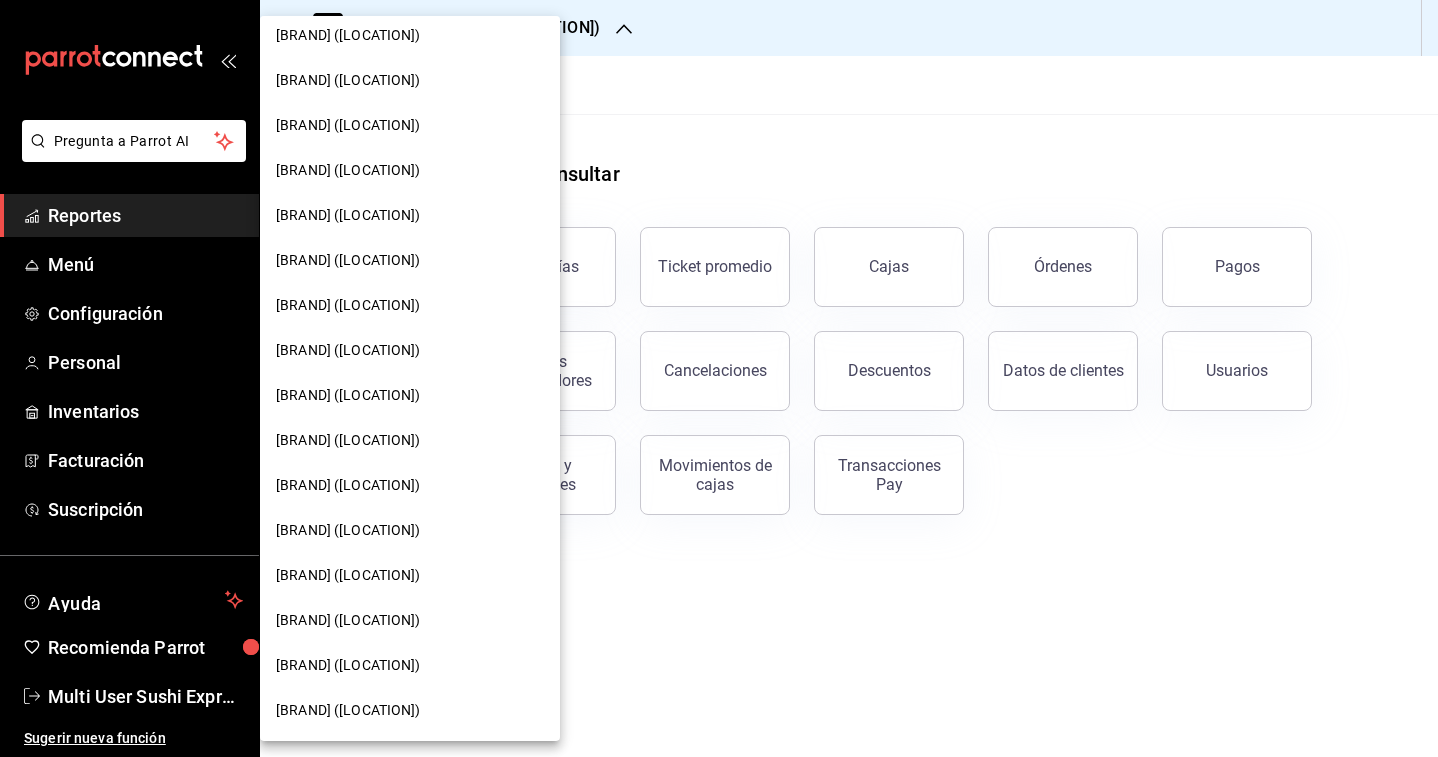 click on "[BRAND] ([LOCATION])" at bounding box center [348, 665] 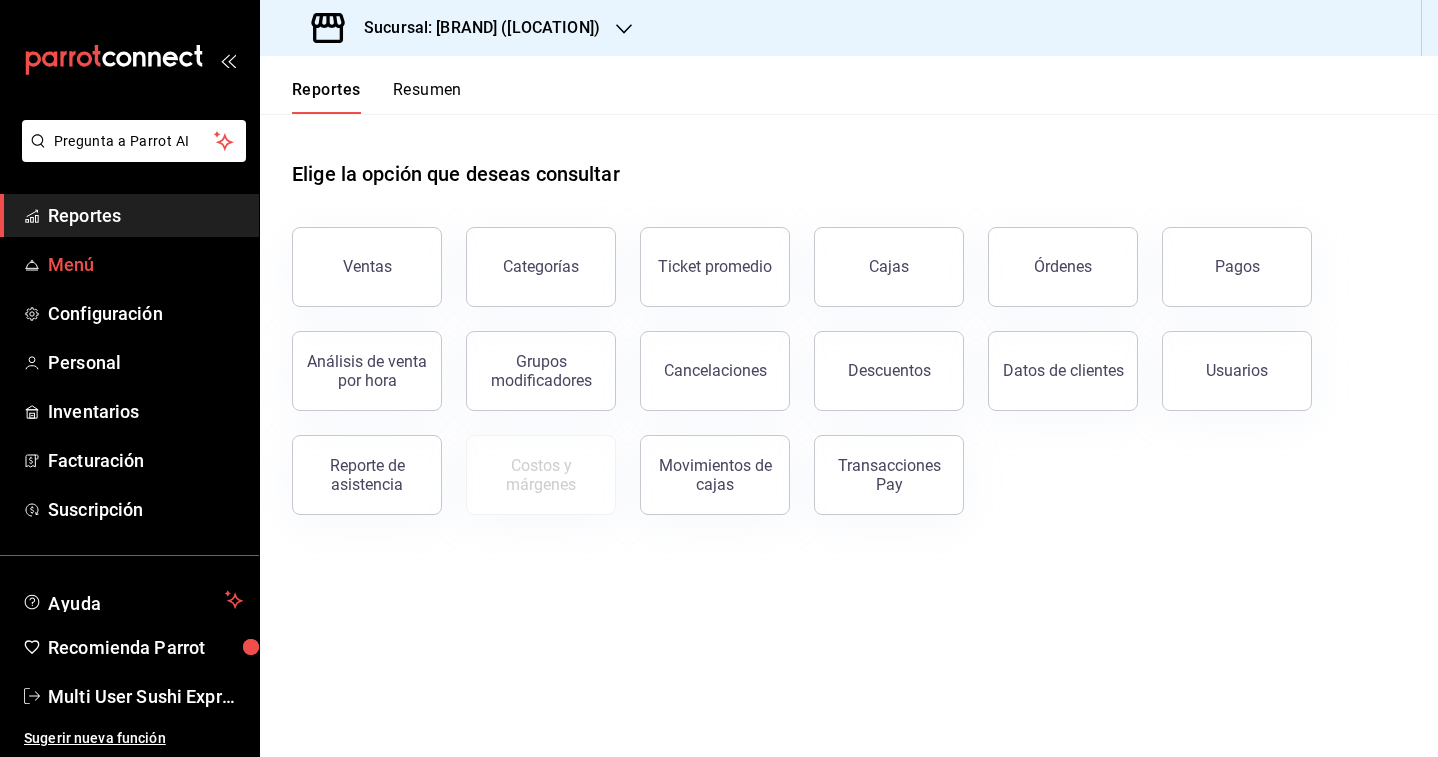 click on "Menú" at bounding box center [145, 264] 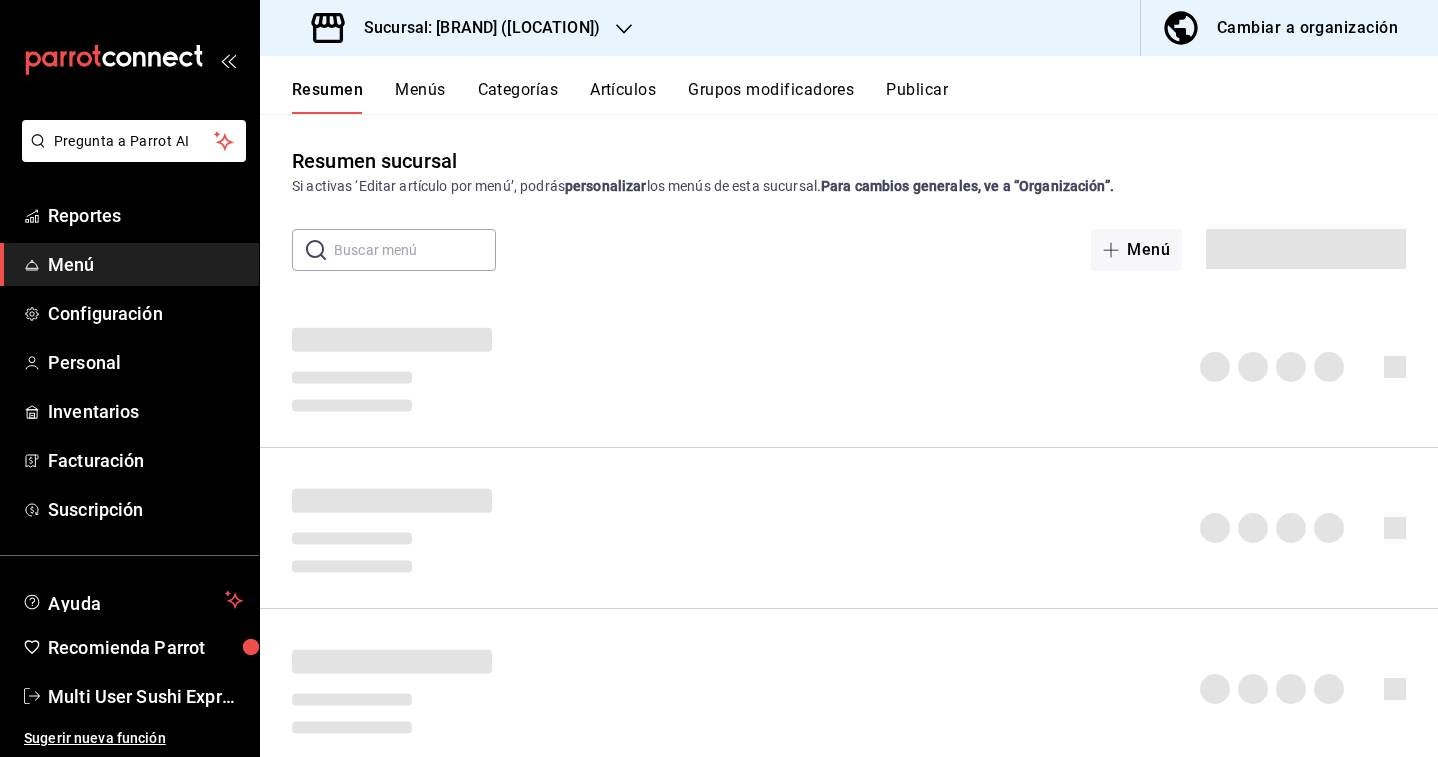 click on "Menús" at bounding box center (420, 97) 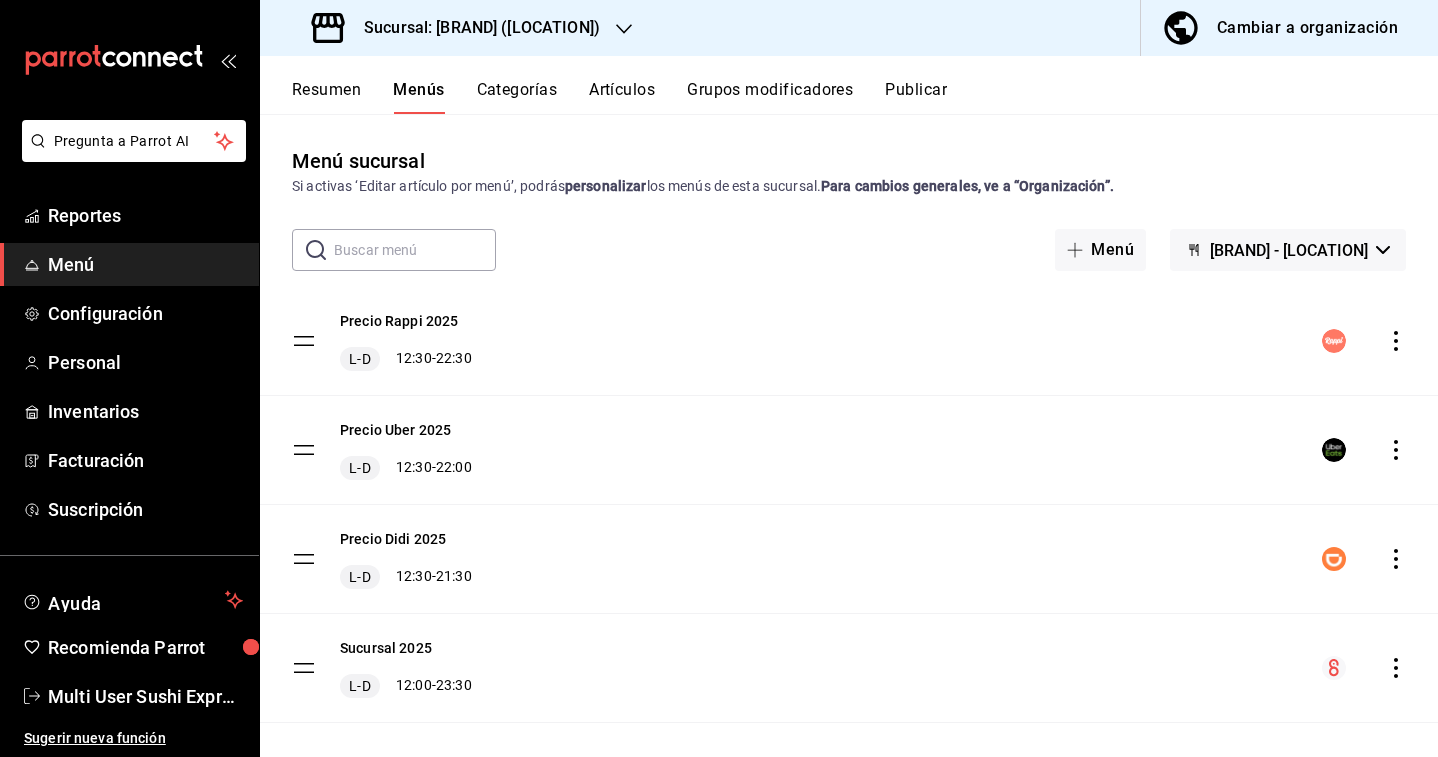 scroll, scrollTop: 23, scrollLeft: 0, axis: vertical 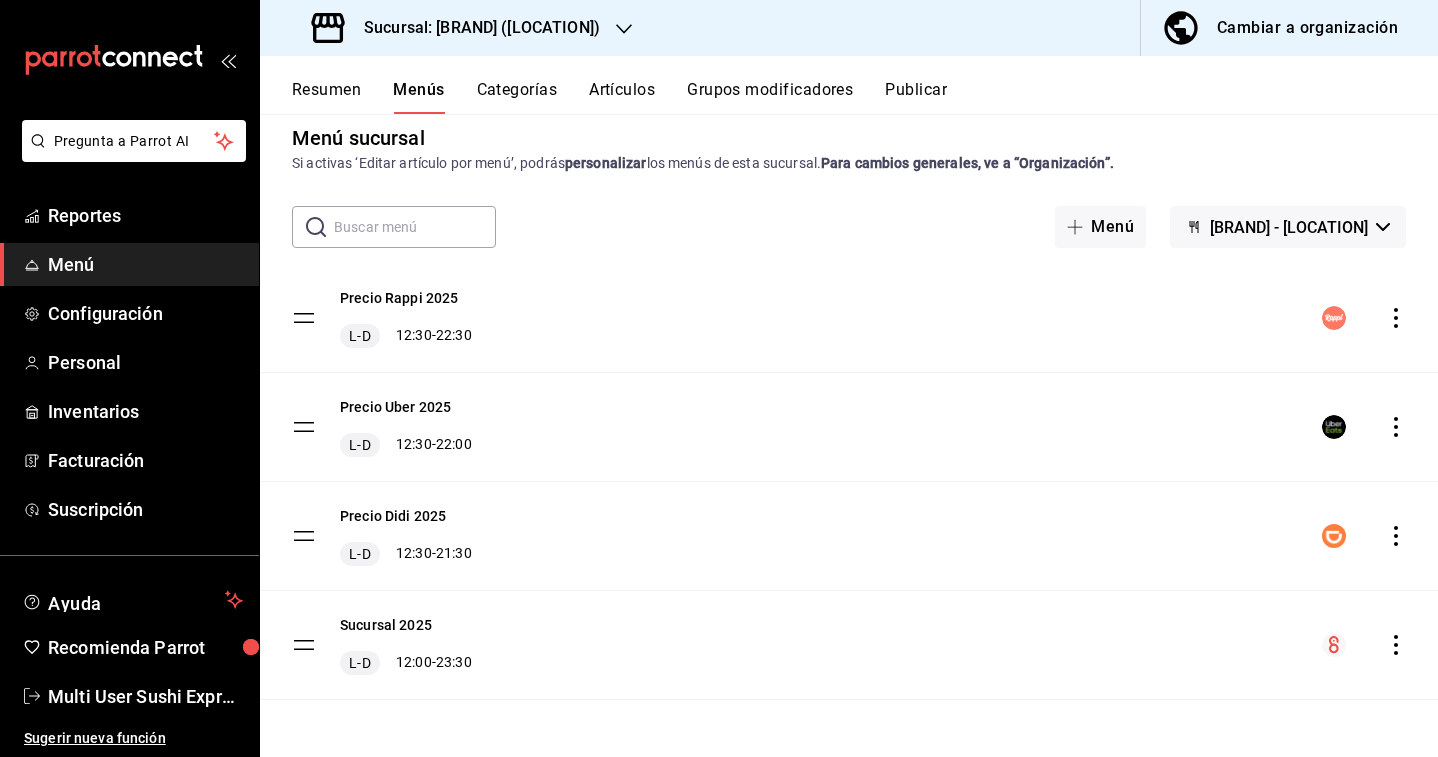 click on "Resumen" at bounding box center (326, 97) 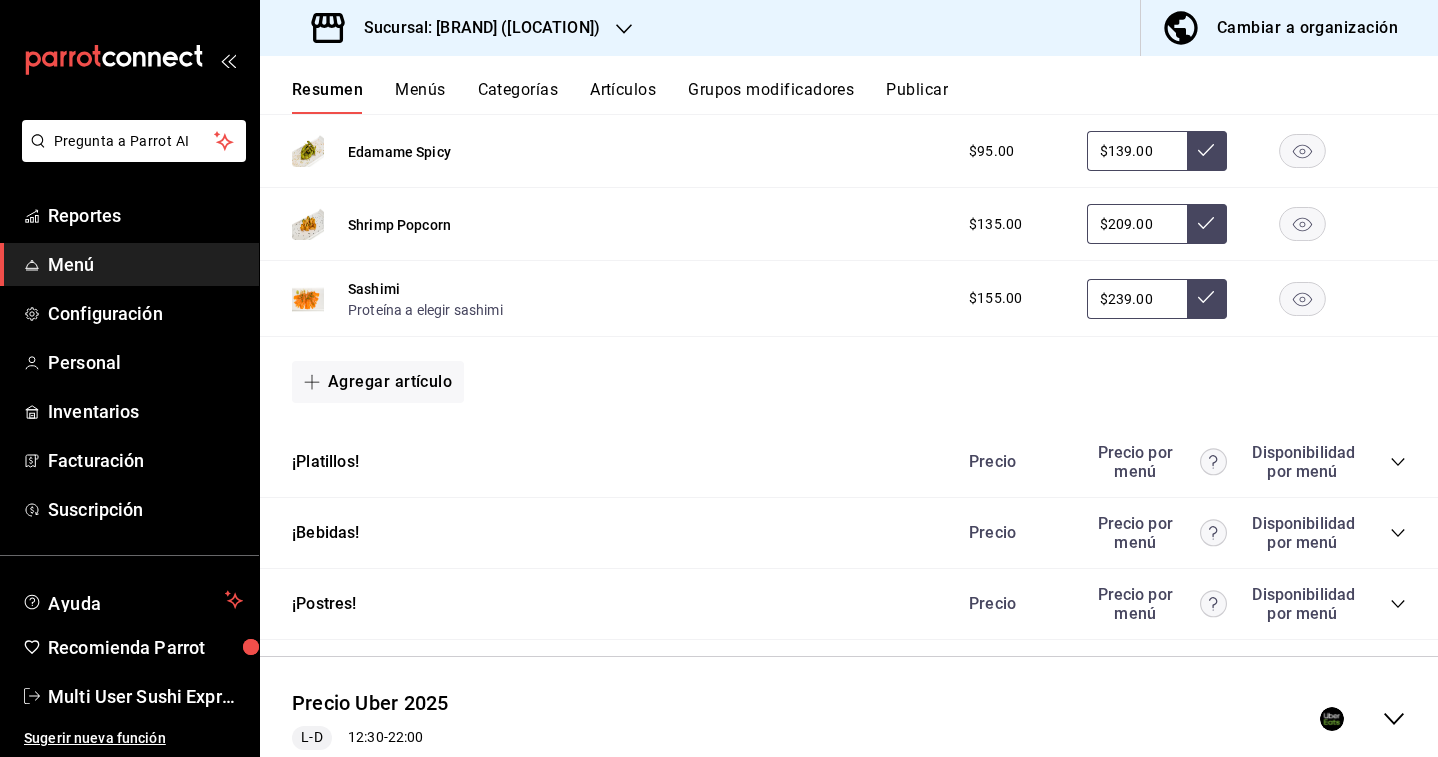 scroll, scrollTop: 1155, scrollLeft: 0, axis: vertical 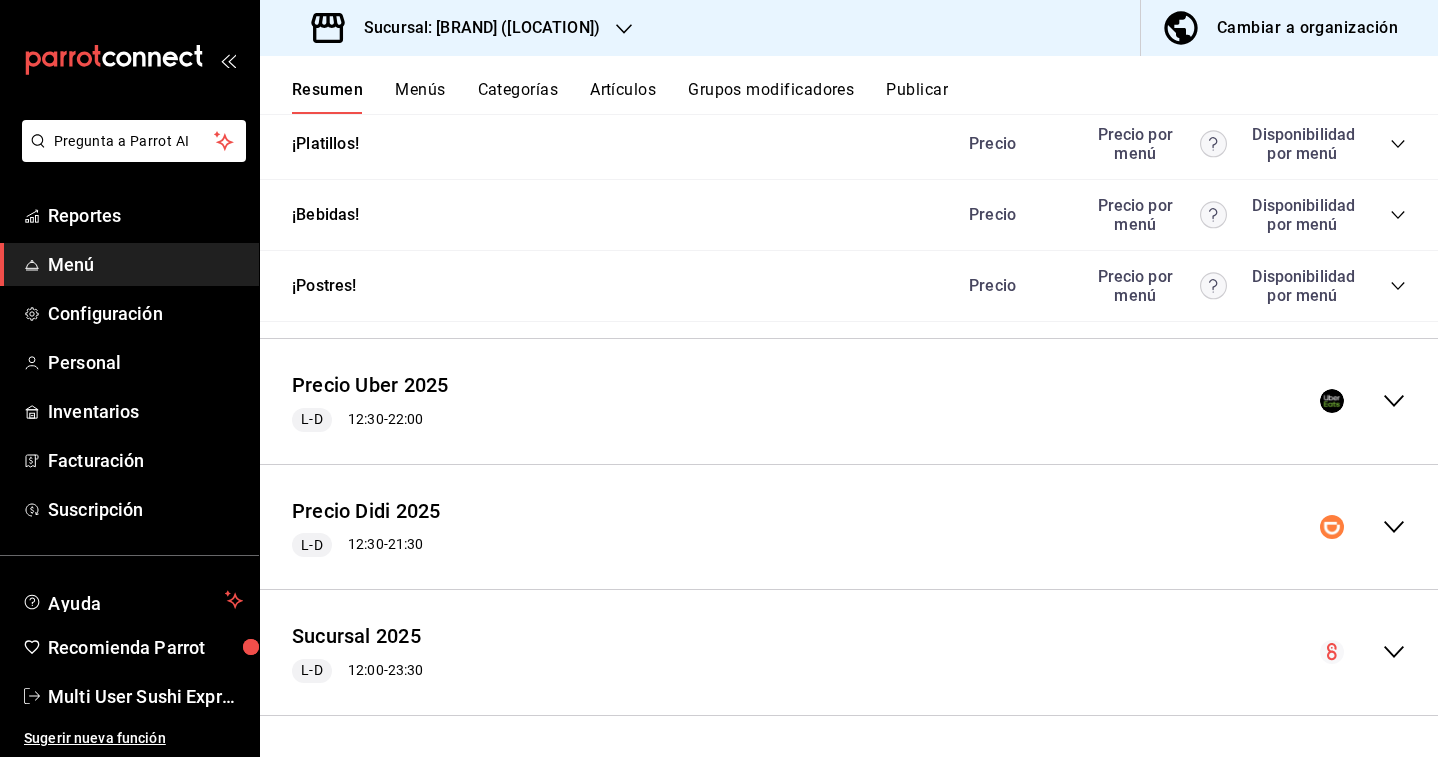 click 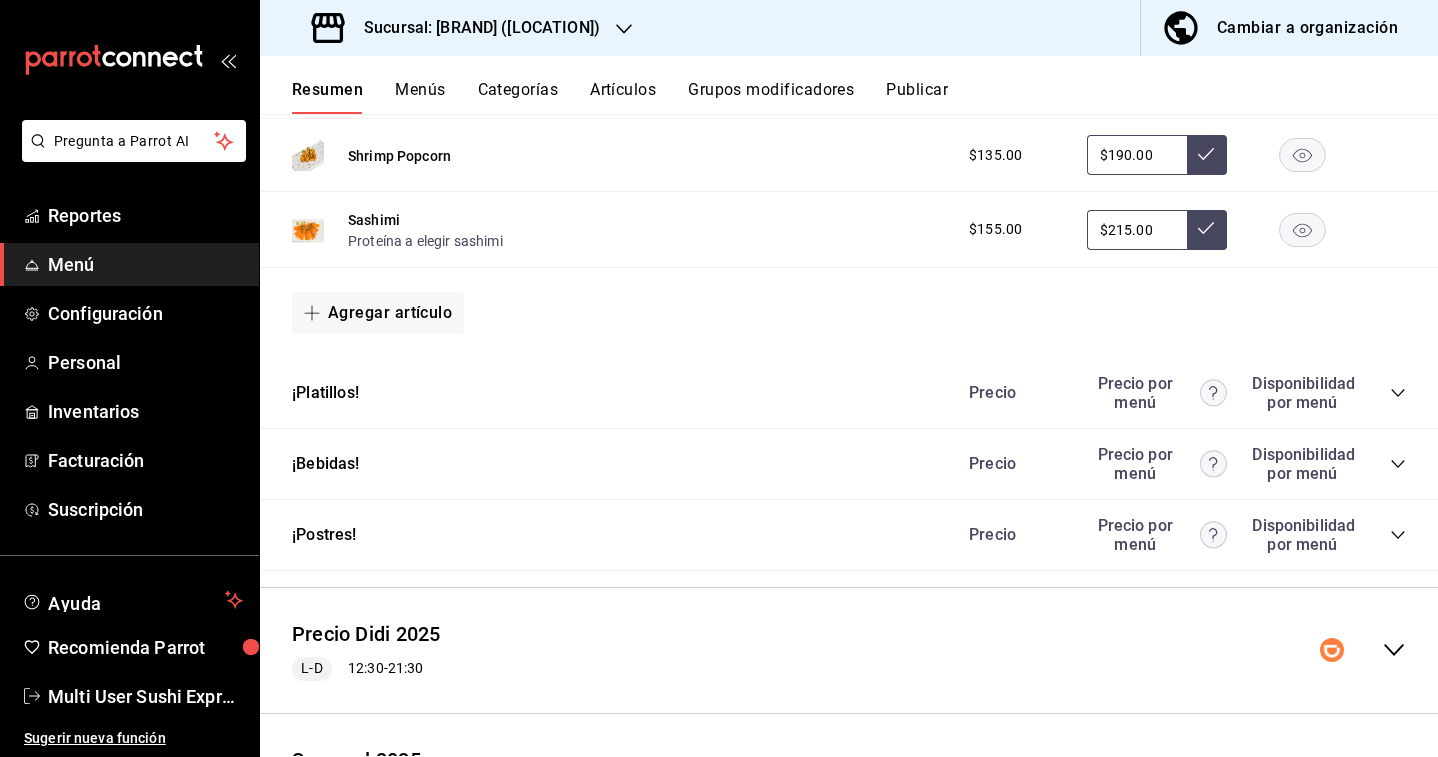 scroll, scrollTop: 2128, scrollLeft: 0, axis: vertical 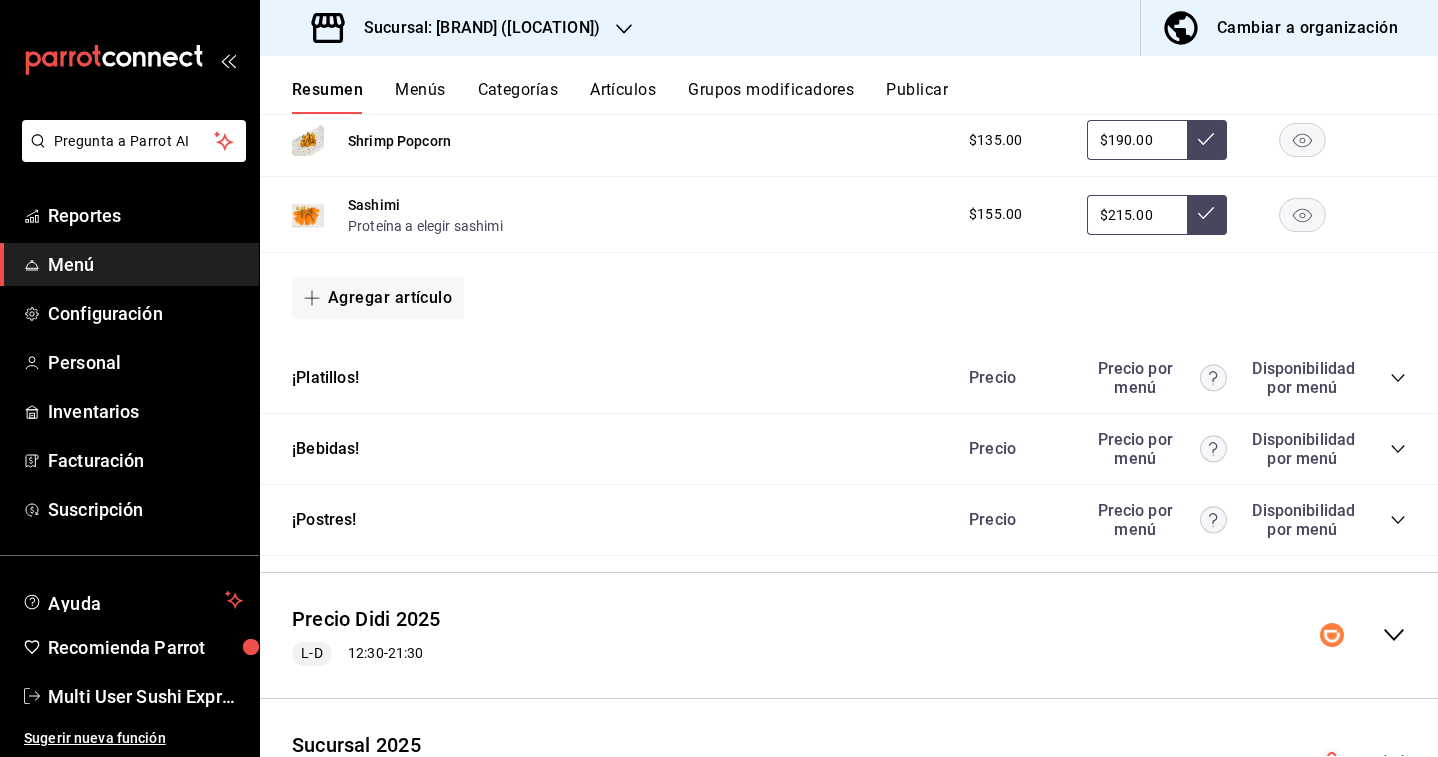 click 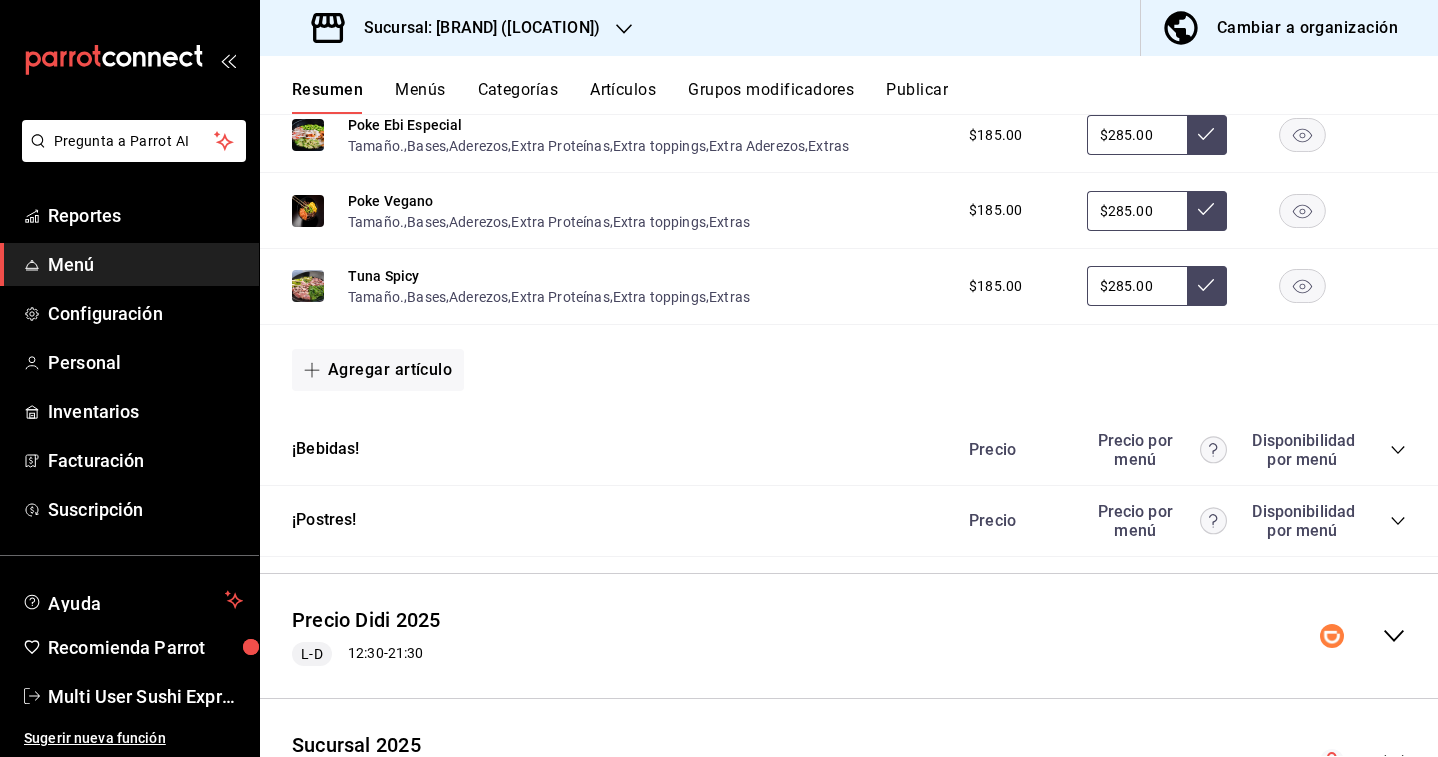 scroll, scrollTop: 2747, scrollLeft: 0, axis: vertical 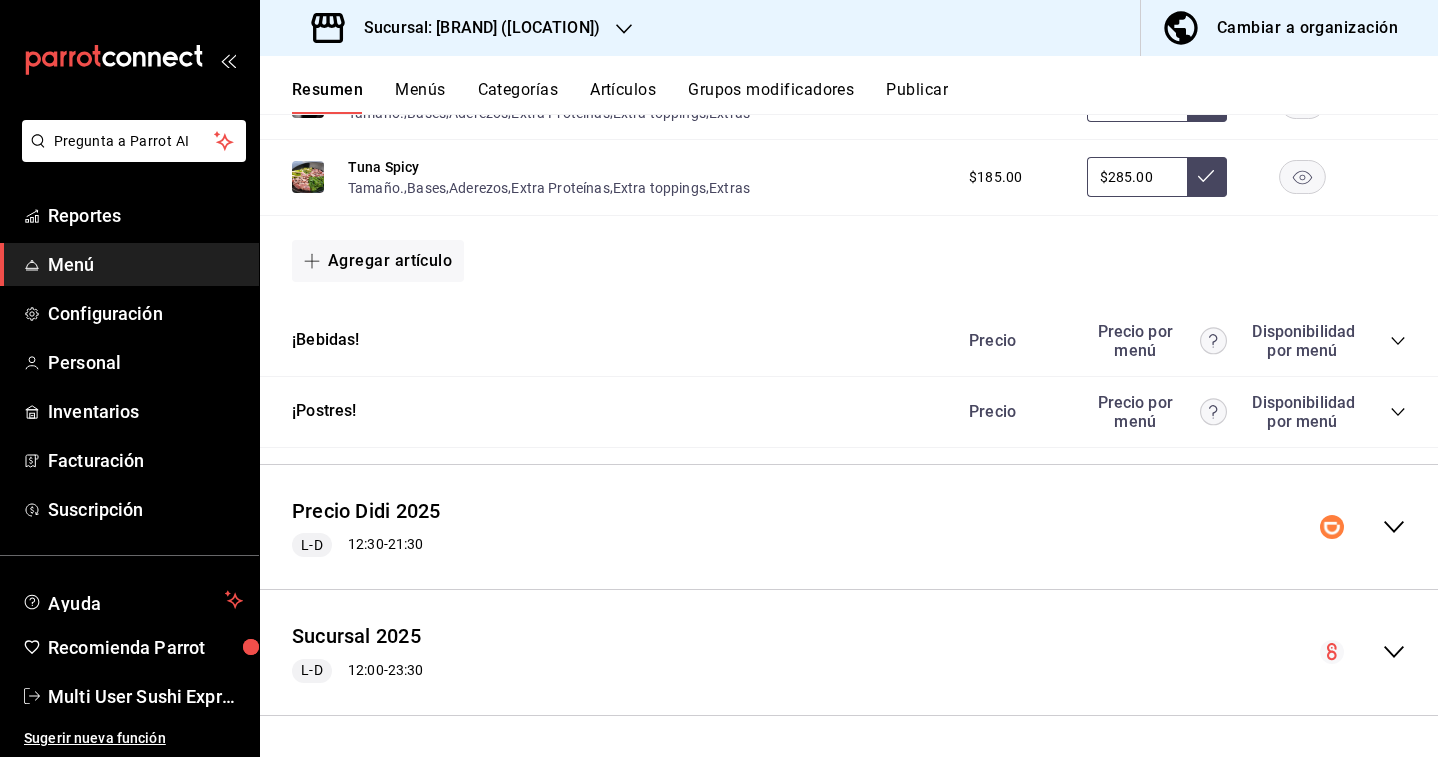 click on "Precio Didi [NUMBER] L-D [TIME] - [TIME]" at bounding box center (849, 527) 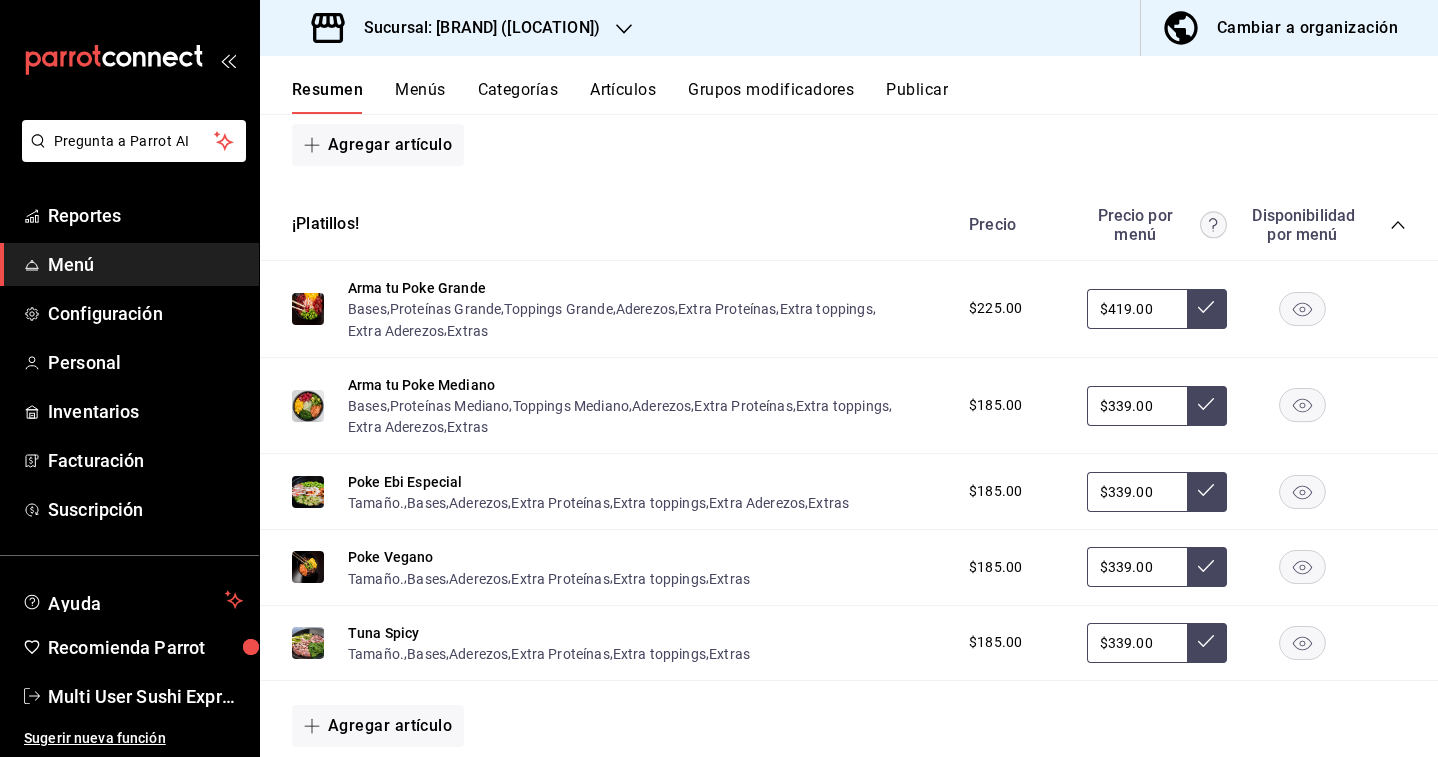 scroll, scrollTop: 3984, scrollLeft: 0, axis: vertical 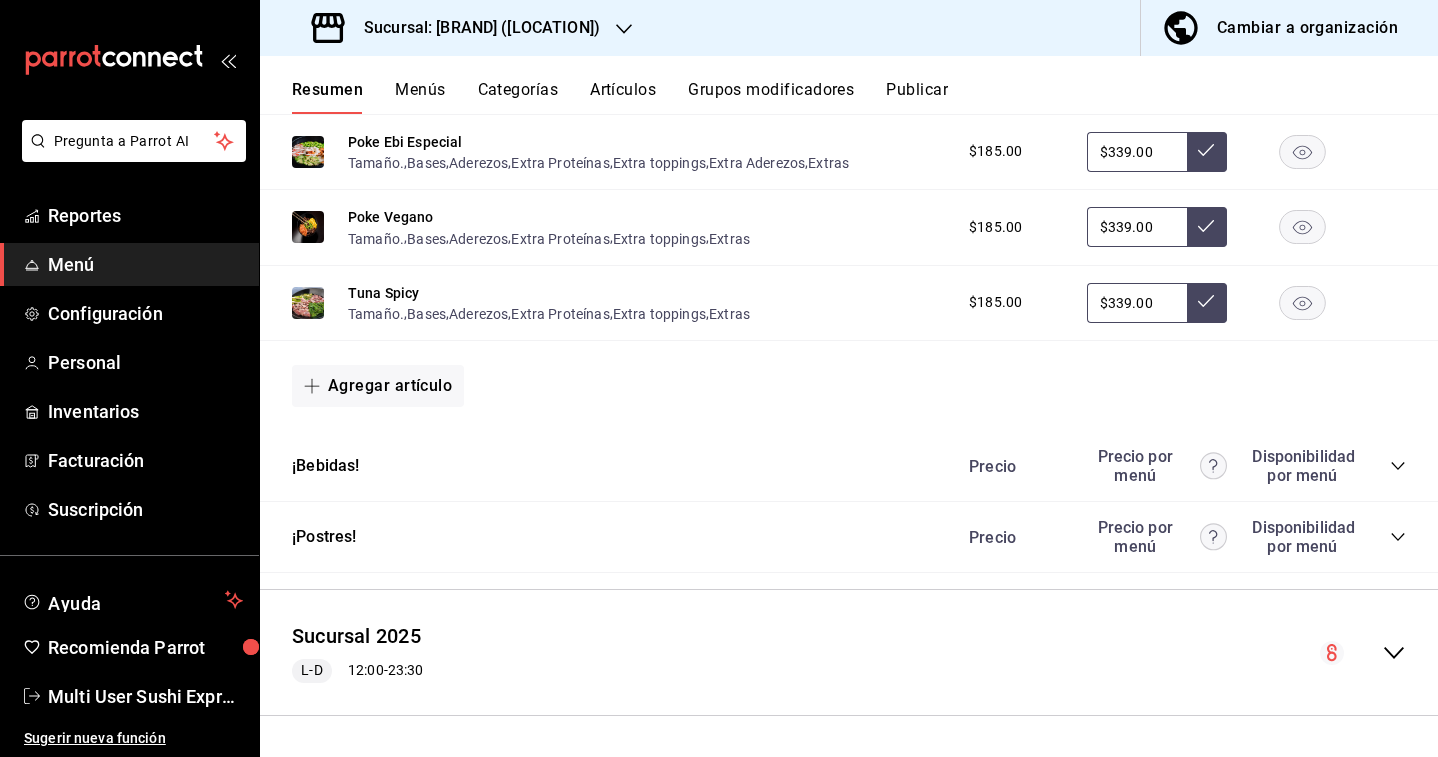 click 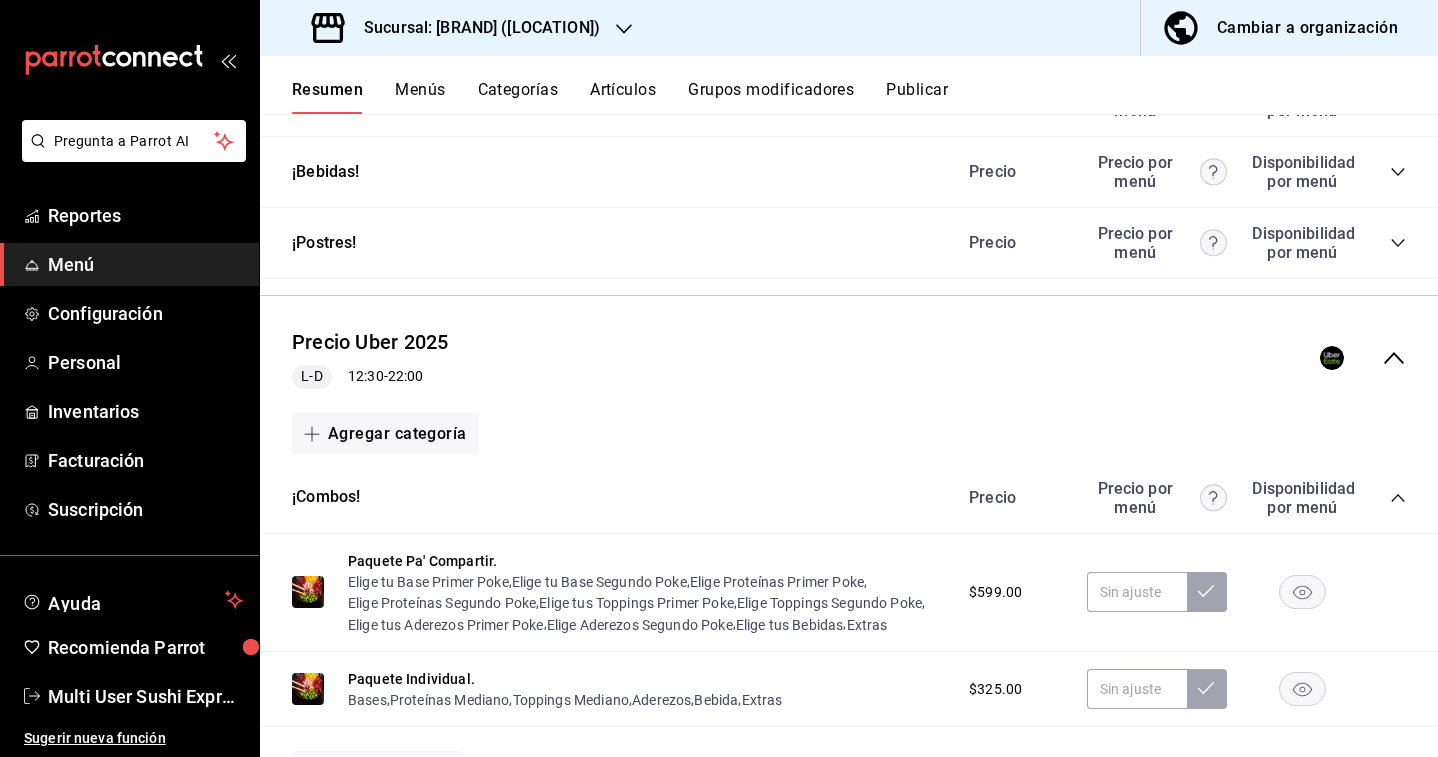 scroll, scrollTop: 0, scrollLeft: 0, axis: both 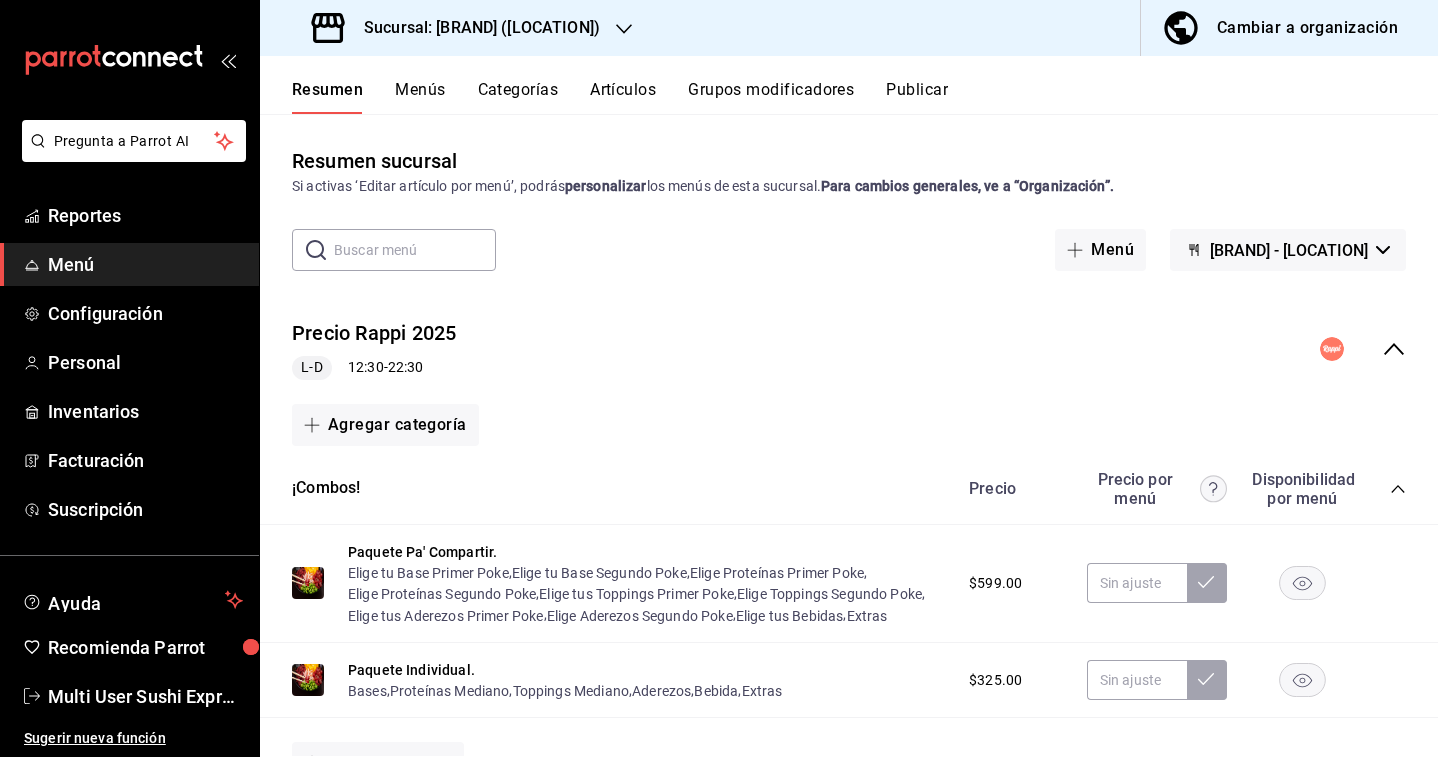click on "Sucursal: [BRAND] ([LOCATION])" at bounding box center (474, 28) 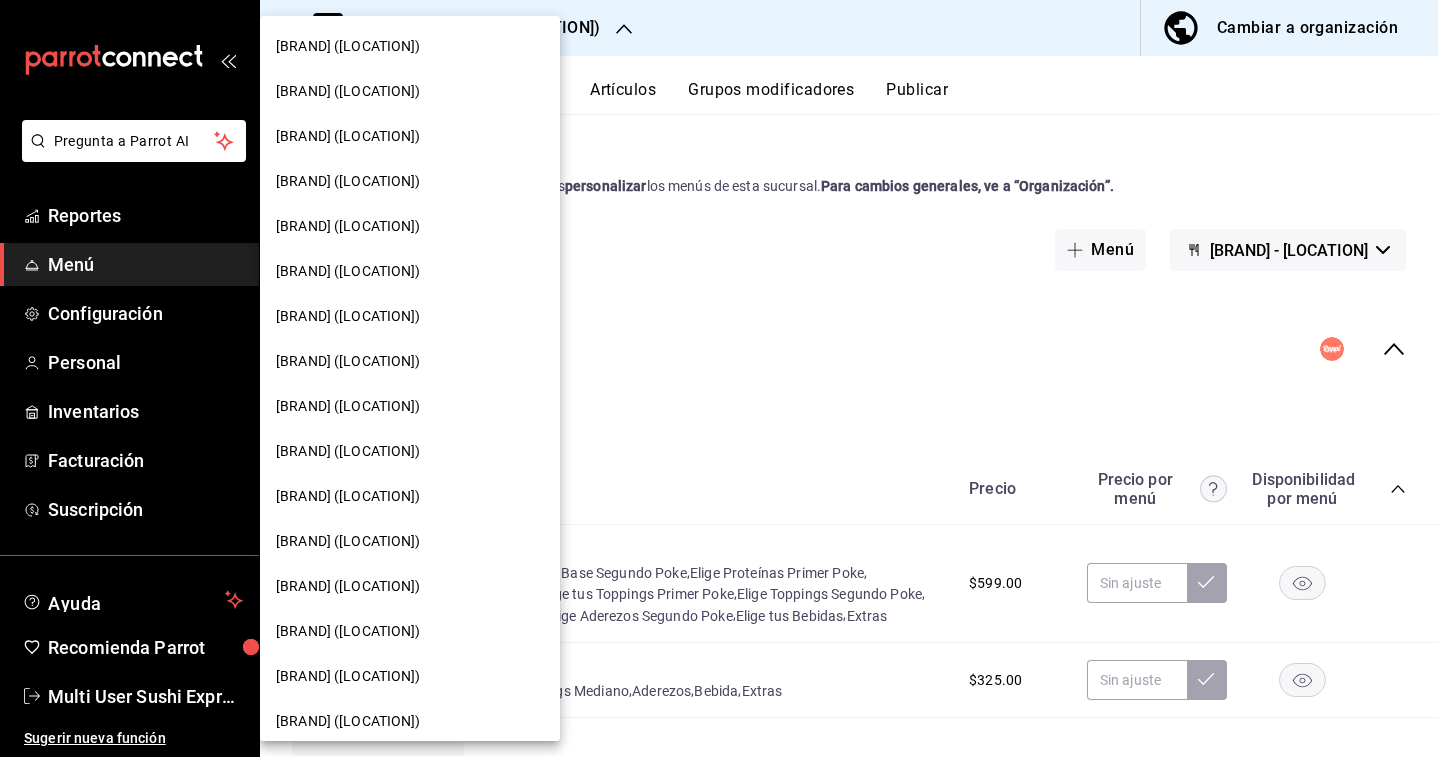 click on "[BRAND] ([LOCATION])" at bounding box center (348, 136) 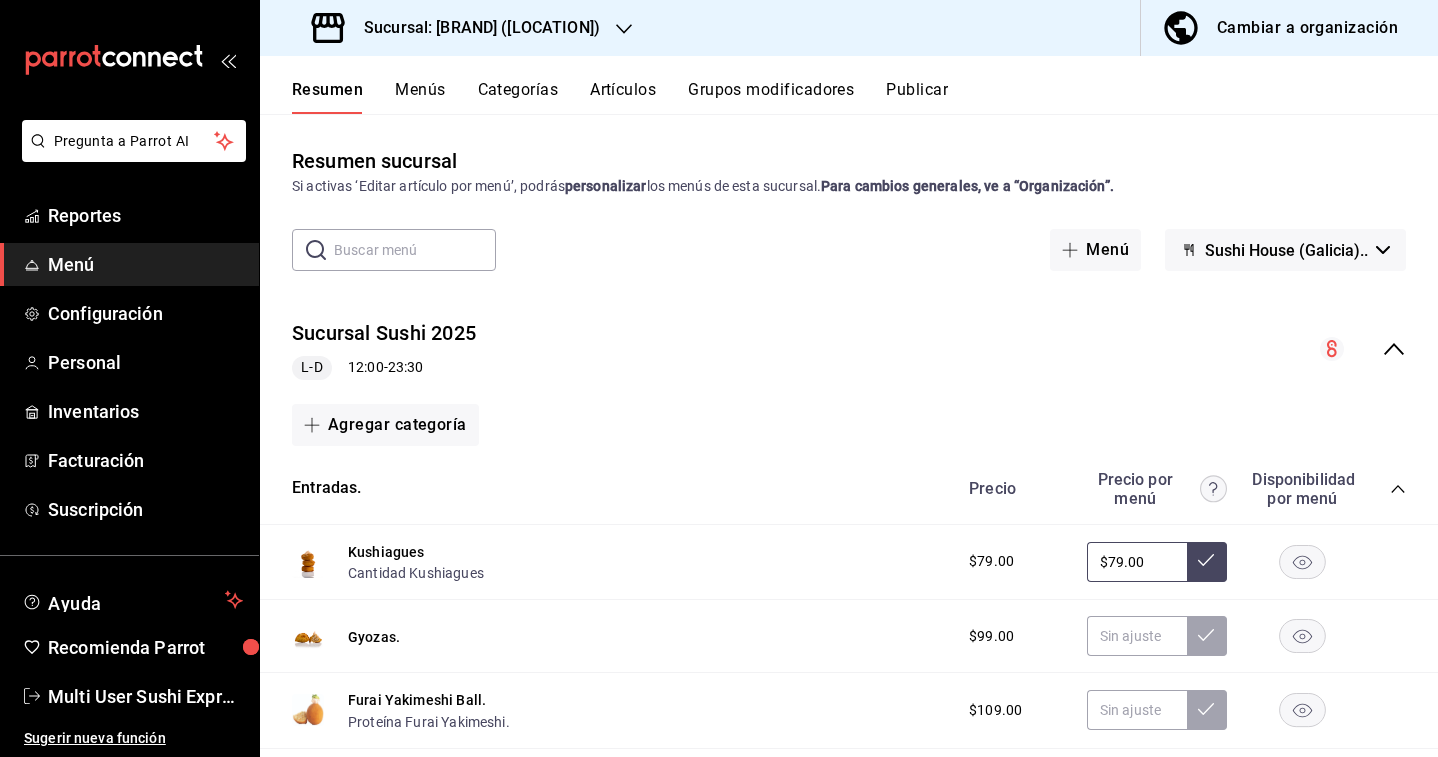 click 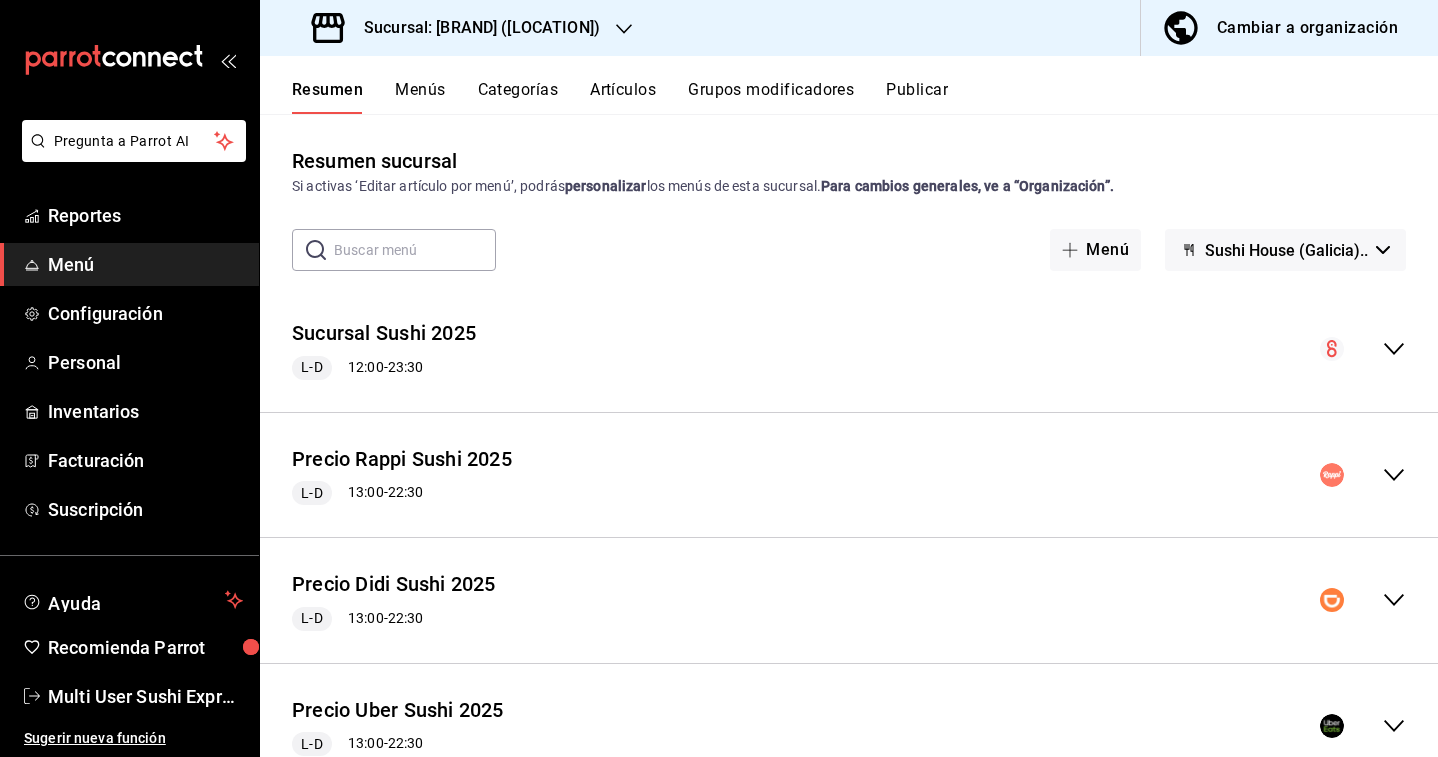 click 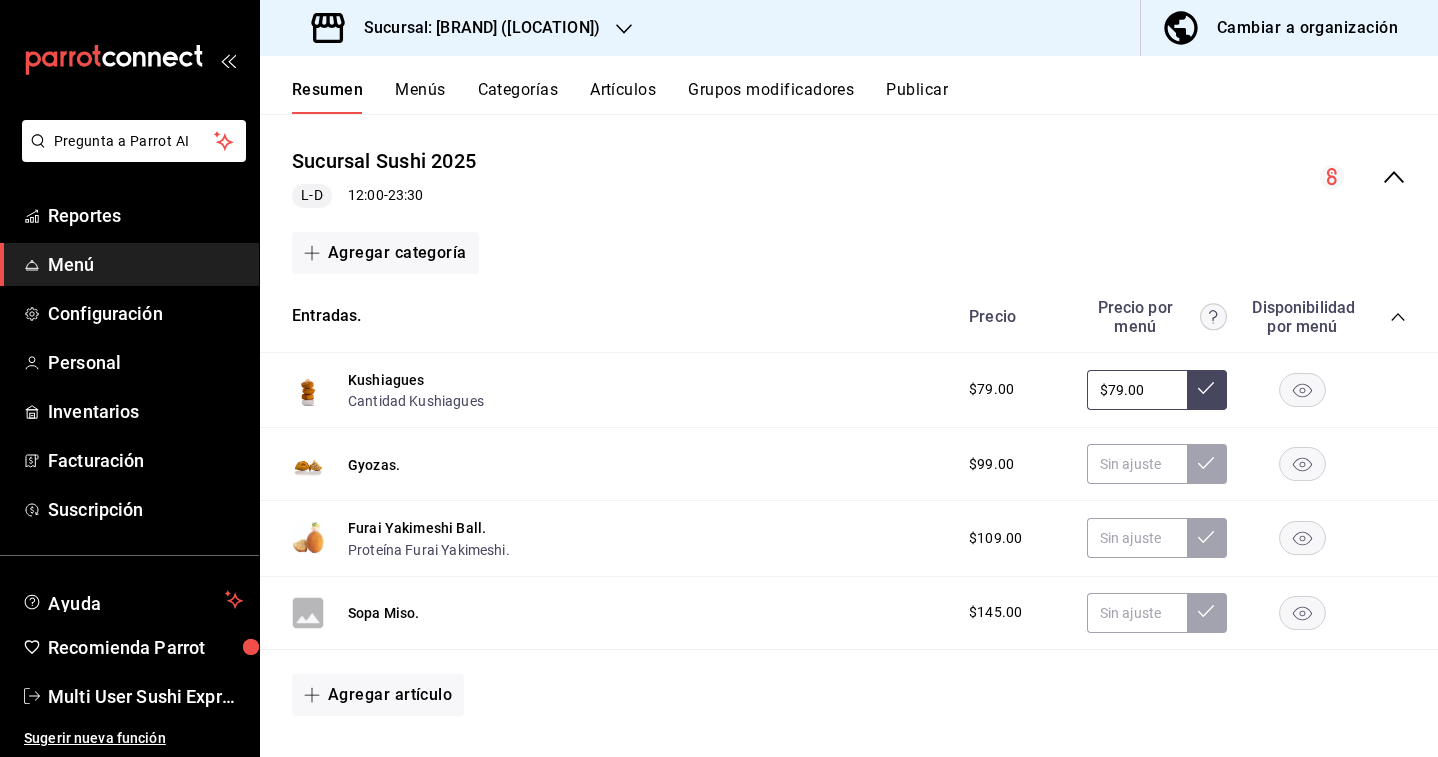 scroll, scrollTop: 0, scrollLeft: 0, axis: both 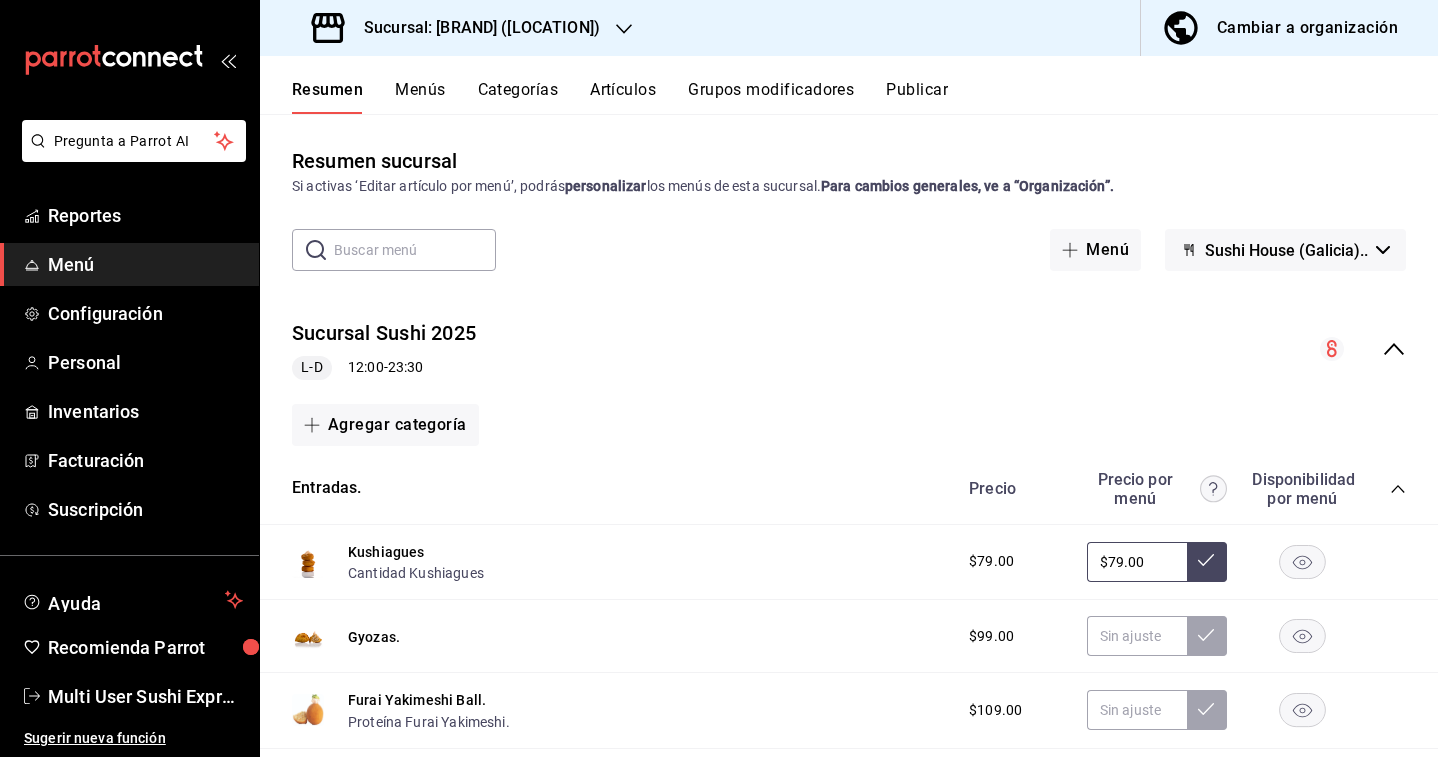 click on "Resumen sucursal Si activas ‘Editar artículo por menú’, podrás  personalizar  los menús de esta sucursal.  Para cambios generales, ve a “Organización”. ​ ​ Menú [BRAND] ([LOCATION]).. Sucursal Sushi [NUMBER] L-D [TIME] - [TIME] Agregar categoría Entradas. Precio Precio por menú   Disponibilidad por menú Kushiagues Cantidad Kushiagues $79.00 $79.00 Gyozas. $99.00 Furai Yakimeshi Ball. Proteína Furai Yakimeshi. $109.00 Sopa Miso. $145.00 Agregar artículo Clásicos 2x1 [NUMBER] Precio Precio por menú   Disponibilidad por menú 2x1 California. Modif Sushi. $149.00 2x1 Veggie Roll. Modif Sushi. $143.00 2x1 Philadelphia. Modif Sushi. $149.00 2X1 Philaldelphia Furai. $189.00 2x1 Ebi Furai Roll. $184.00 2x1 Tempura. Modif Sushi. $182.00 2x1 Kani Roll. $188.00 2x1 Avocado. $188.00 2x1 Siake Roll. $188.00 Agregar artículo Rollos Top. Precio Precio por menú   Disponibilidad por menú Agregar artículo Combos Precio Precio por menú   Disponibilidad por menú Agregar artículo Arroces. Precio   Precio" at bounding box center [849, 451] 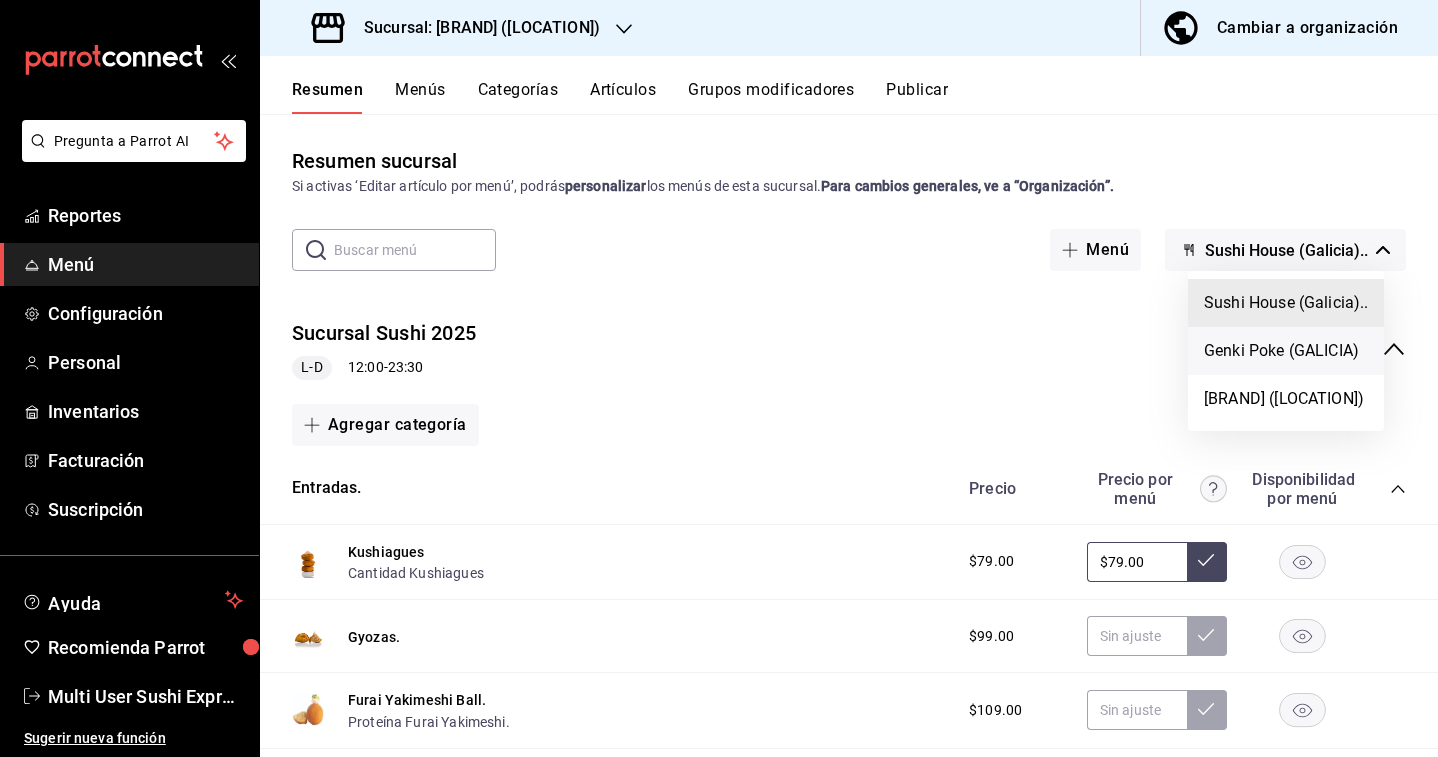 click on "Genki Poke (GALICIA)" at bounding box center (1286, 351) 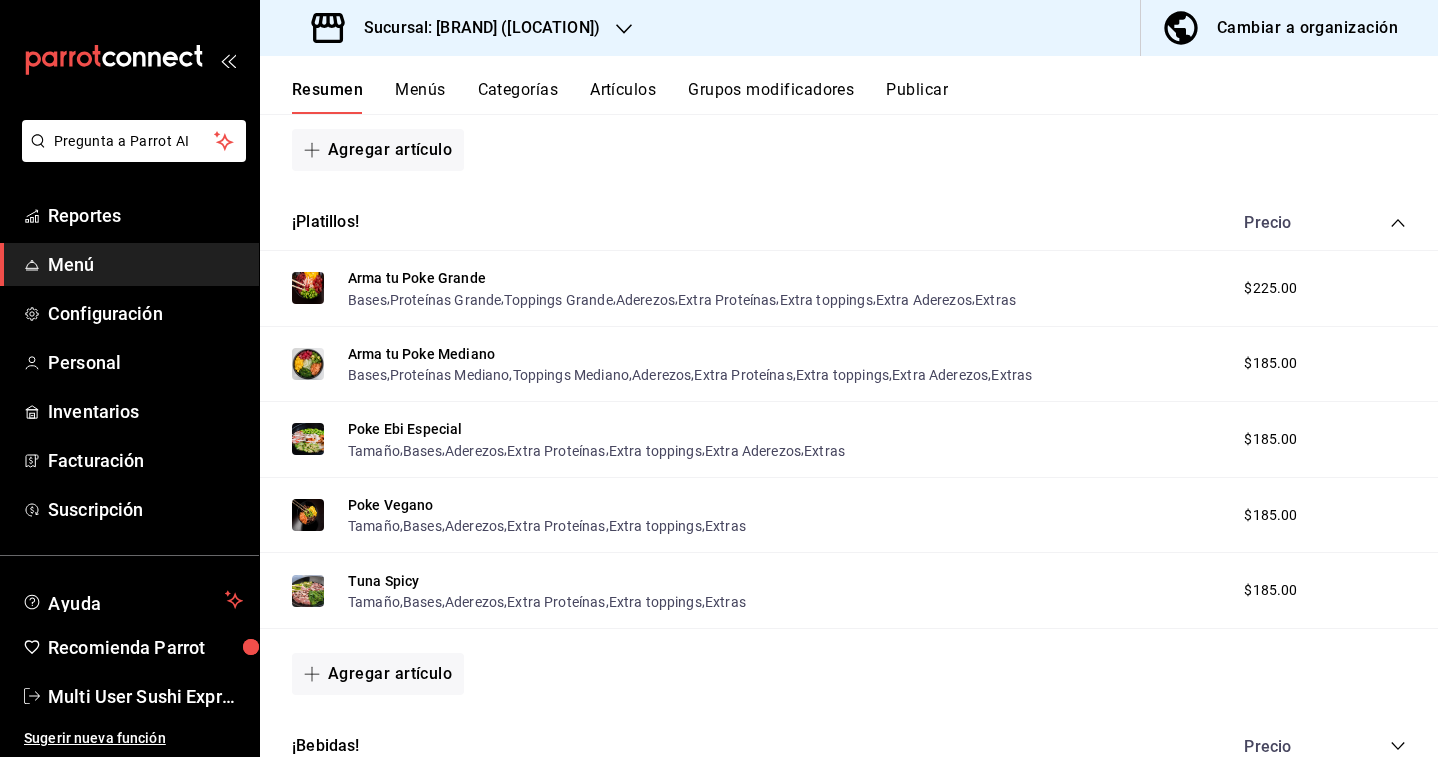 scroll, scrollTop: 1239, scrollLeft: 0, axis: vertical 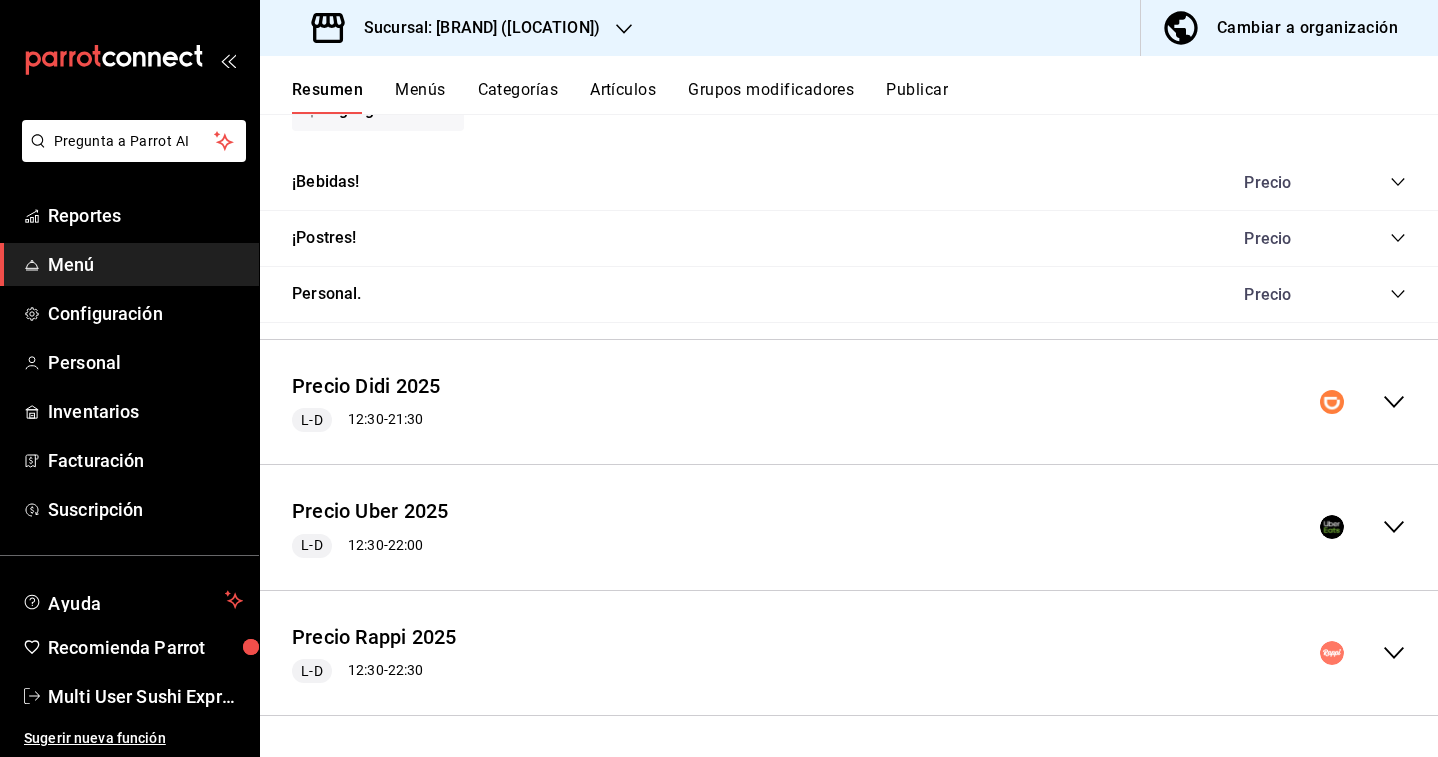 click 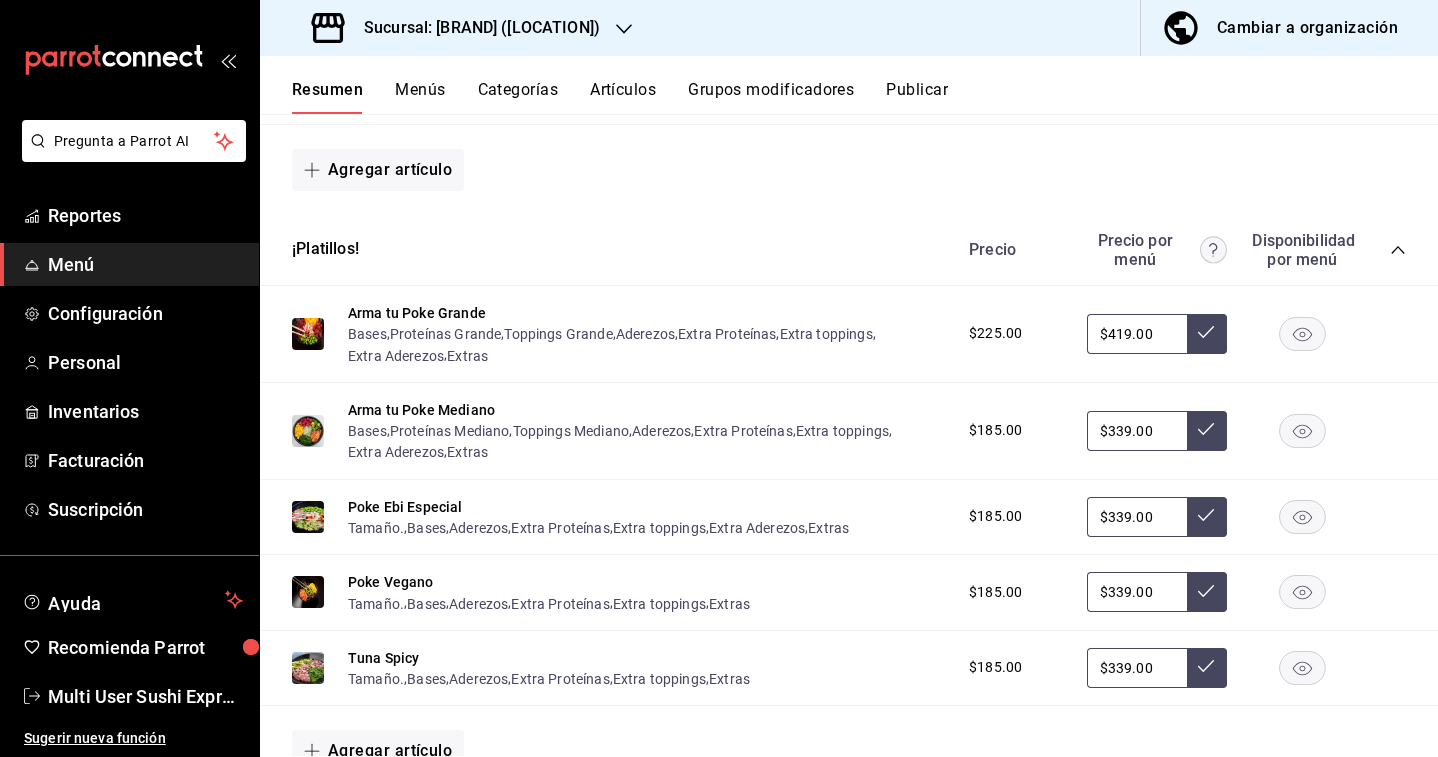 scroll, scrollTop: 1994, scrollLeft: 0, axis: vertical 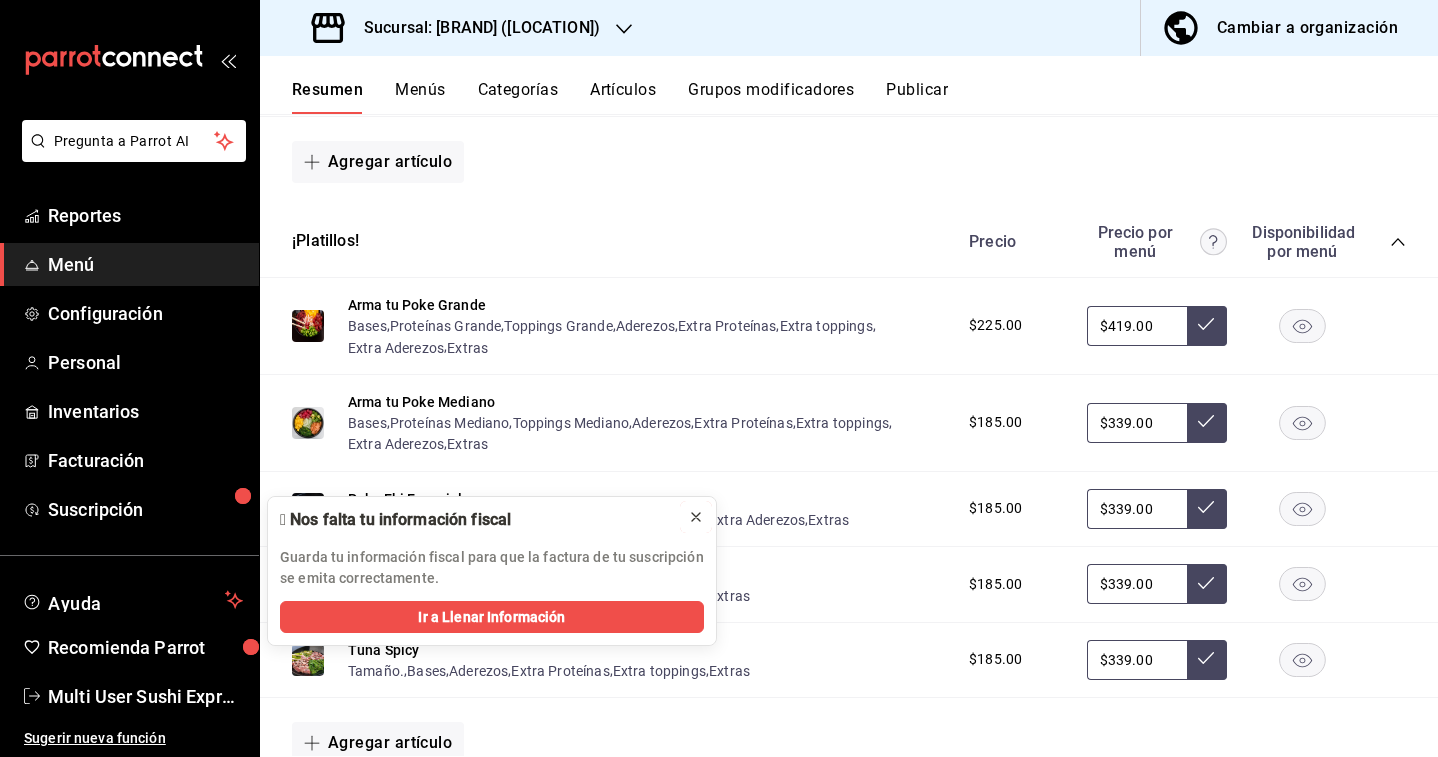 click 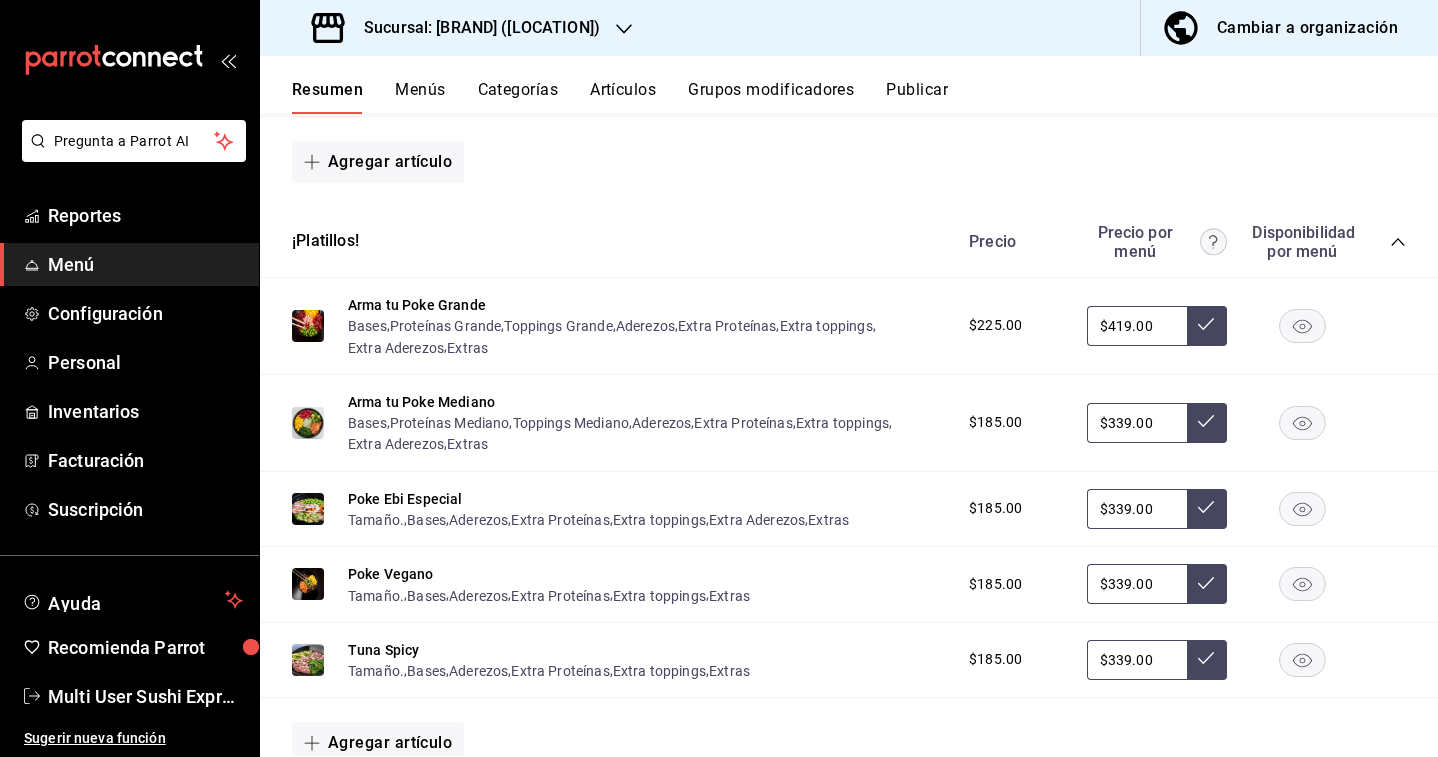 click 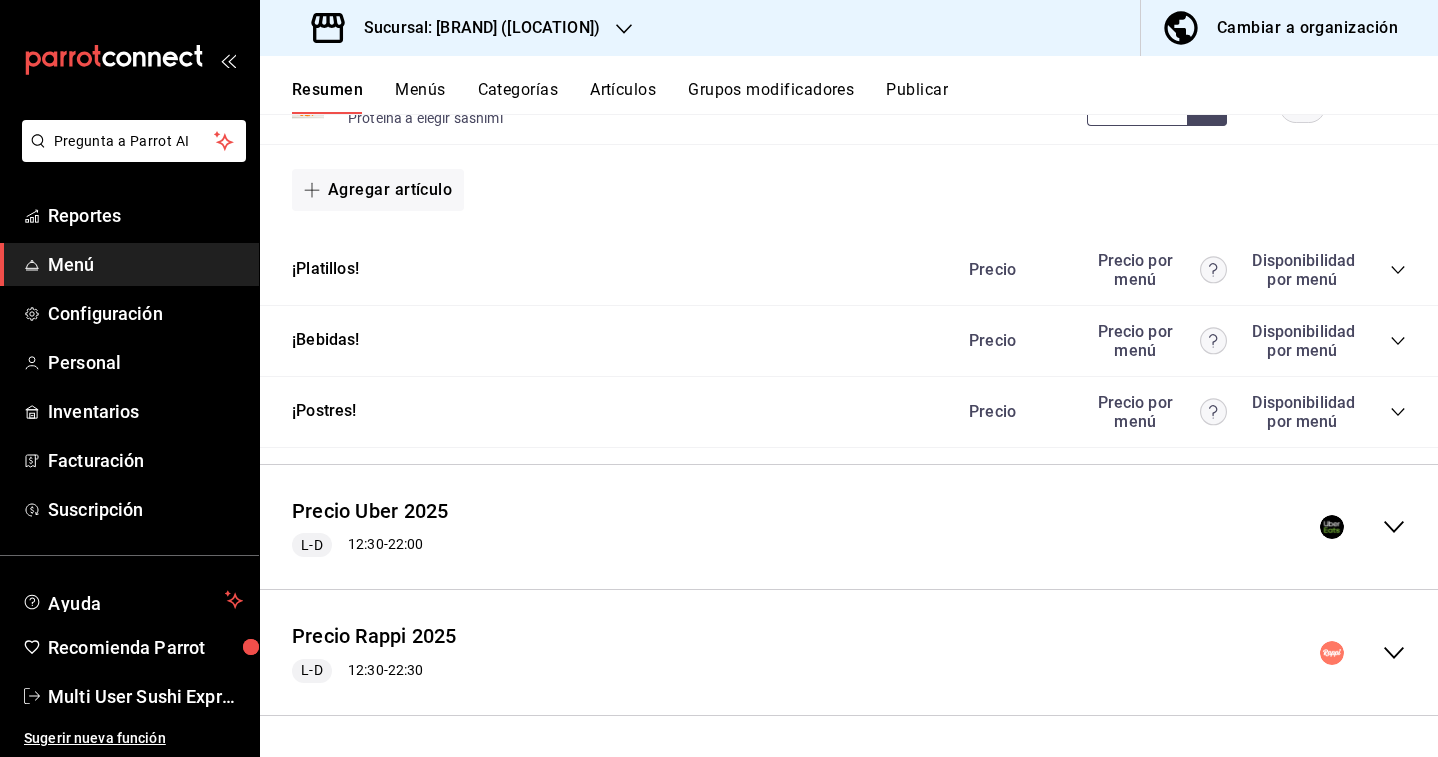 scroll, scrollTop: 1966, scrollLeft: 0, axis: vertical 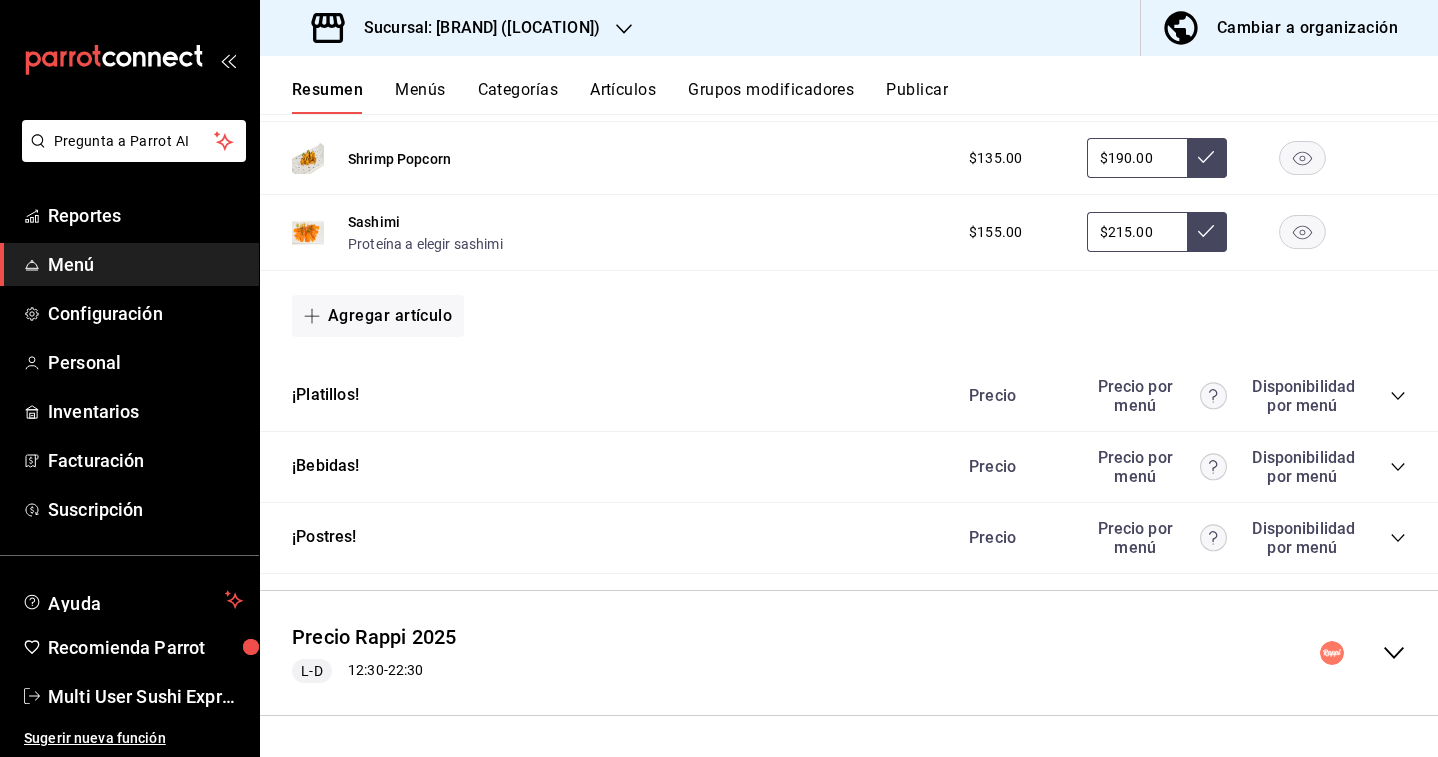 click 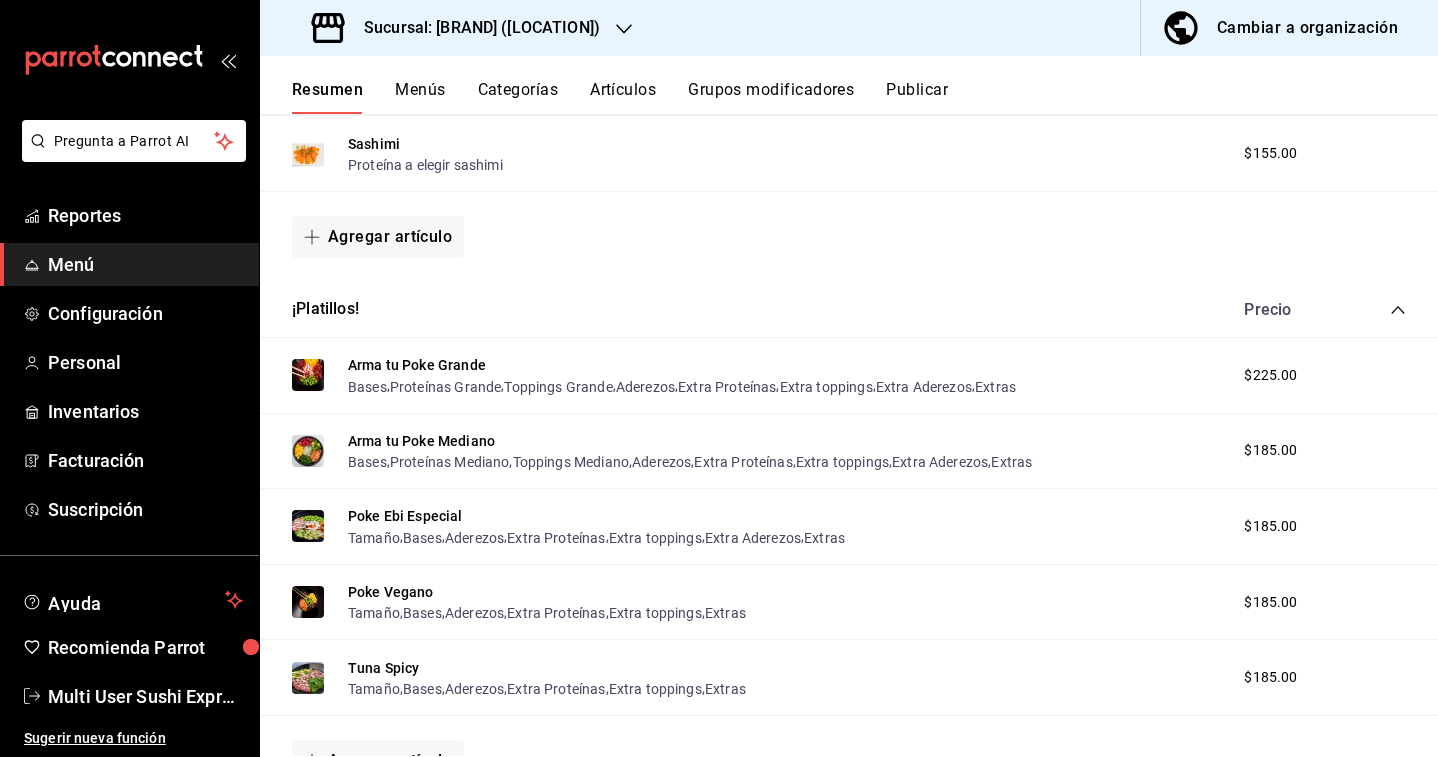 scroll, scrollTop: 0, scrollLeft: 0, axis: both 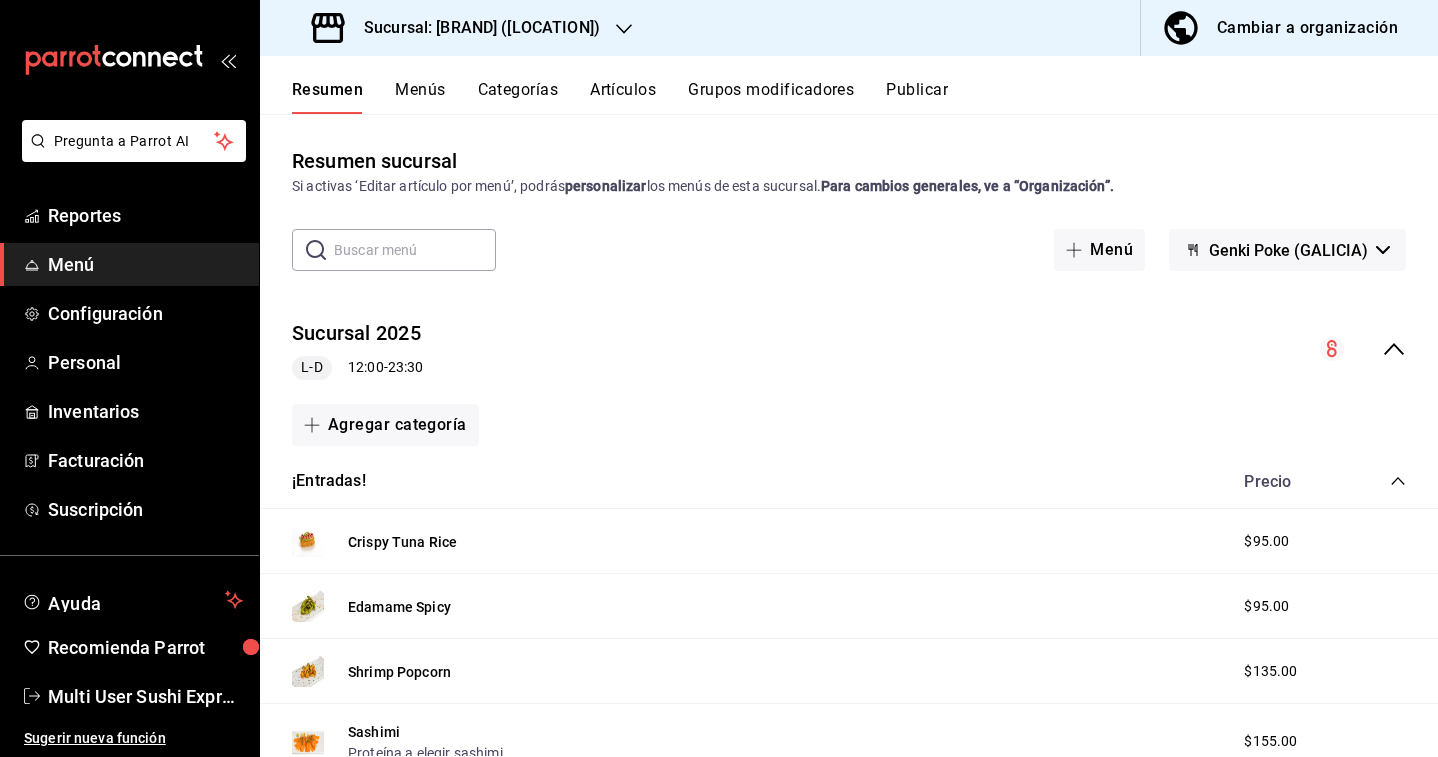 click on "Sucursal: [BRAND] ([LOCATION])" at bounding box center [474, 28] 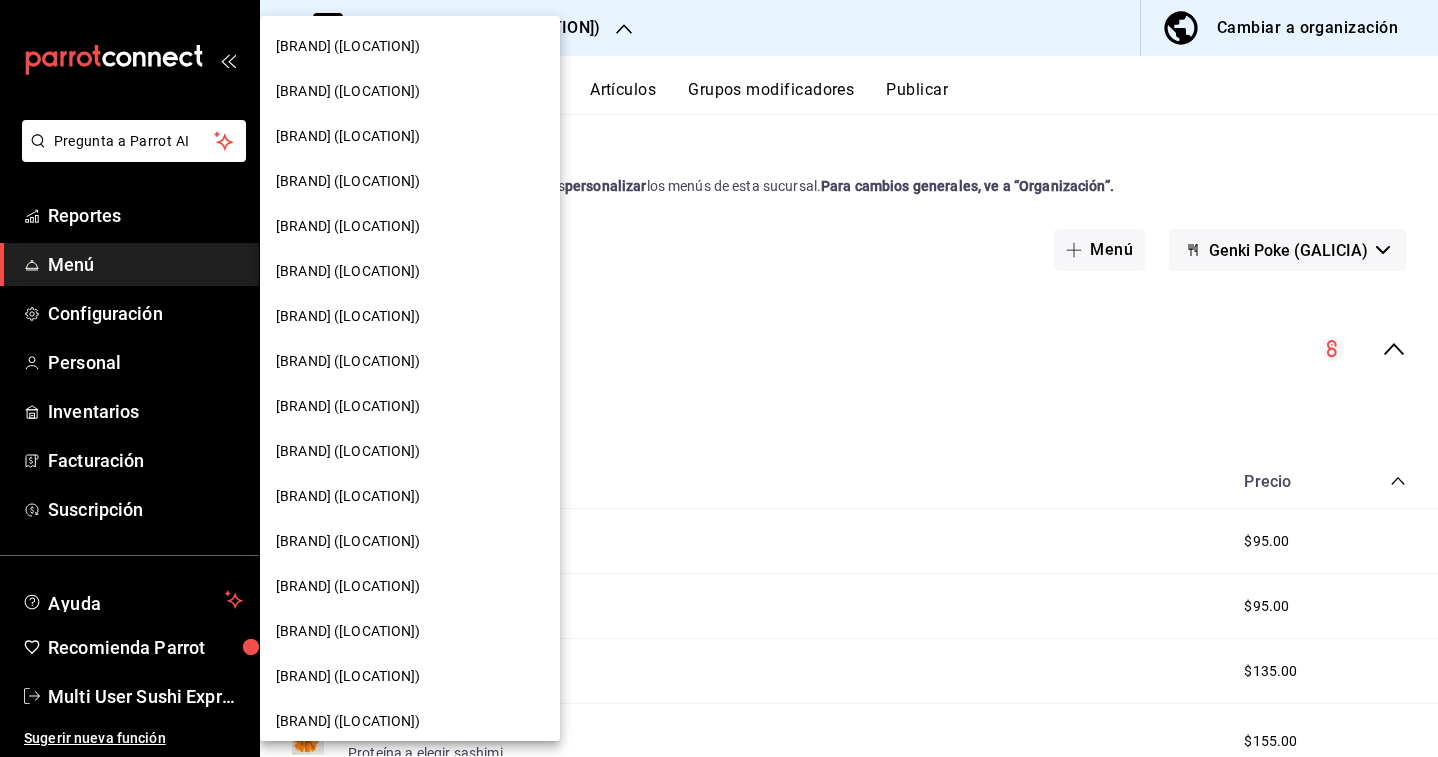 scroll, scrollTop: 101, scrollLeft: 0, axis: vertical 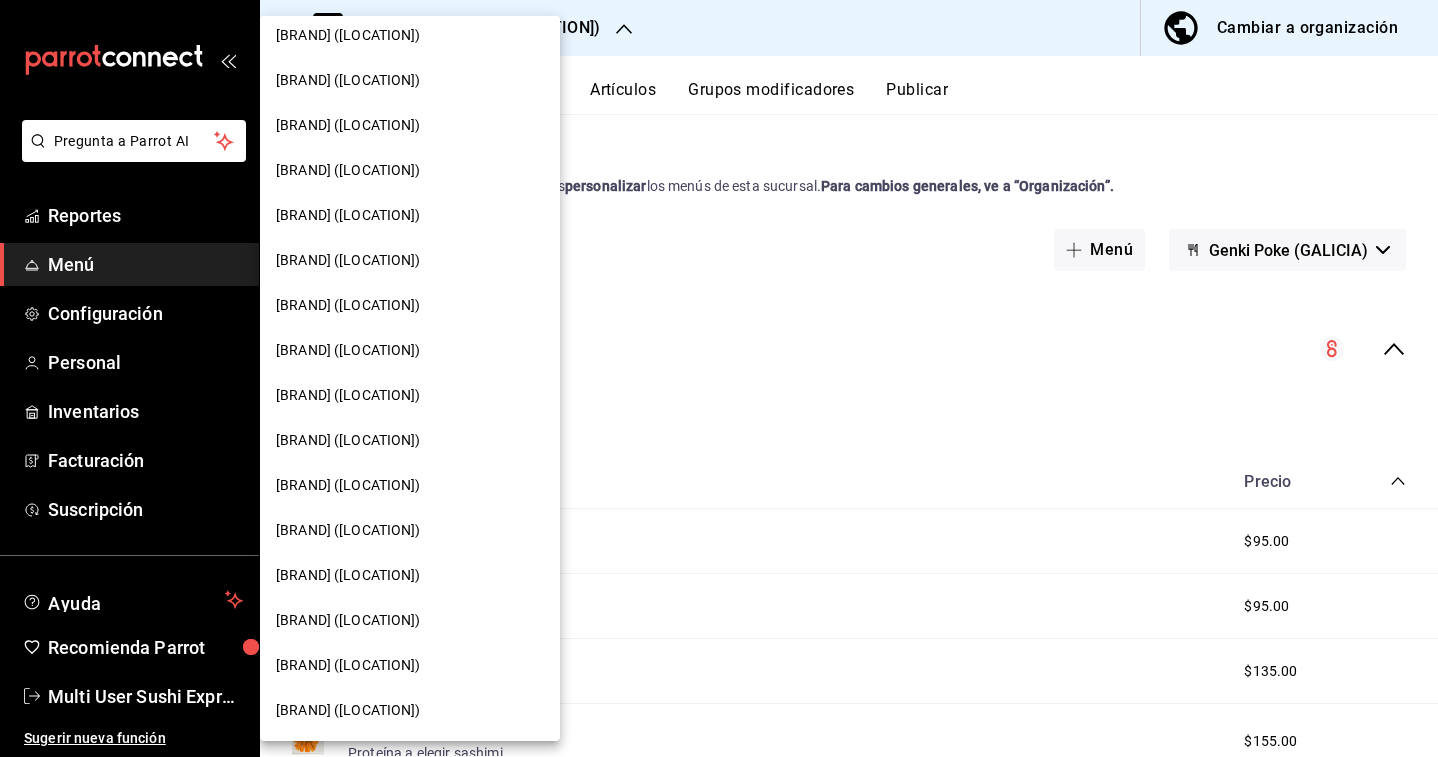 click on "[BRAND] ([LOCATION])" at bounding box center [348, 665] 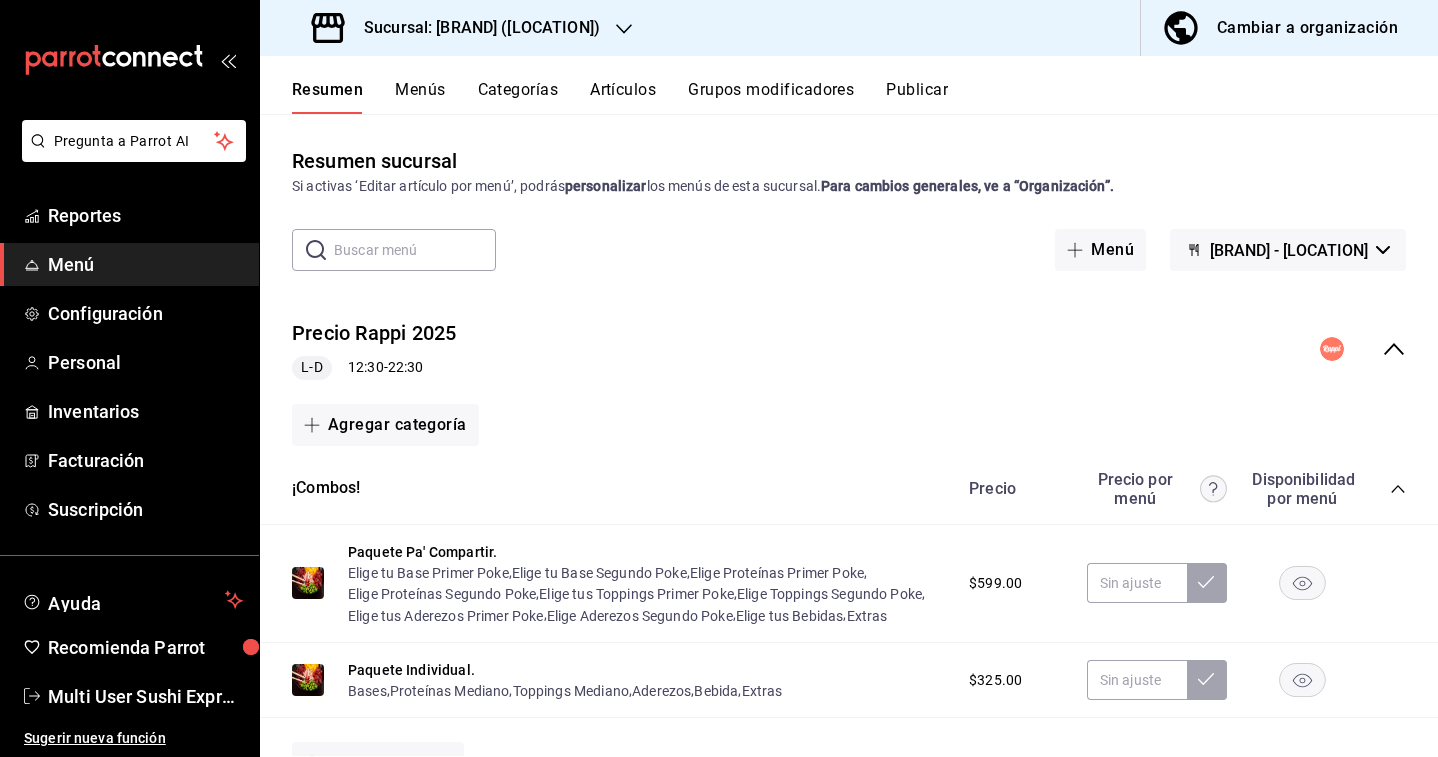 scroll, scrollTop: 46, scrollLeft: 0, axis: vertical 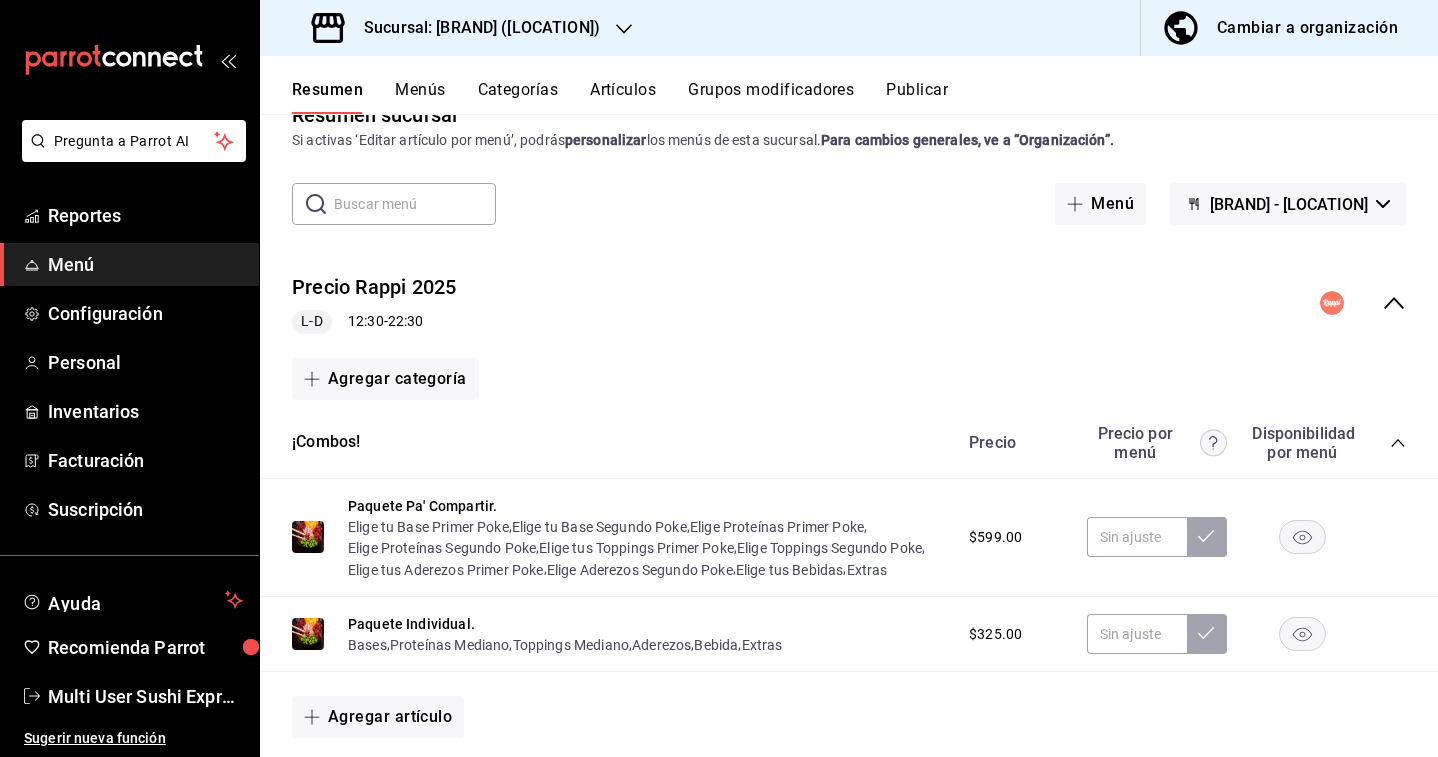 click 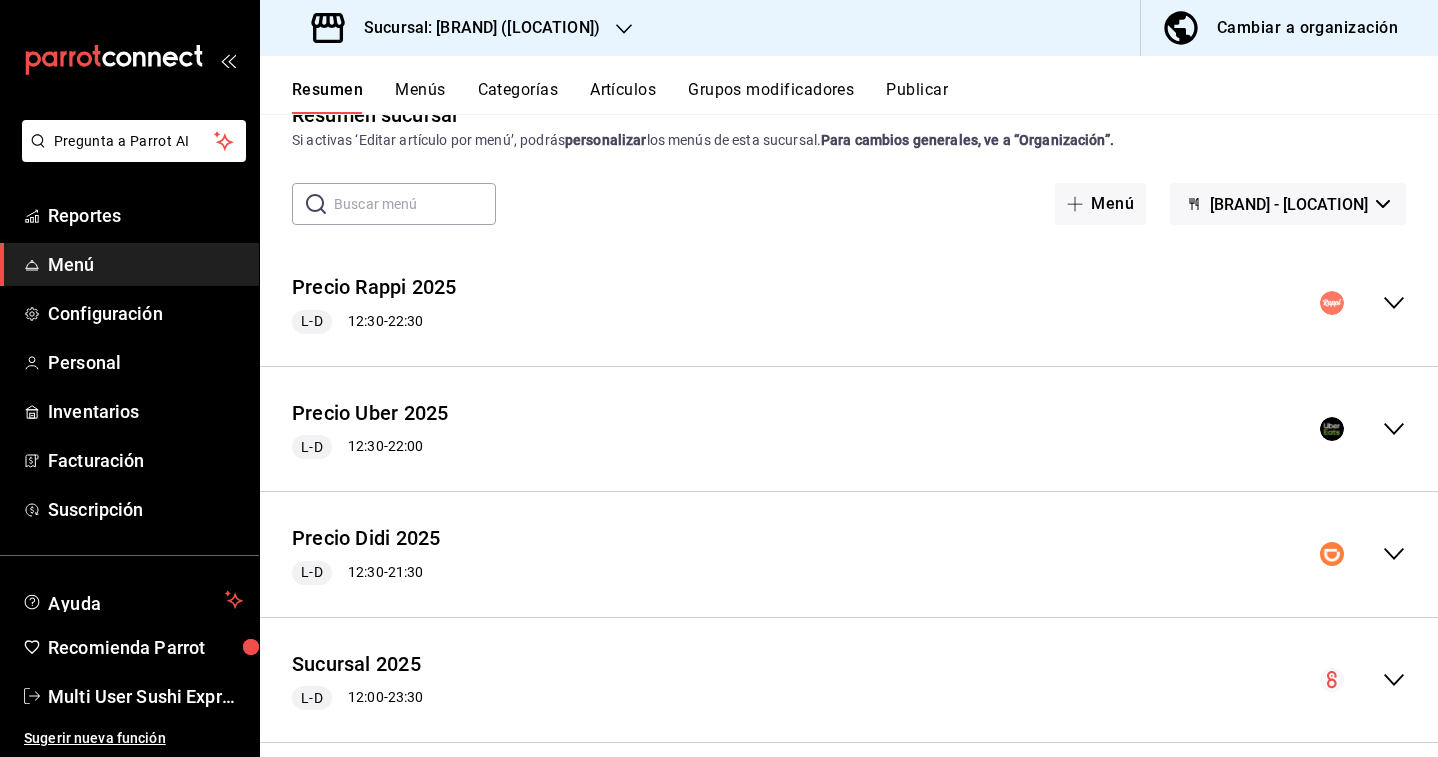 click on "Precio Uber [NUMBER] L-D [TIME] - [TIME]" at bounding box center [849, 429] 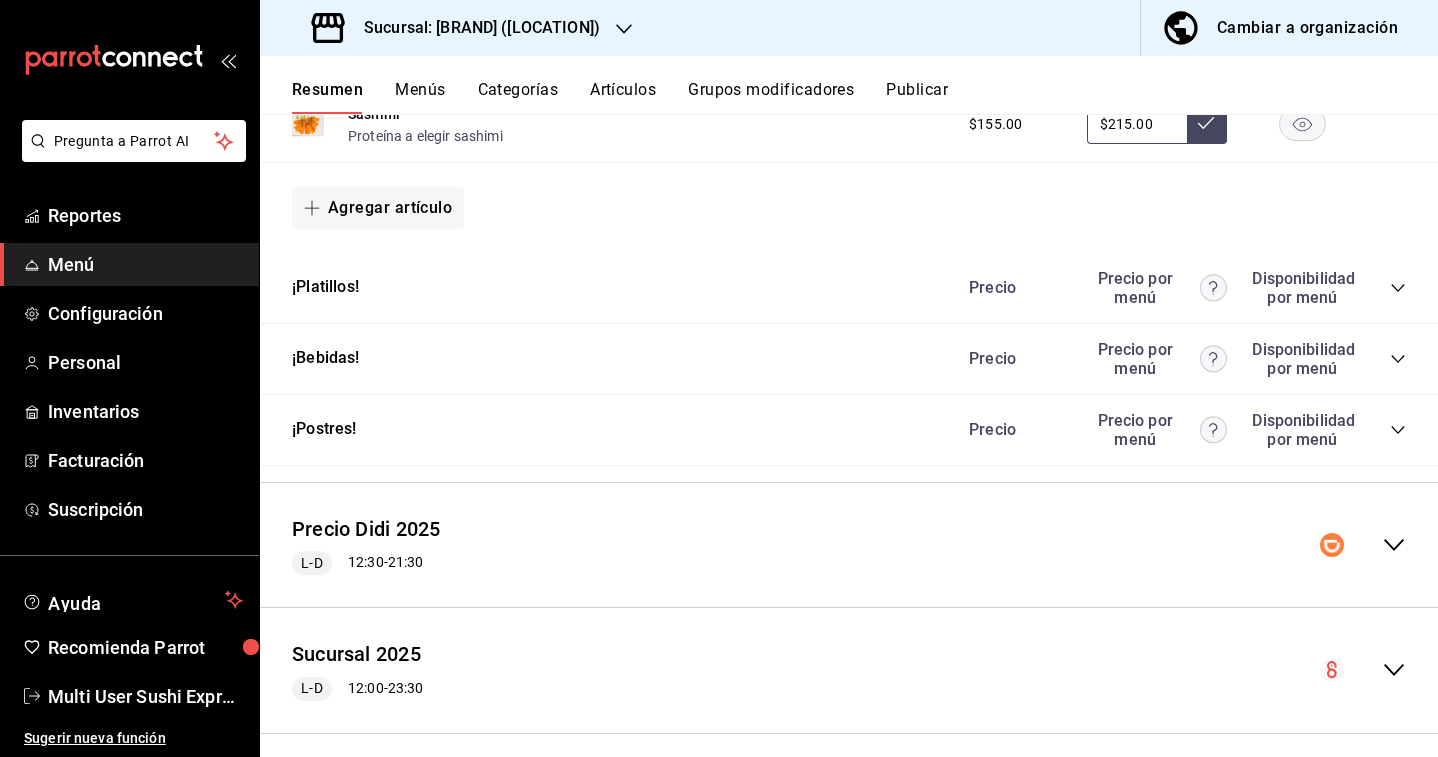 scroll, scrollTop: 1144, scrollLeft: 0, axis: vertical 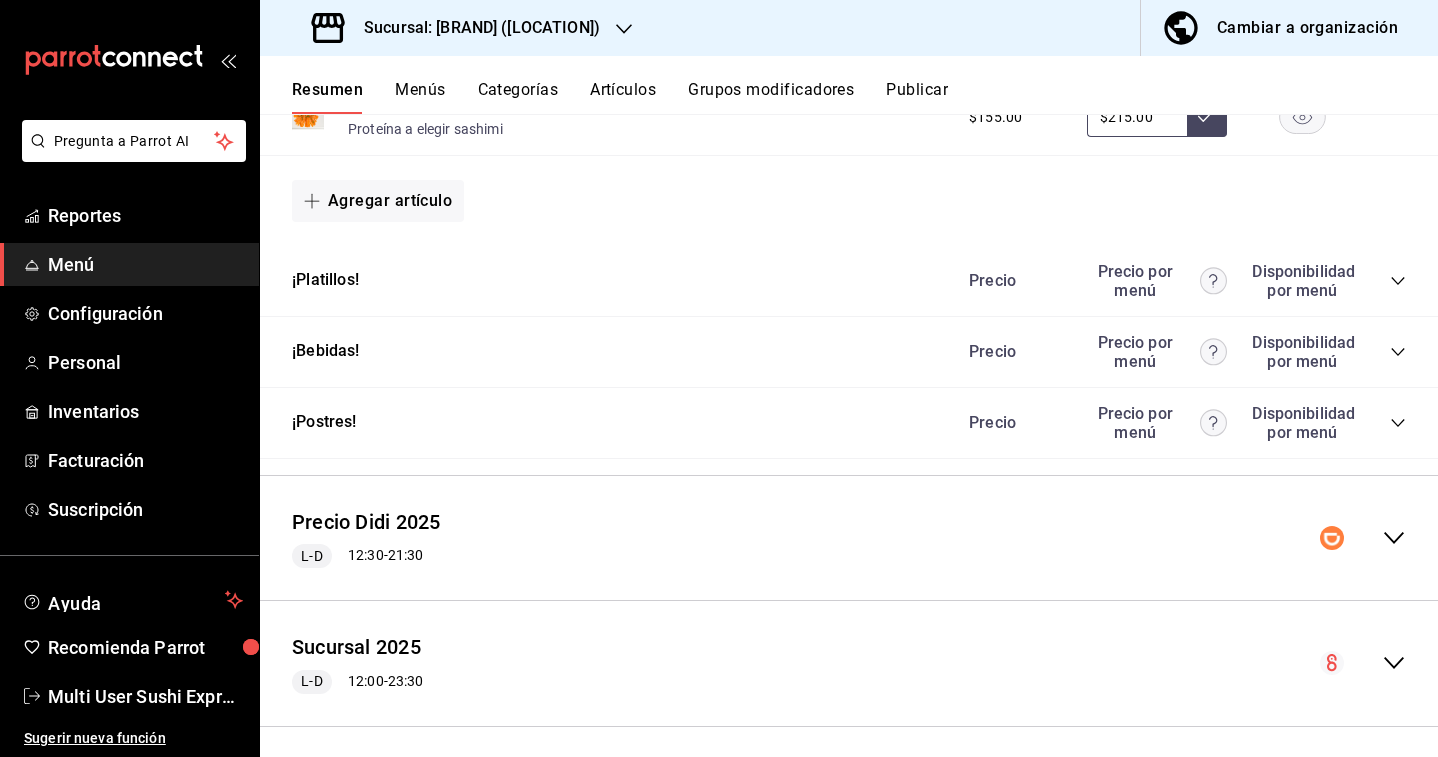 click on "¡Platillos! Precio Precio por menú   Disponibilidad por menú" at bounding box center (849, 281) 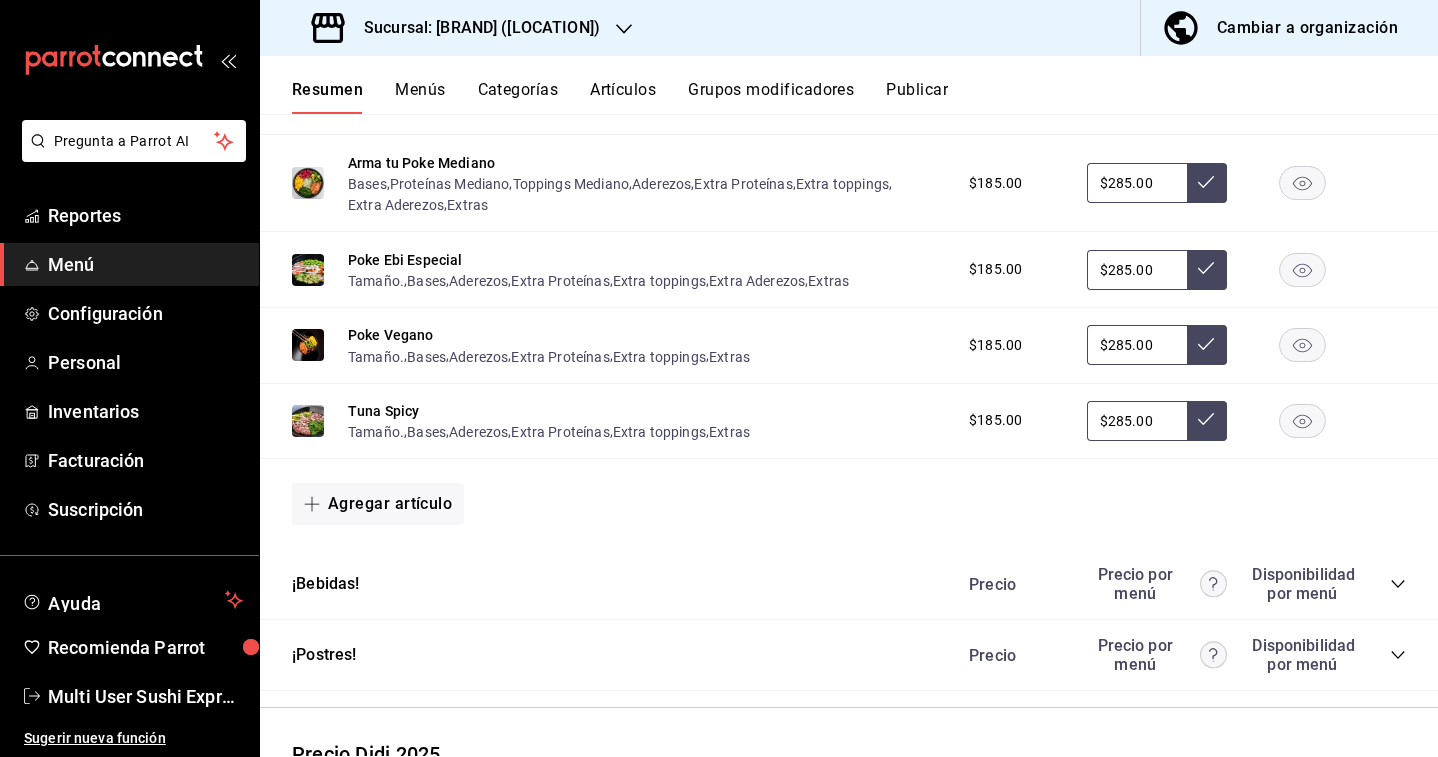 scroll, scrollTop: 1665, scrollLeft: 0, axis: vertical 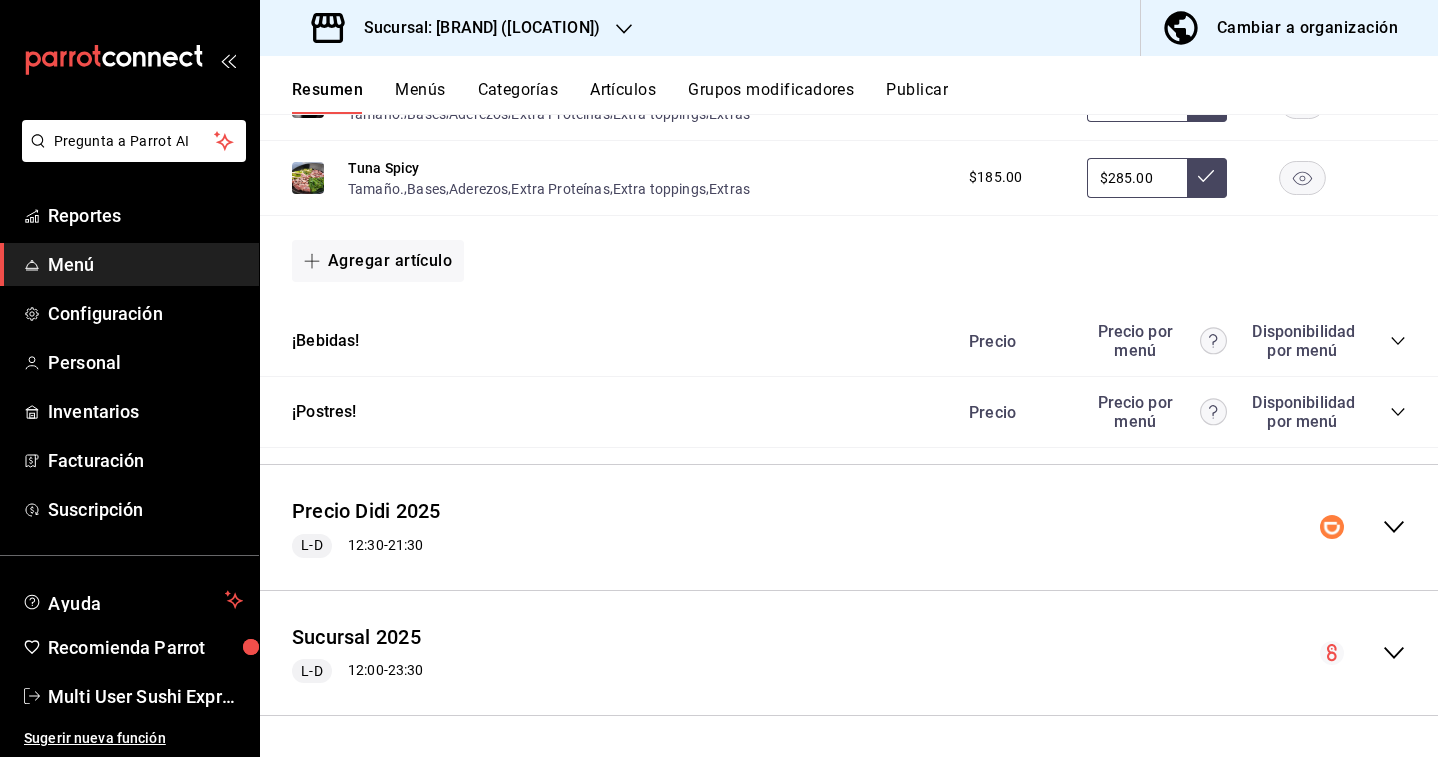 click 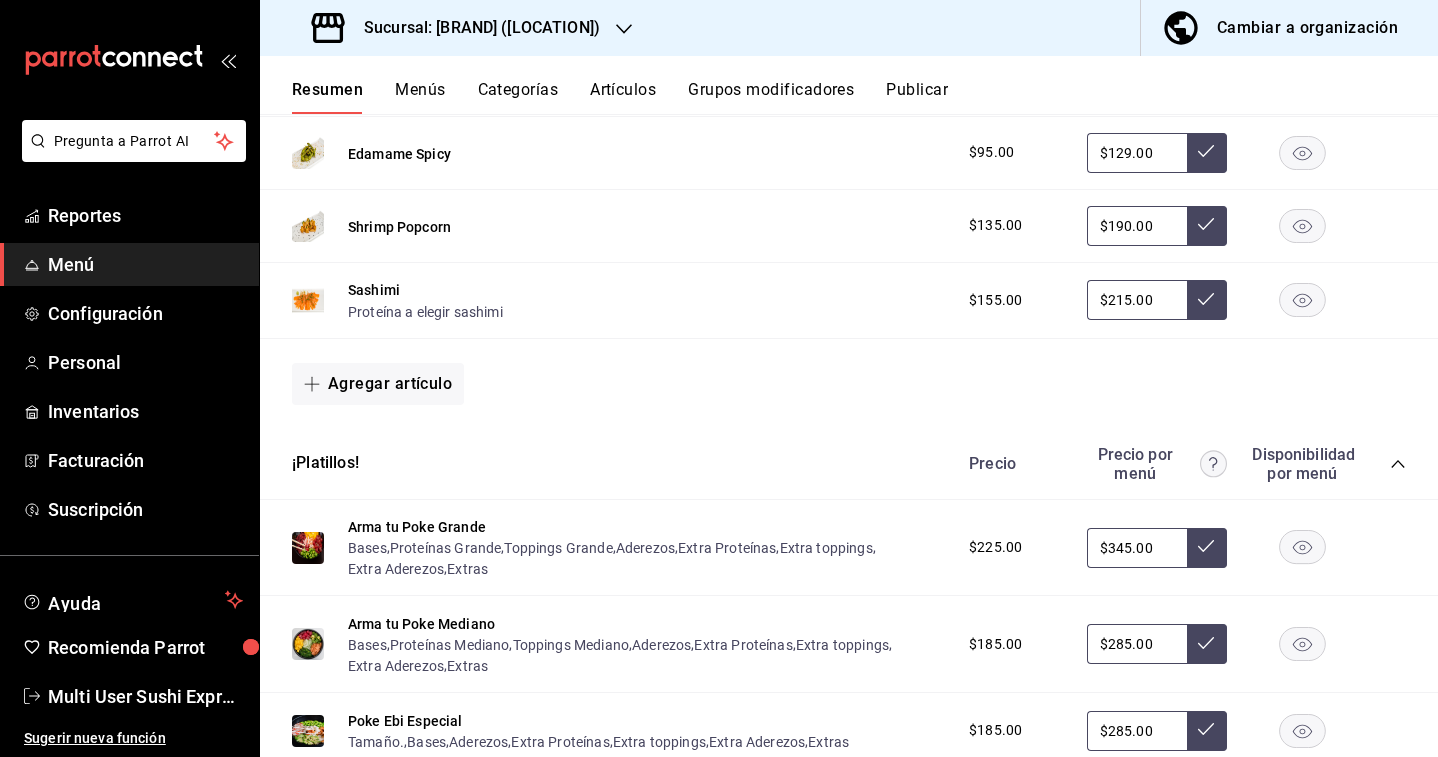scroll, scrollTop: 0, scrollLeft: 0, axis: both 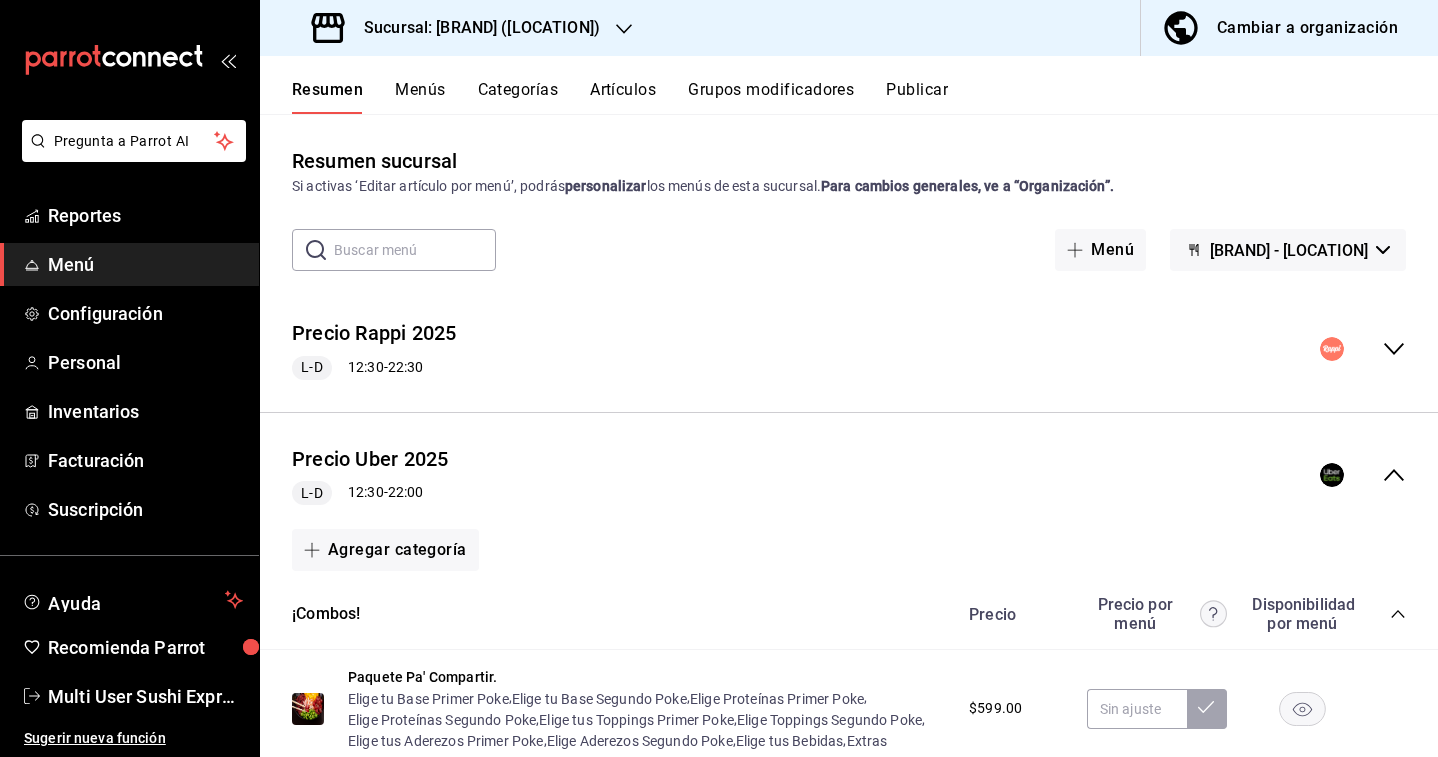 click on "Sucursal: [BRAND] ([LOCATION])" at bounding box center [474, 28] 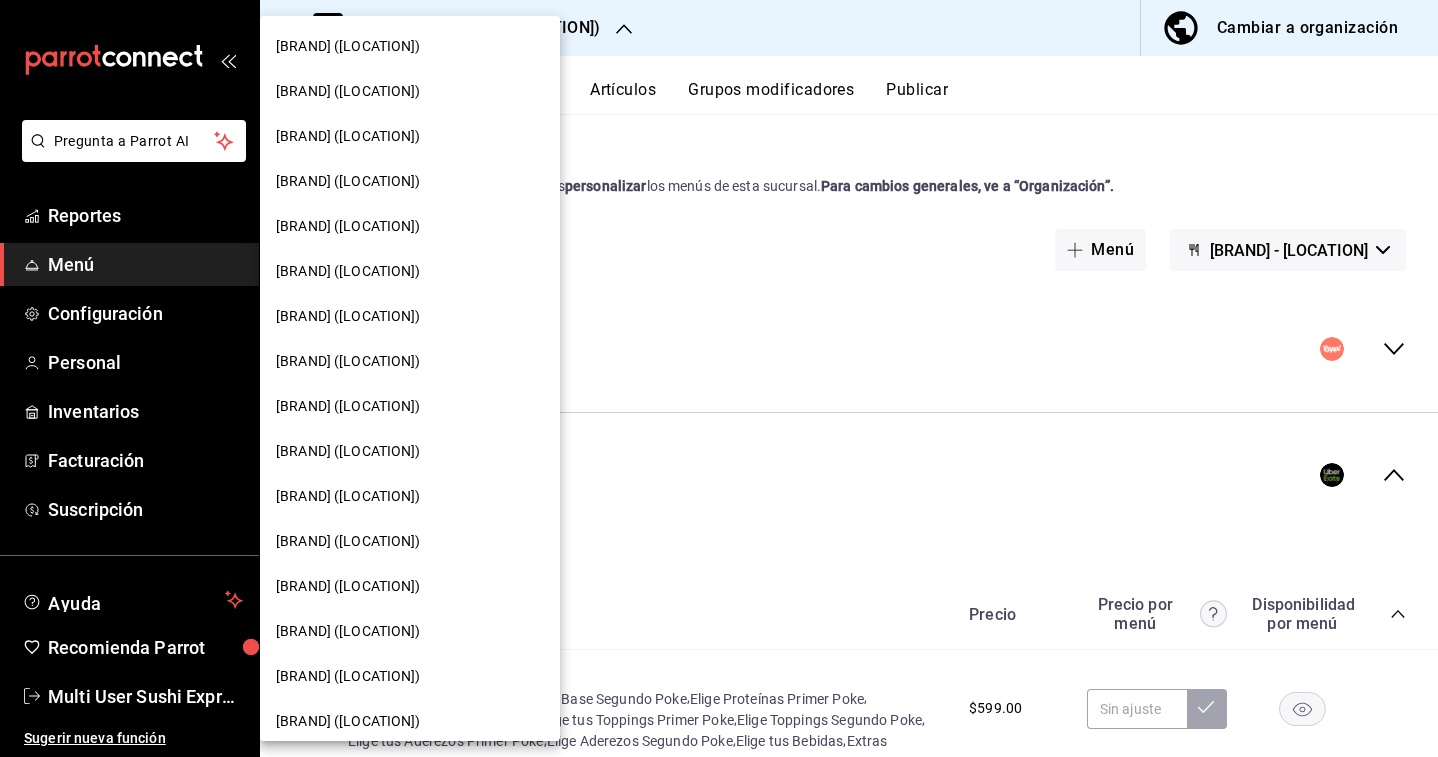 click on "[BRAND] ([LOCATION])" at bounding box center [410, 136] 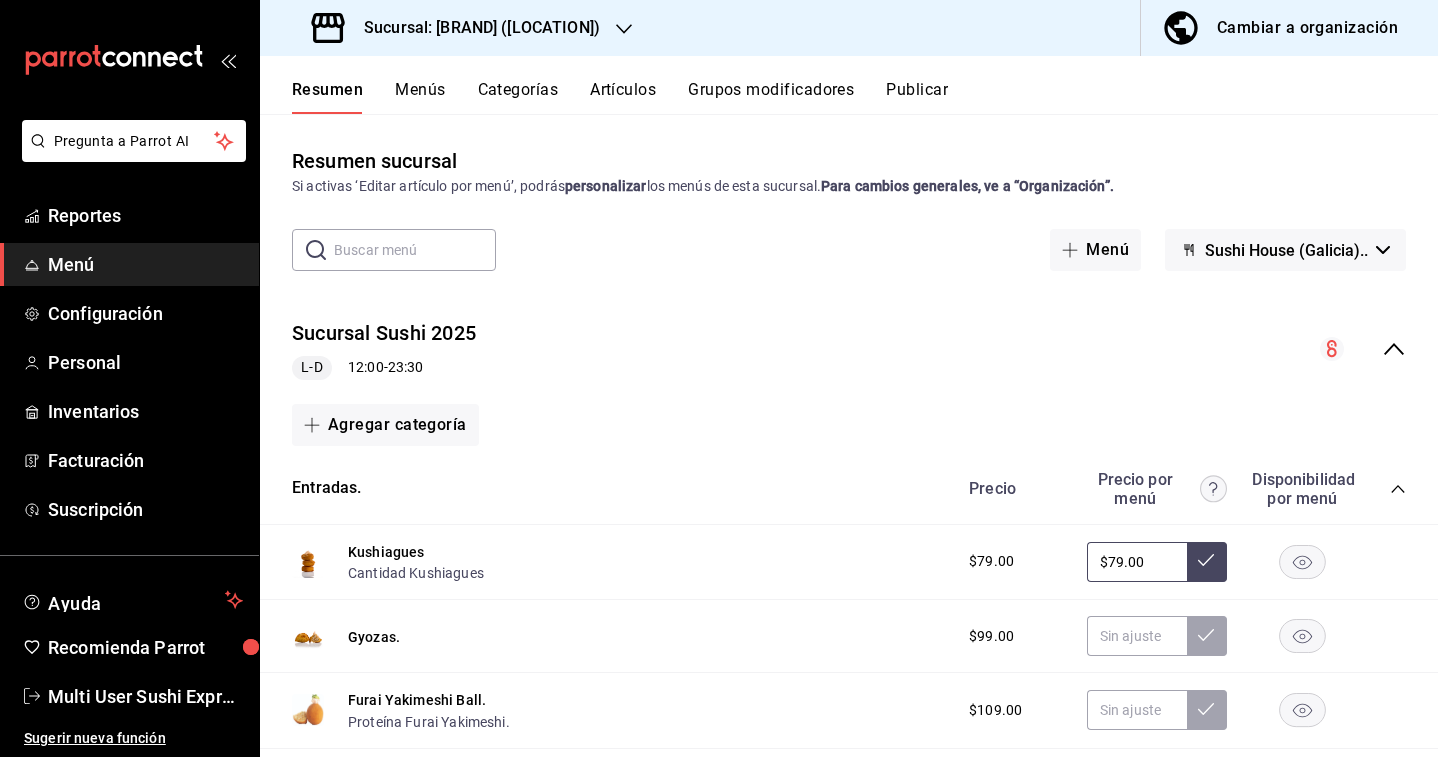 click 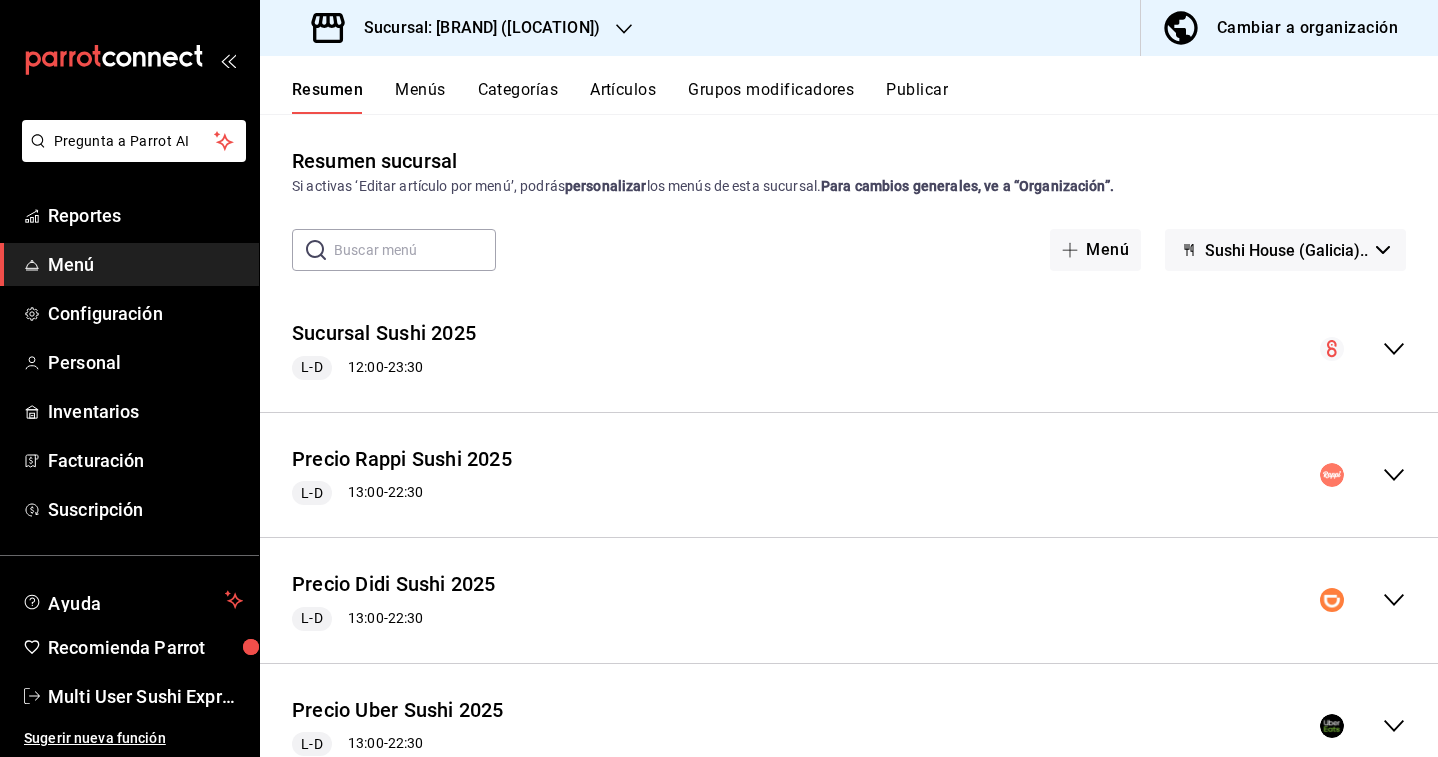 click on "Sushi House (Galicia).." at bounding box center [1286, 250] 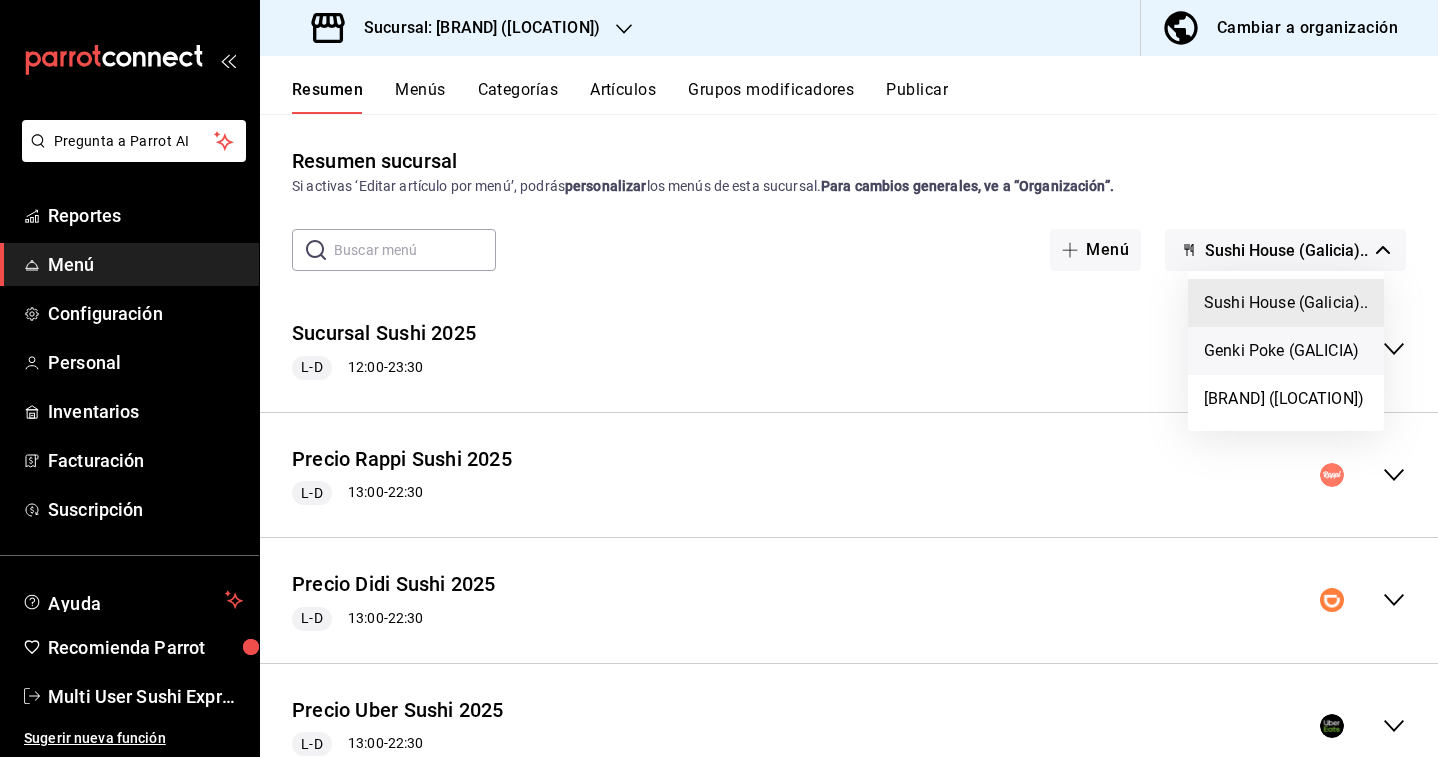 click on "Genki Poke (GALICIA)" at bounding box center [1286, 351] 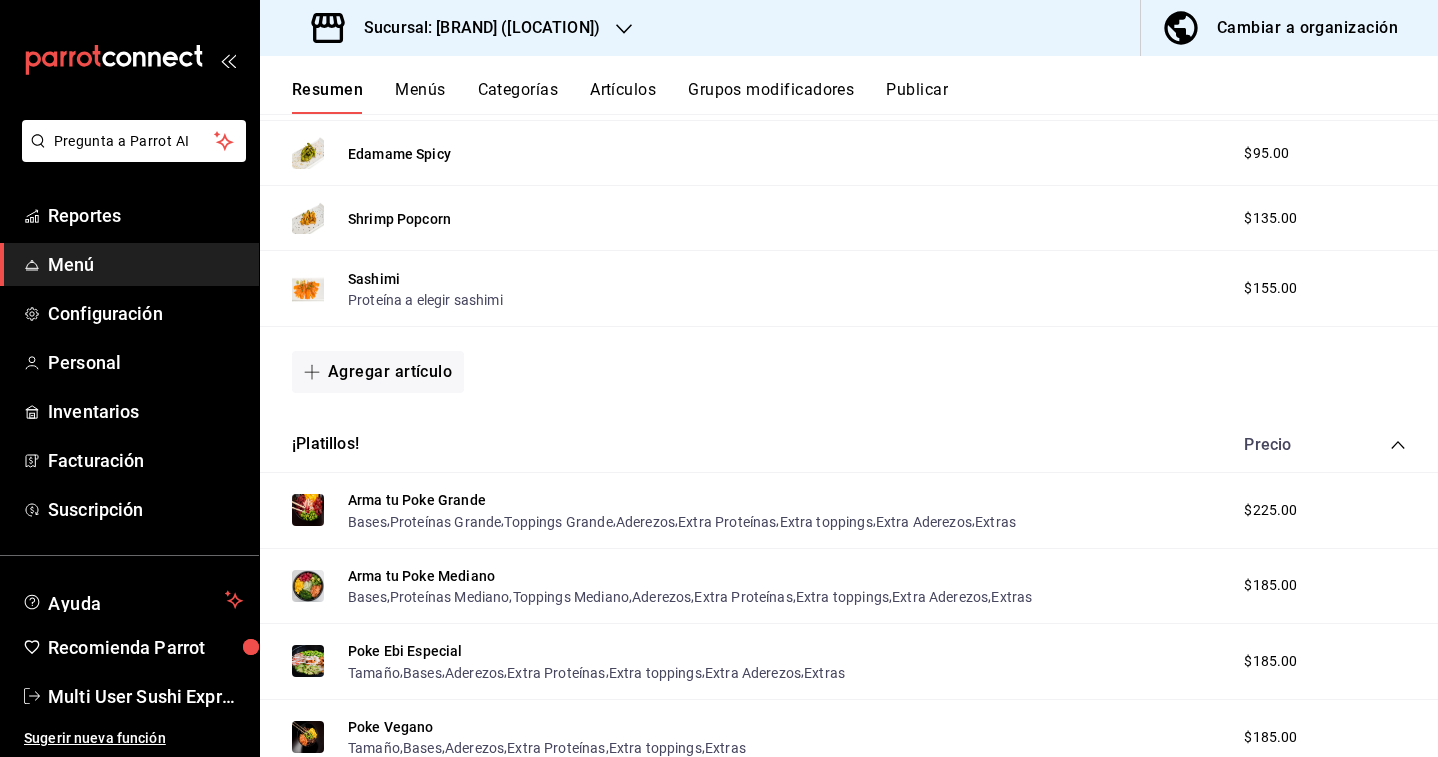 scroll, scrollTop: 950, scrollLeft: 0, axis: vertical 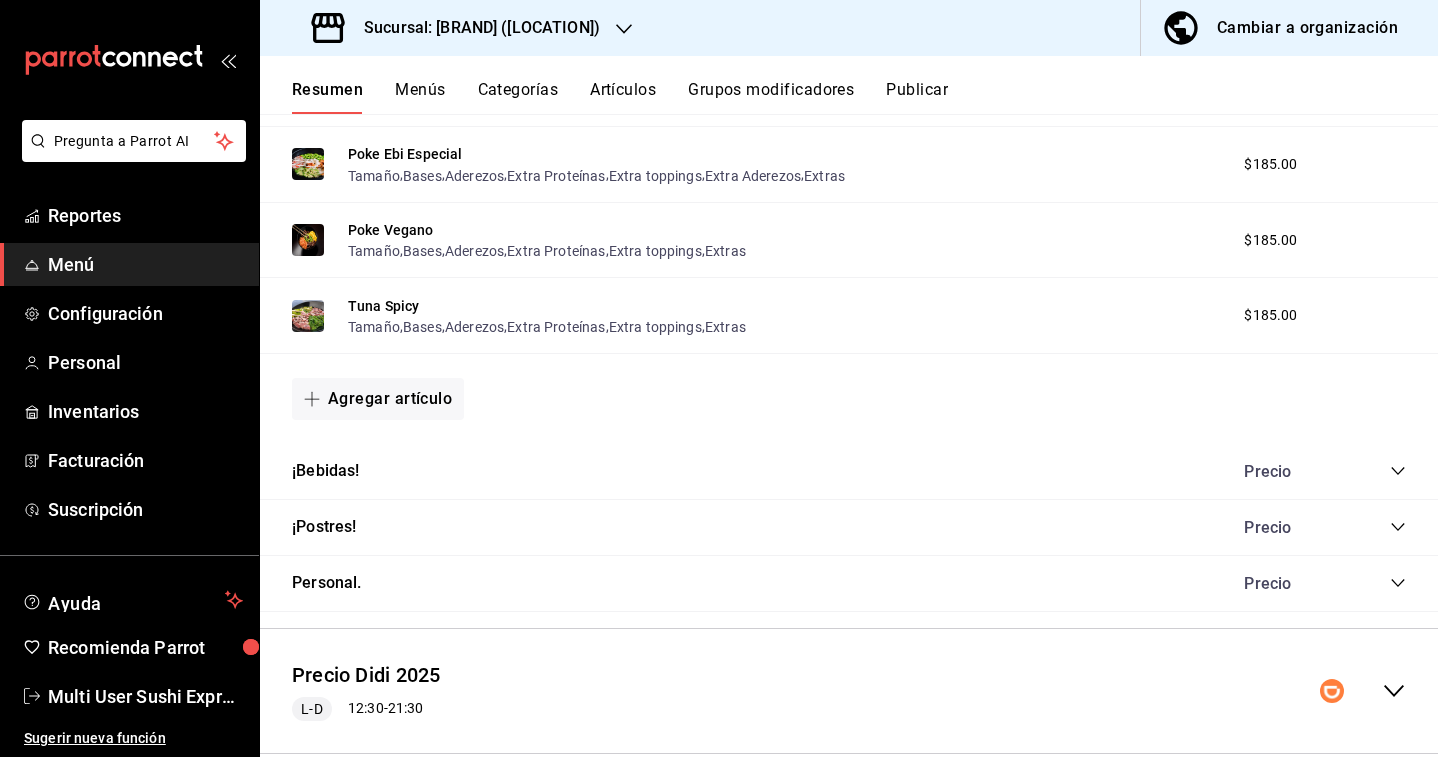 click 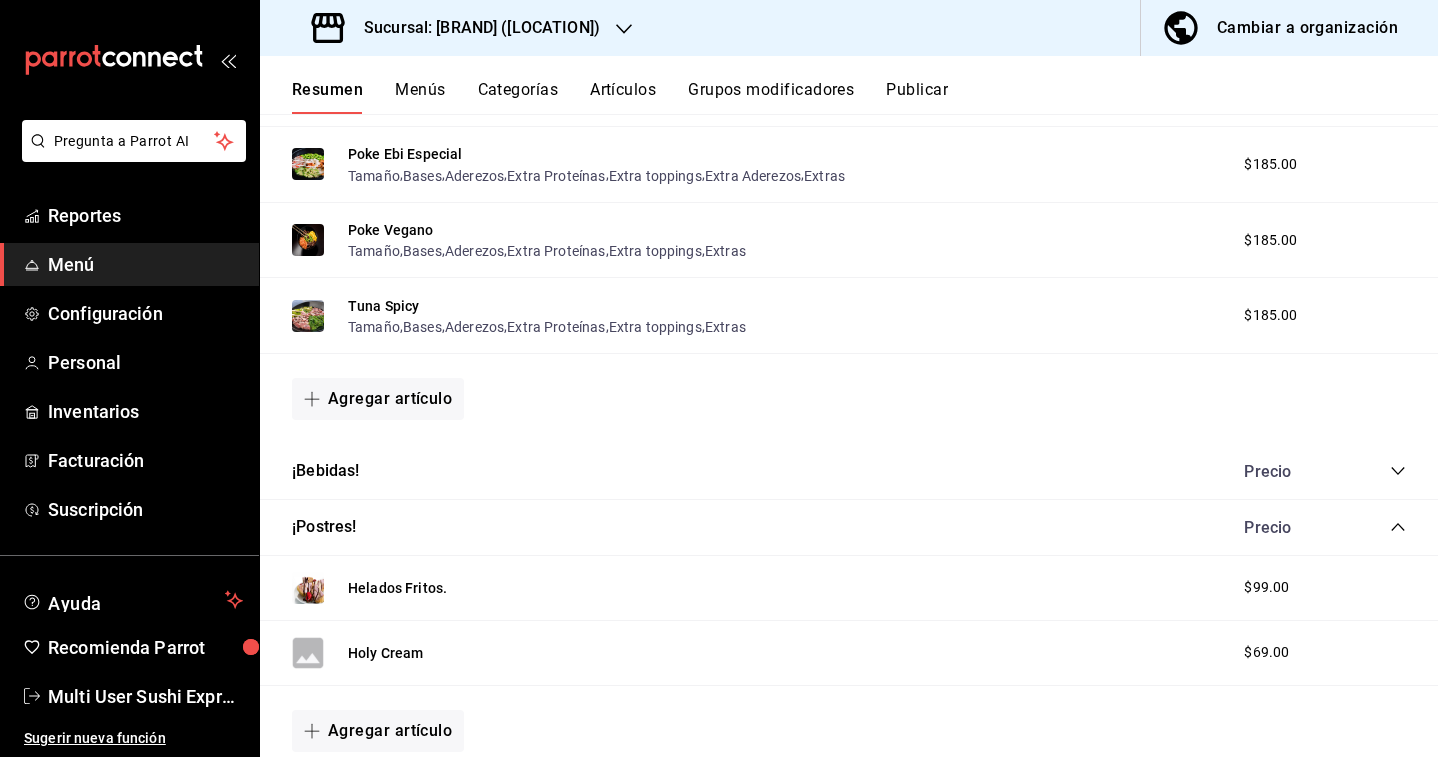 click 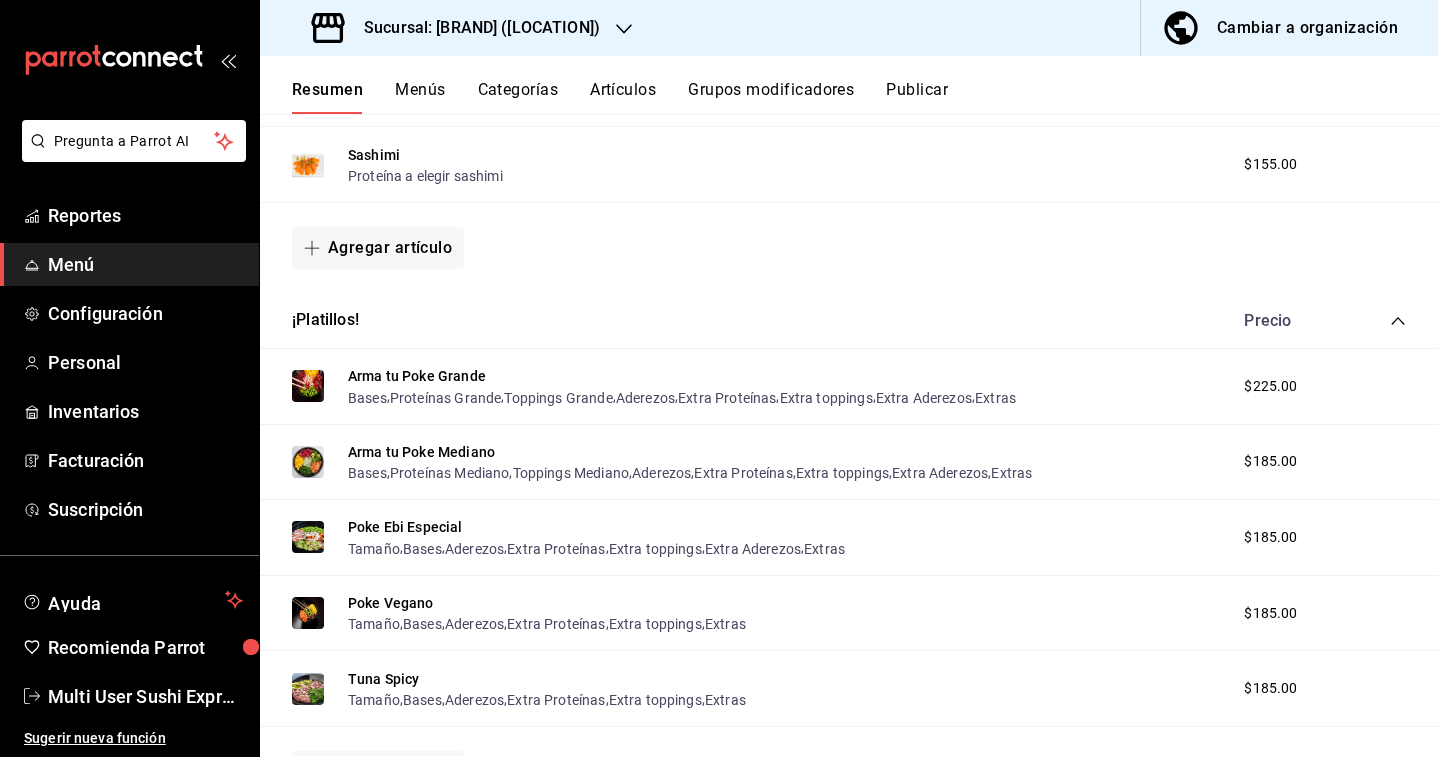 scroll, scrollTop: 0, scrollLeft: 0, axis: both 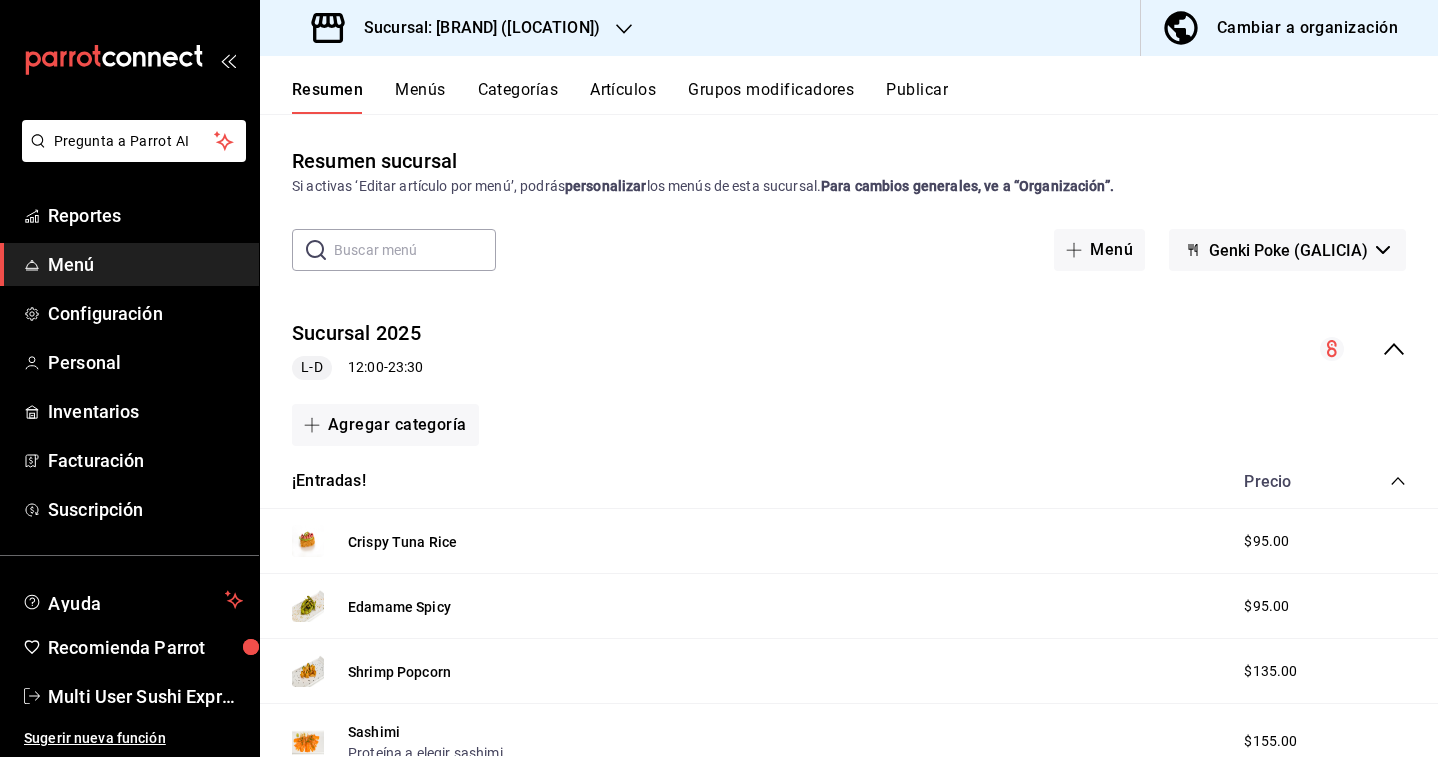 click 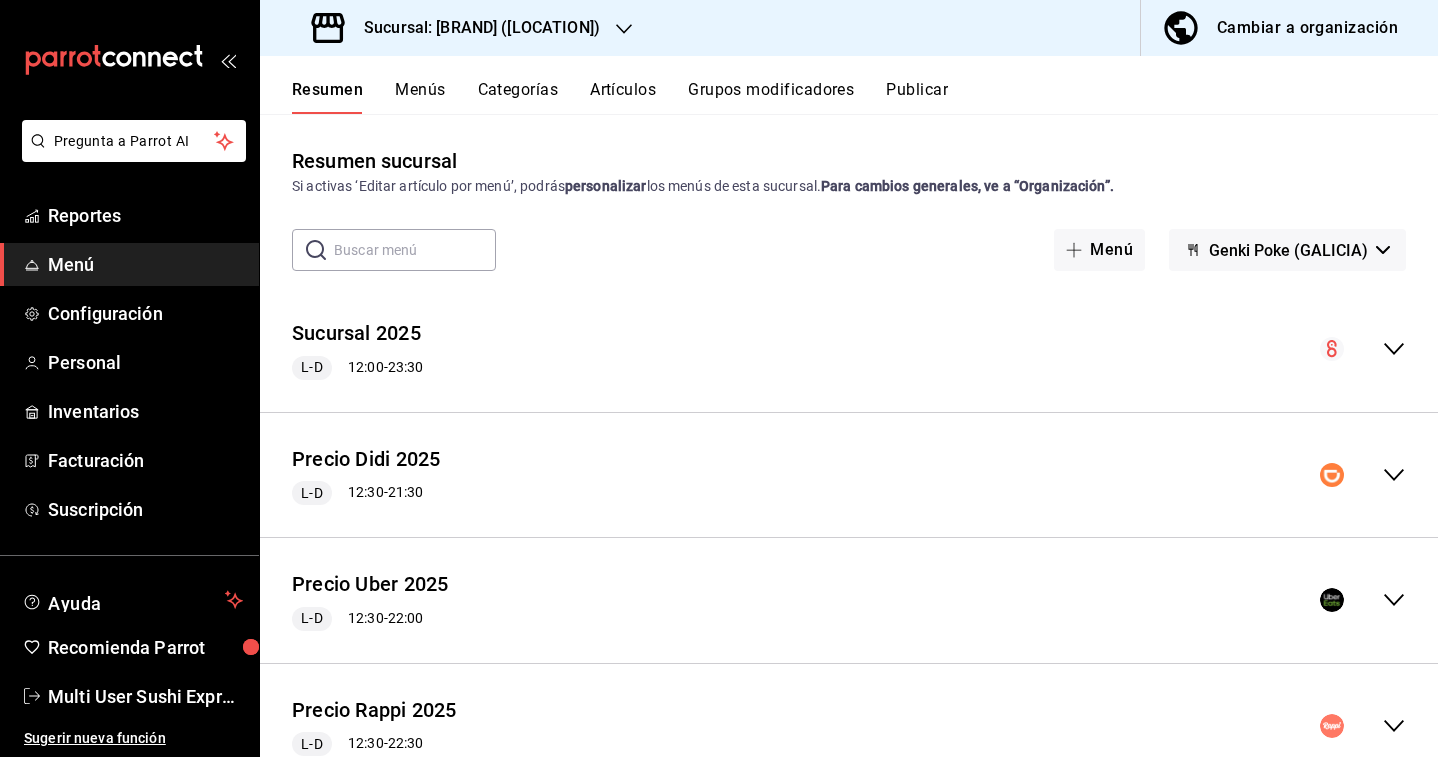 click 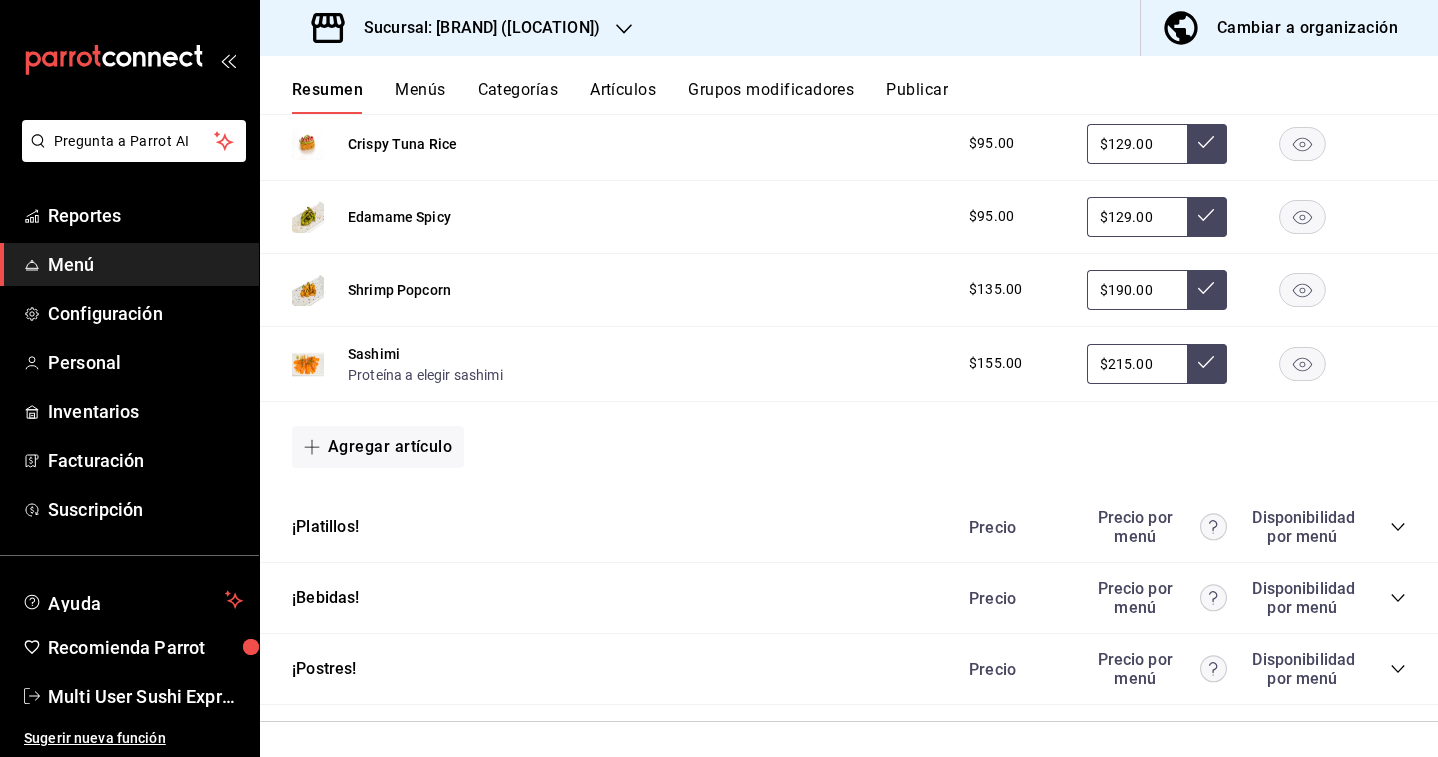 scroll, scrollTop: 1155, scrollLeft: 0, axis: vertical 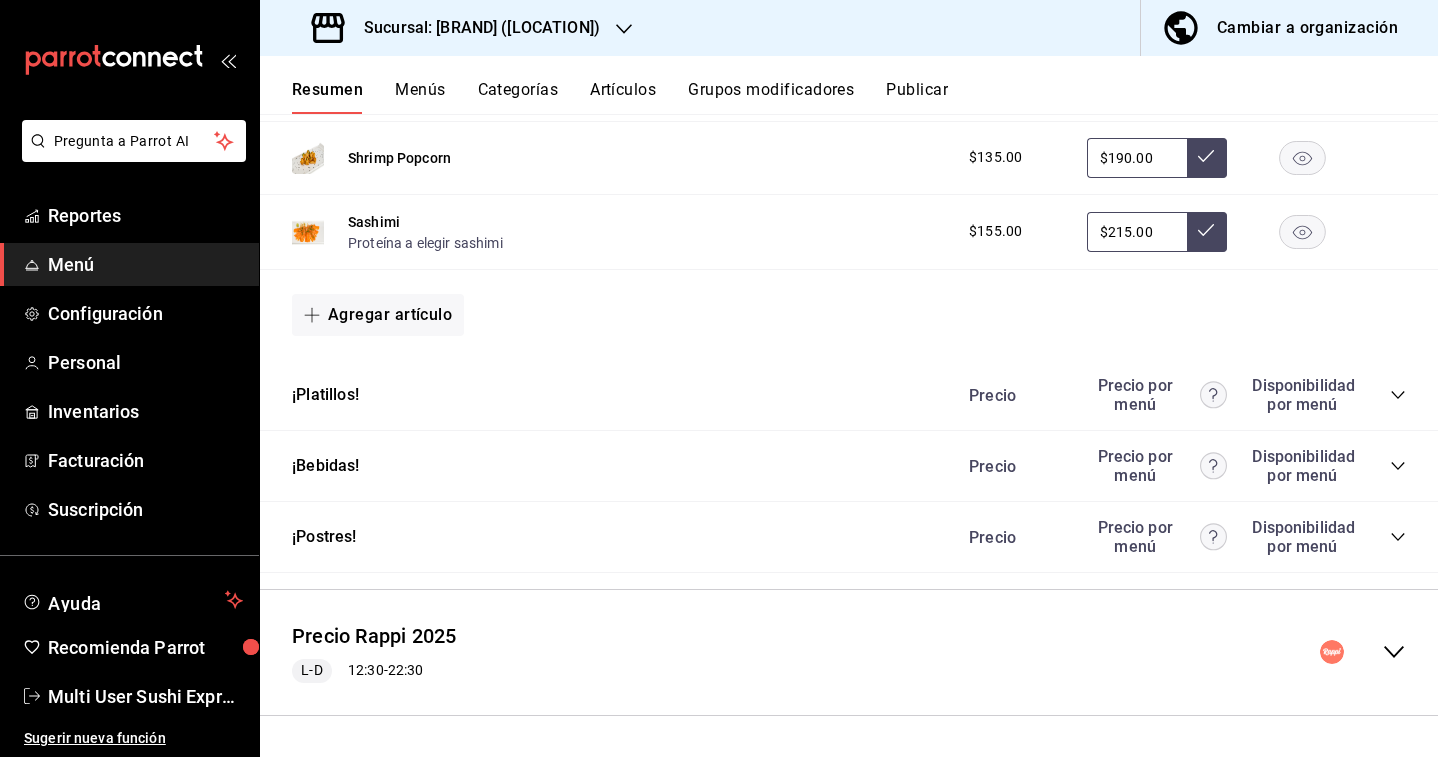 click on "Precio Precio por menú   Disponibilidad por menú" at bounding box center [1177, 395] 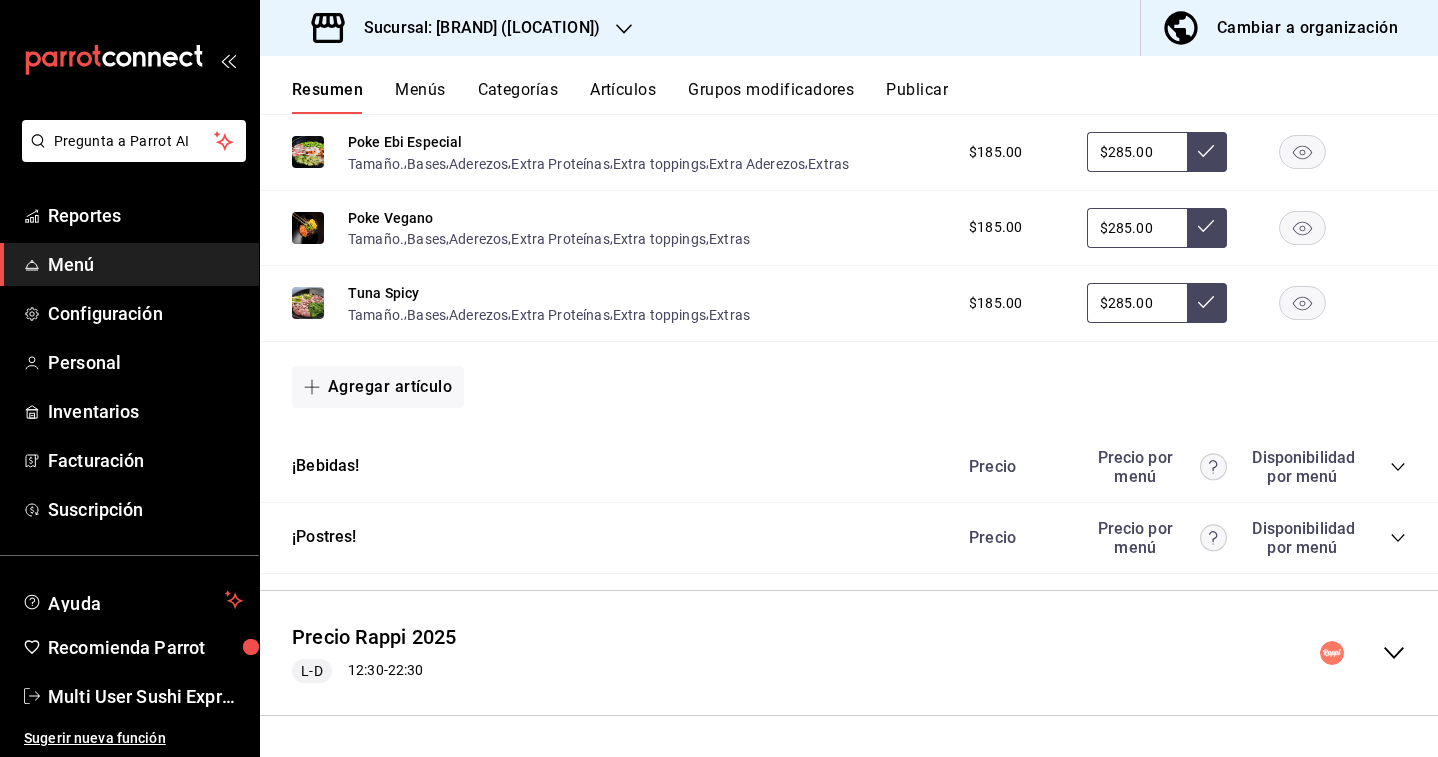 scroll, scrollTop: 0, scrollLeft: 0, axis: both 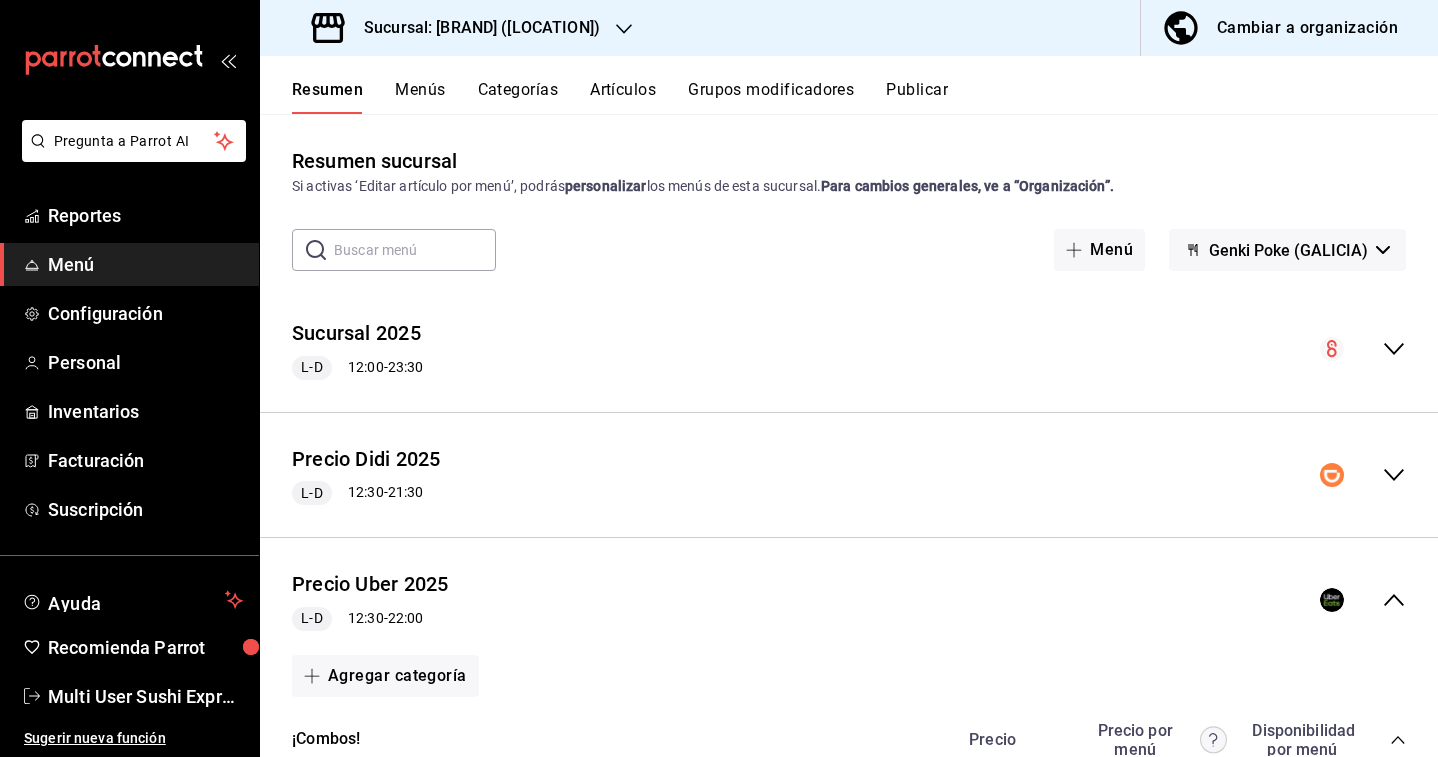 click 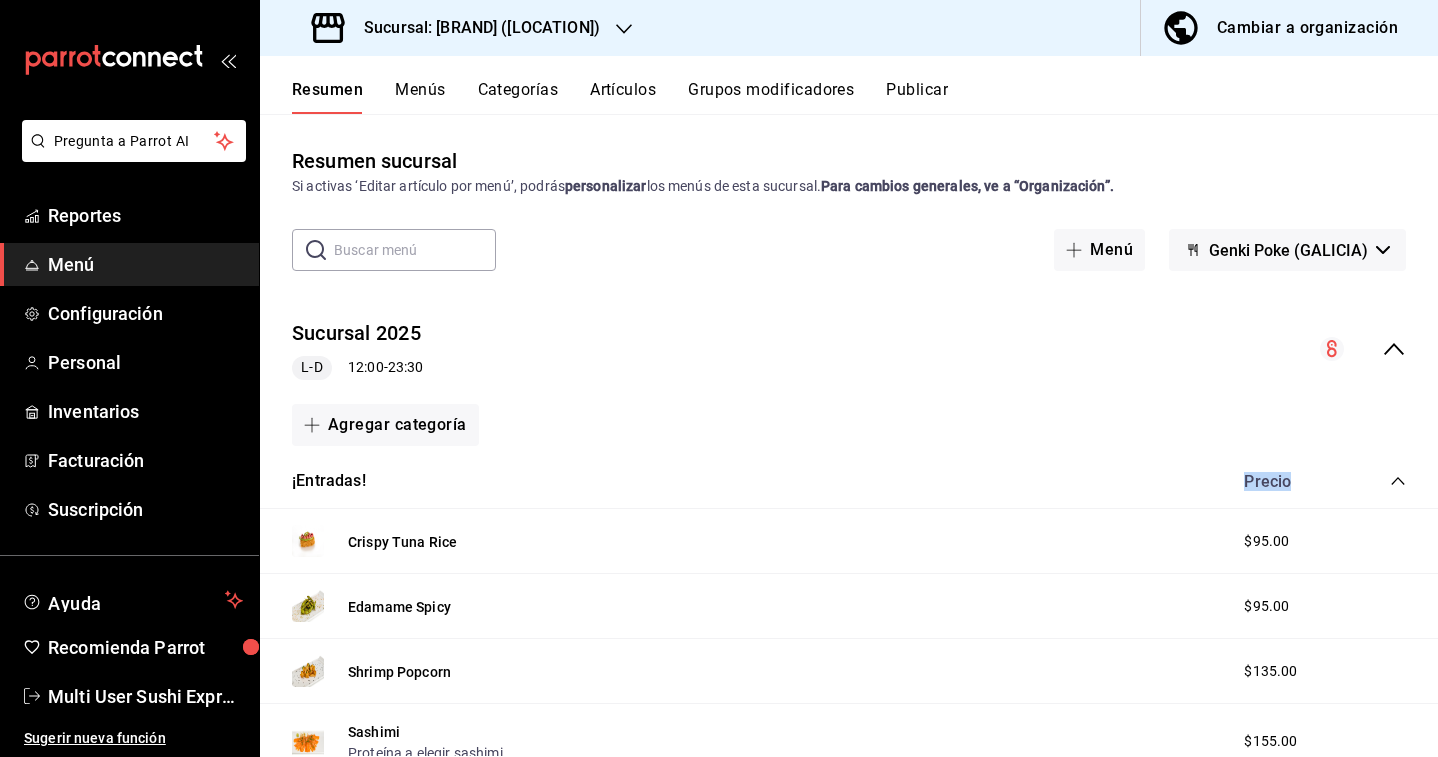 click 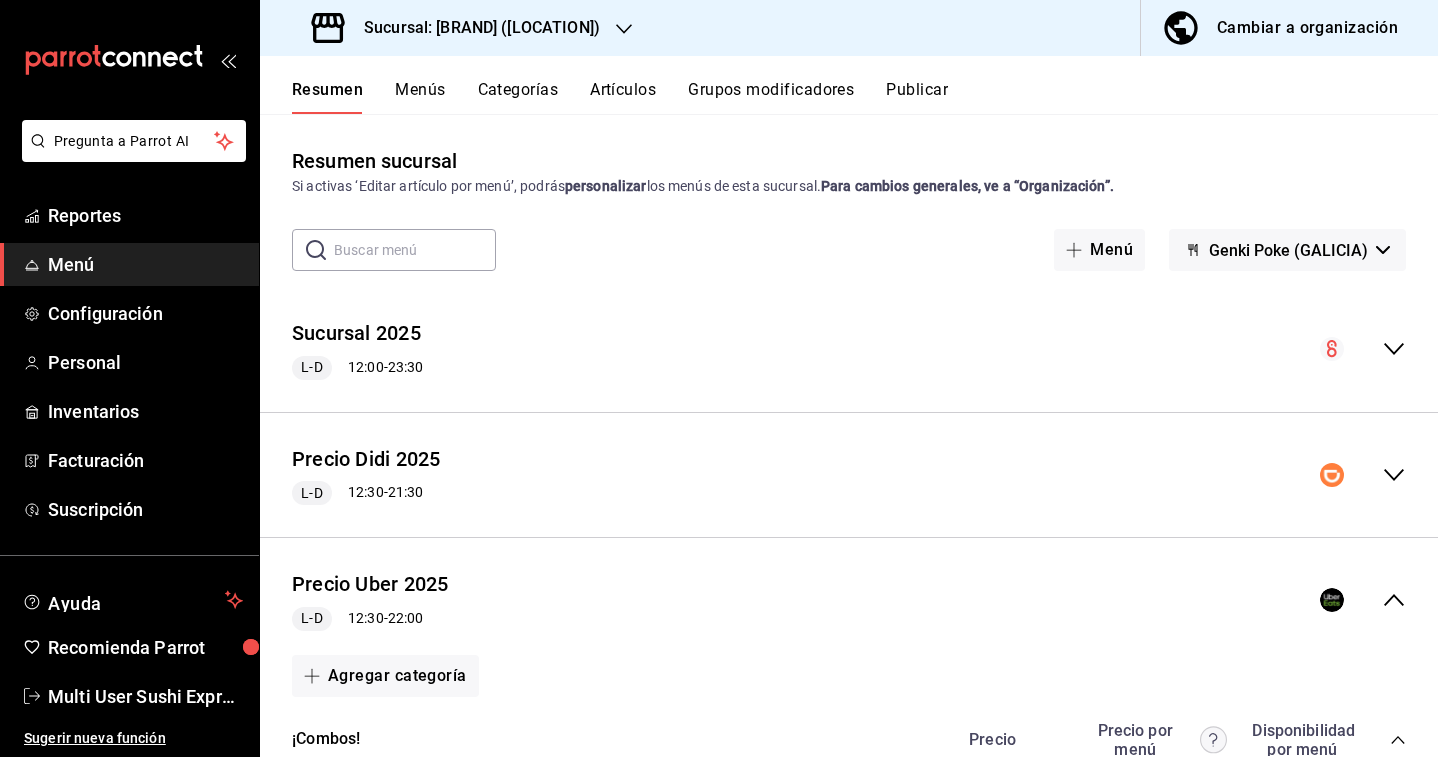 click 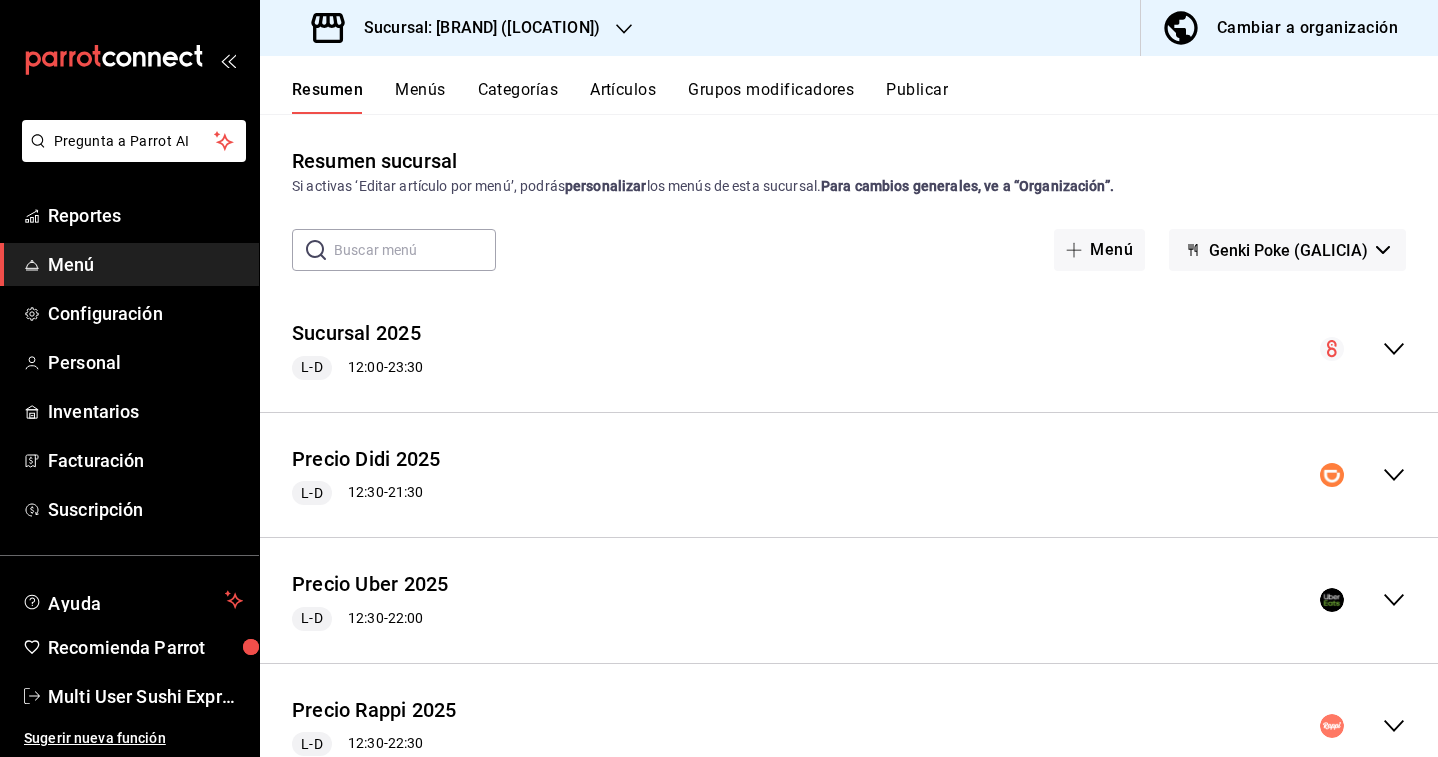 scroll, scrollTop: 73, scrollLeft: 0, axis: vertical 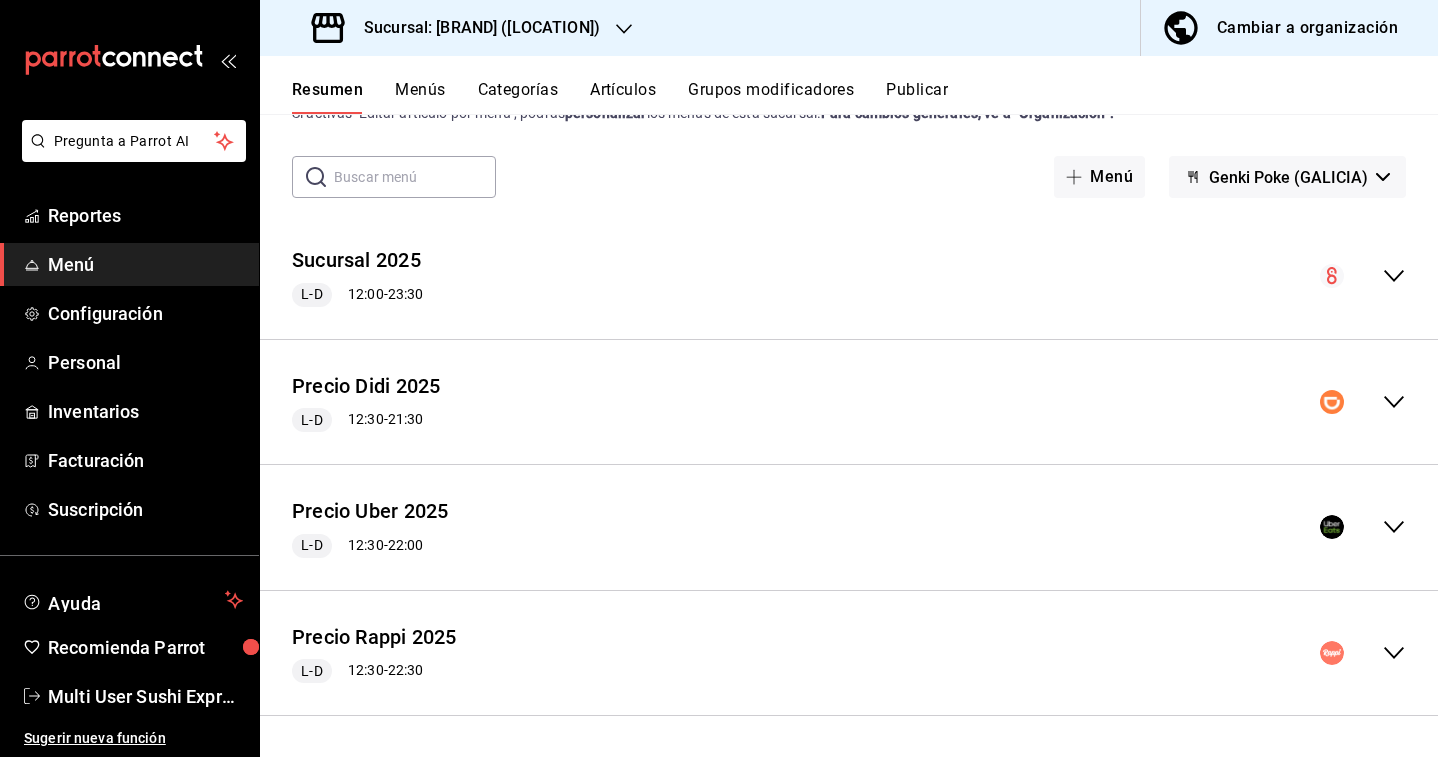 click on "Sucursal: [BRAND] ([LOCATION])" at bounding box center [458, 28] 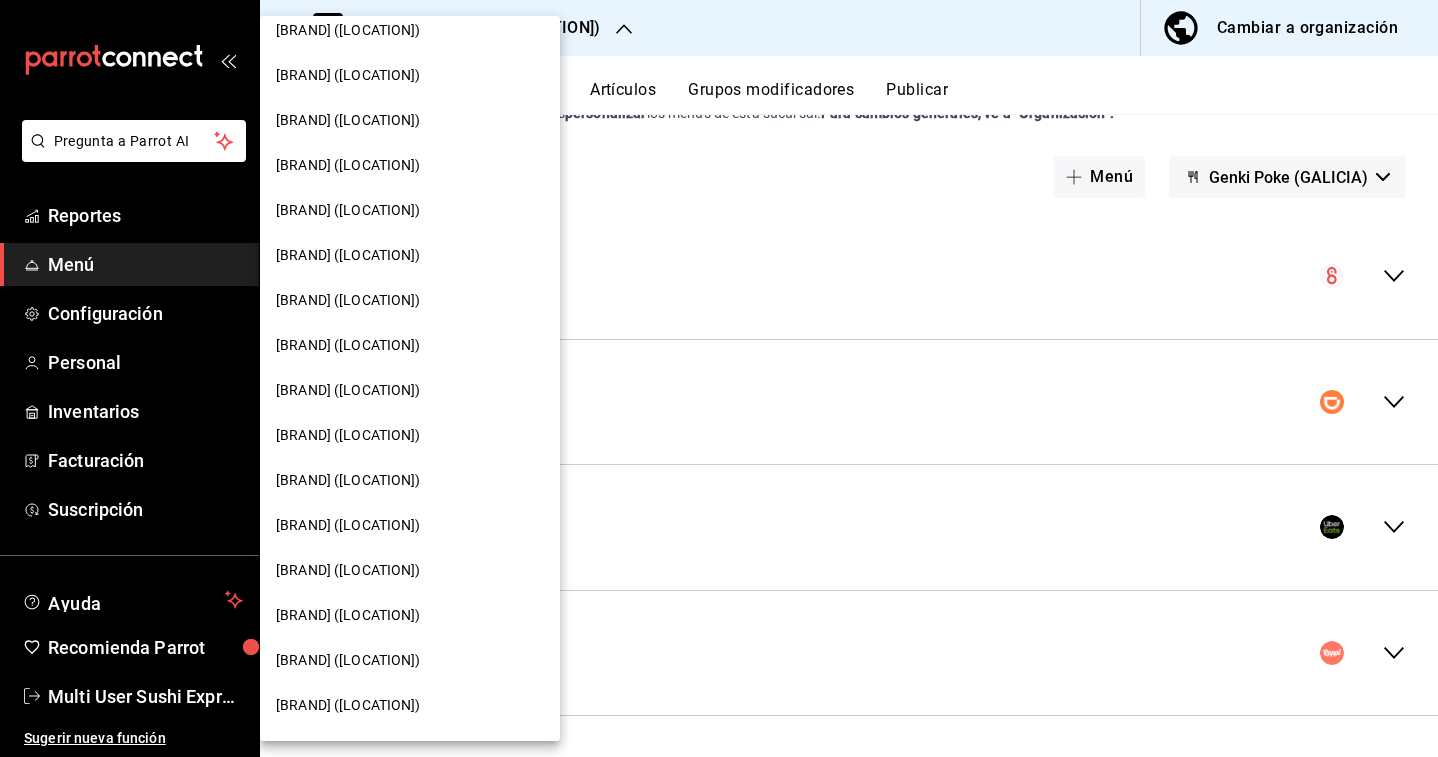 scroll, scrollTop: 101, scrollLeft: 0, axis: vertical 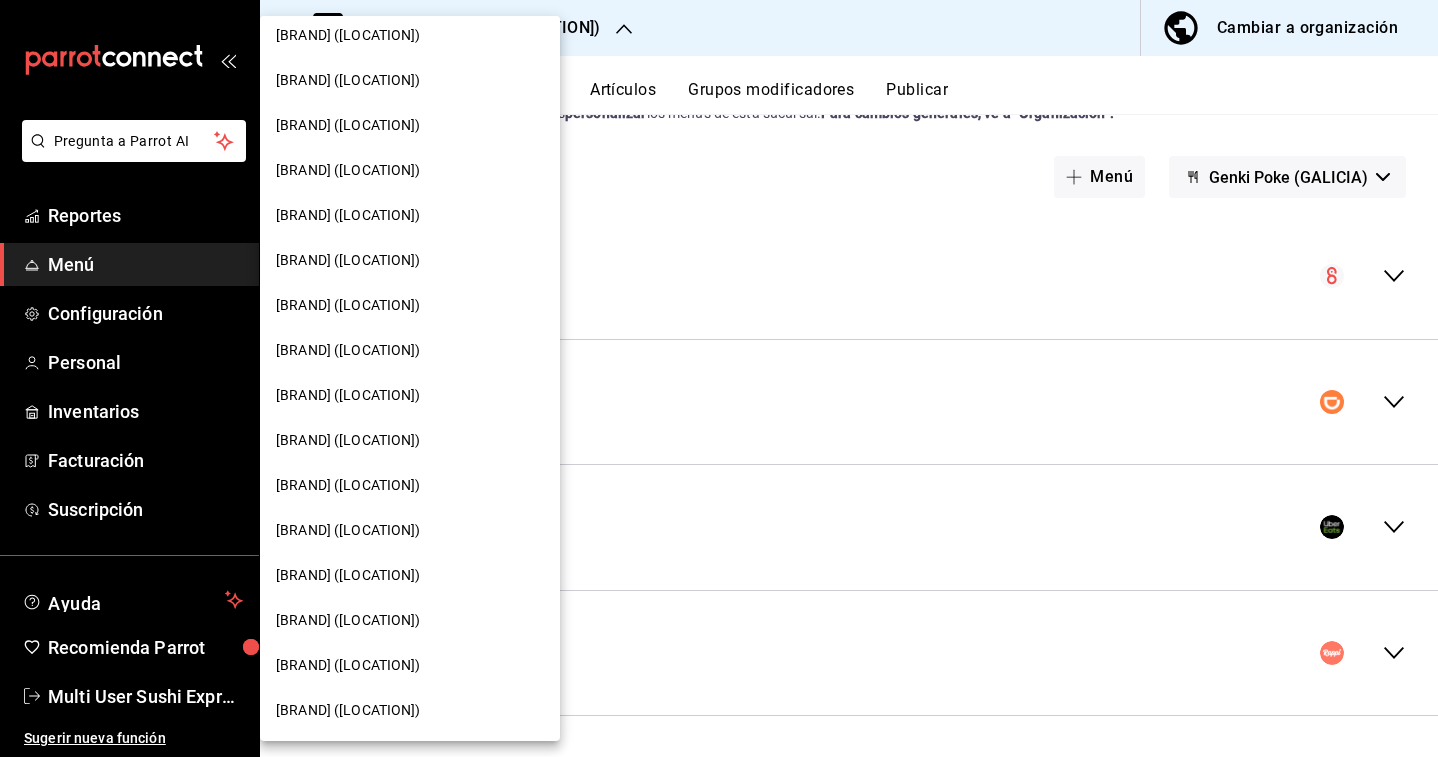 drag, startPoint x: 366, startPoint y: 568, endPoint x: 701, endPoint y: 667, distance: 349.3222 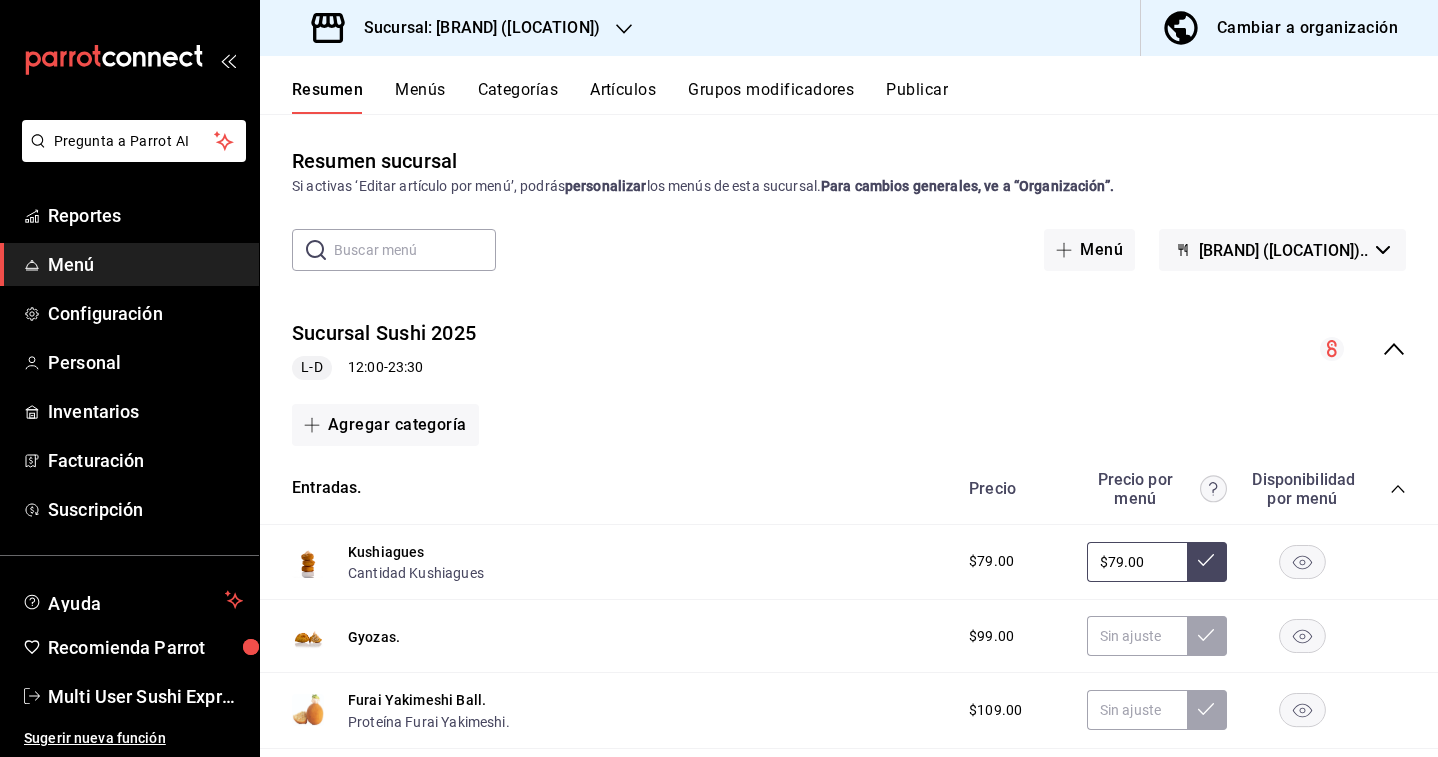 click at bounding box center (1363, 349) 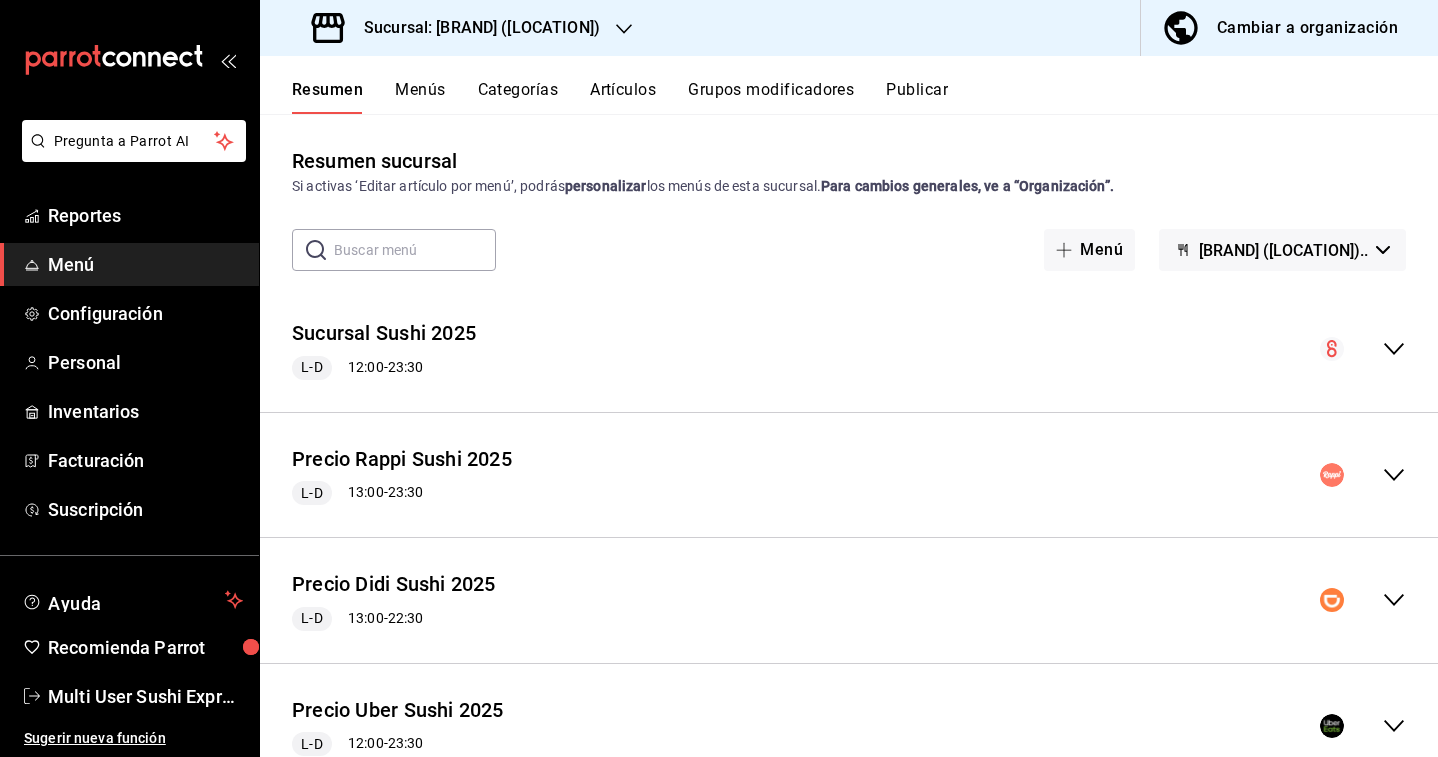 click on "[BRAND] ([LOCATION]).." at bounding box center [1282, 250] 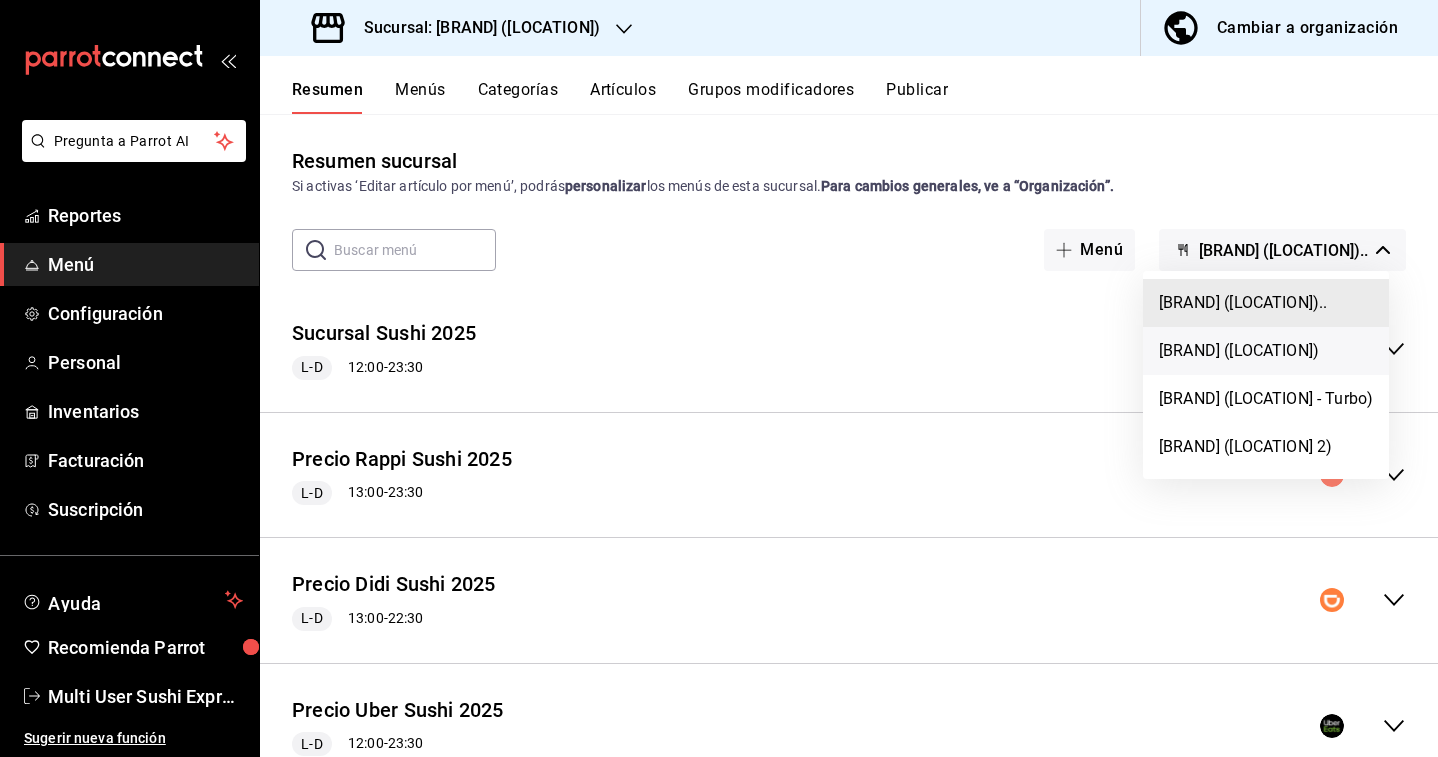 click on "[BRAND] ([LOCATION])" at bounding box center (1266, 351) 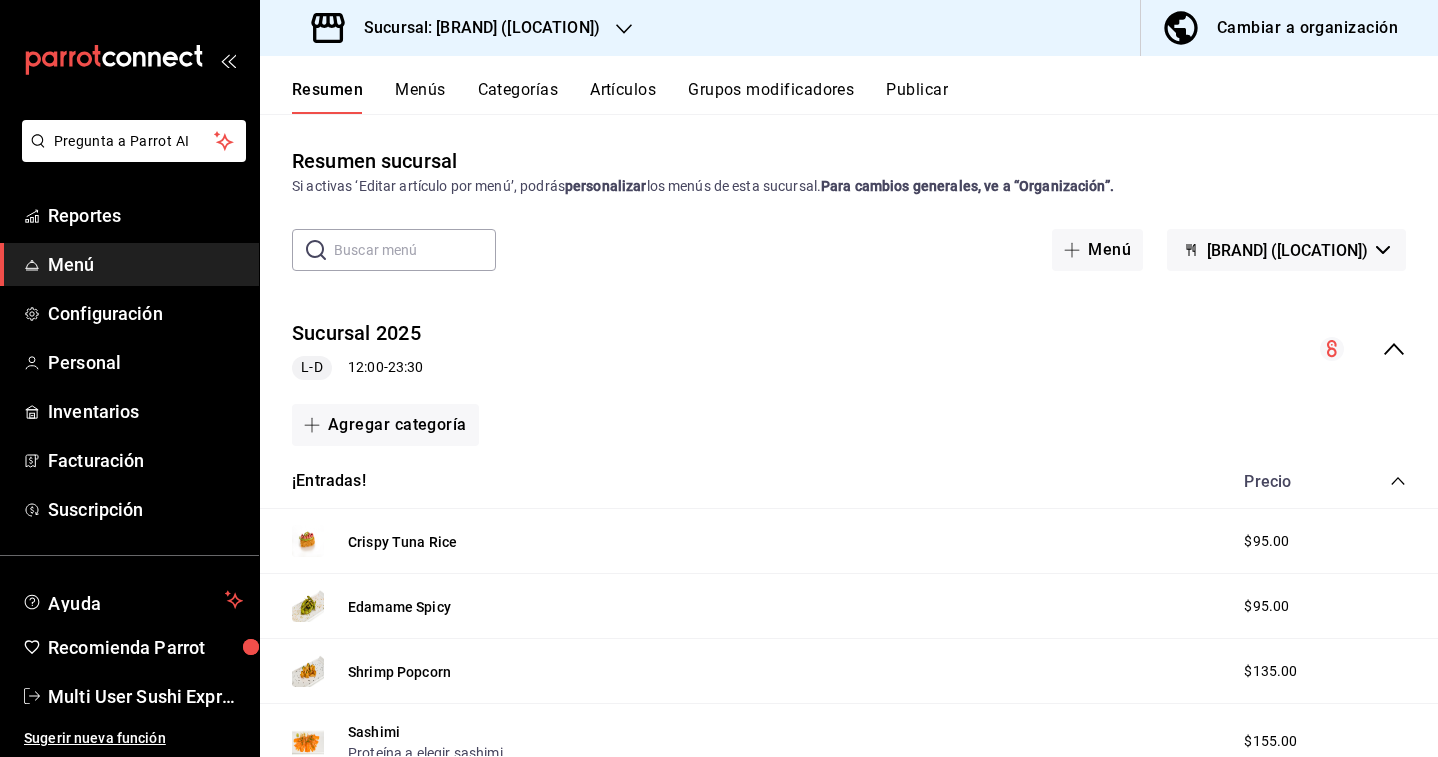 click 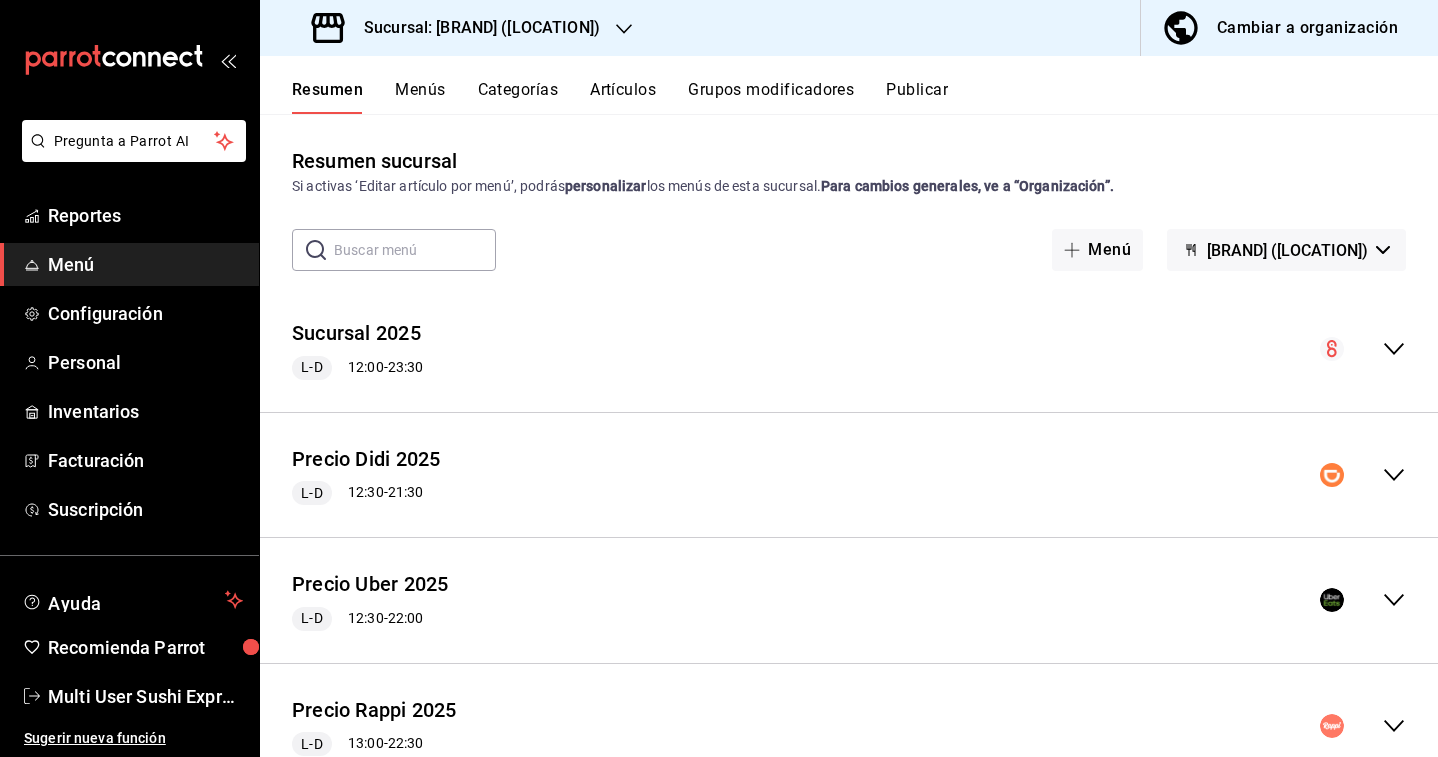 scroll, scrollTop: 73, scrollLeft: 0, axis: vertical 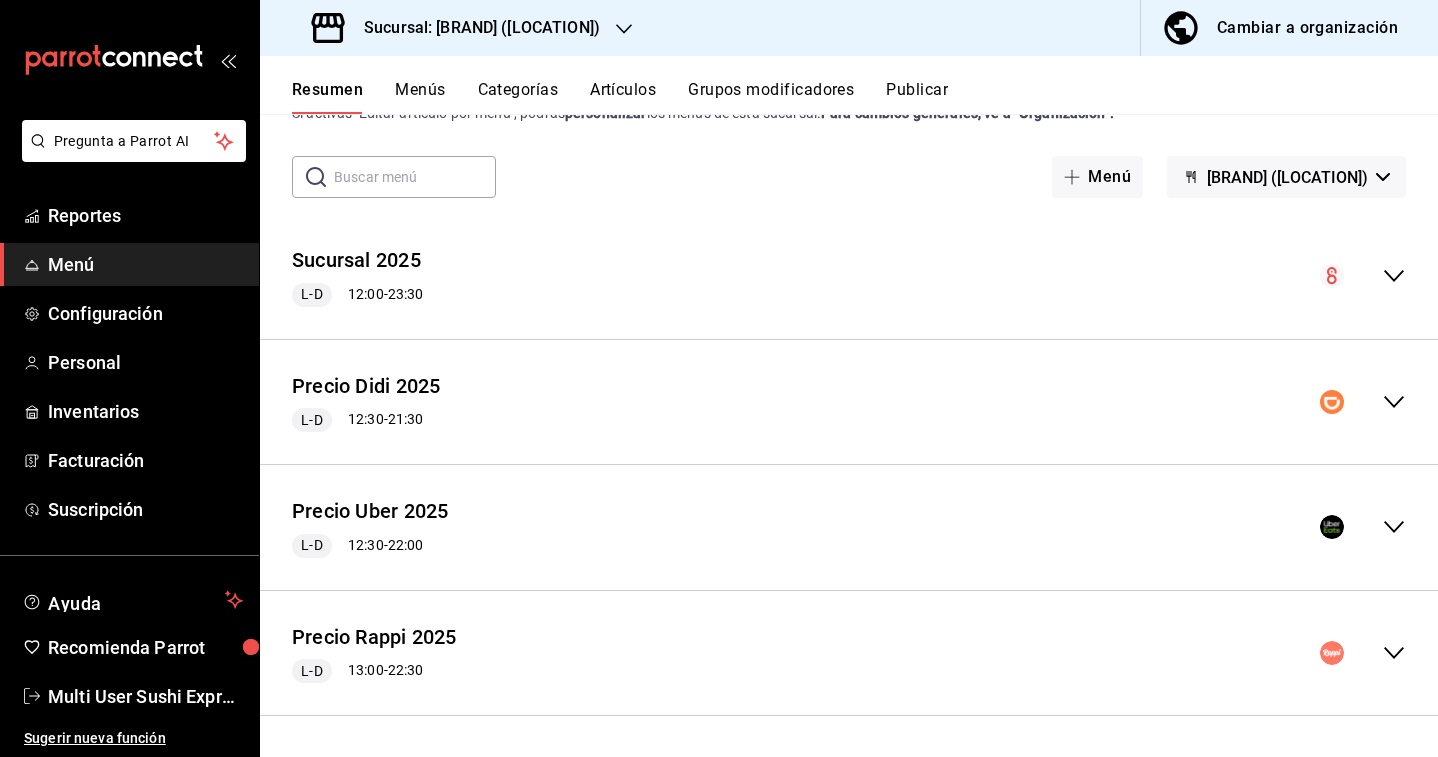 click 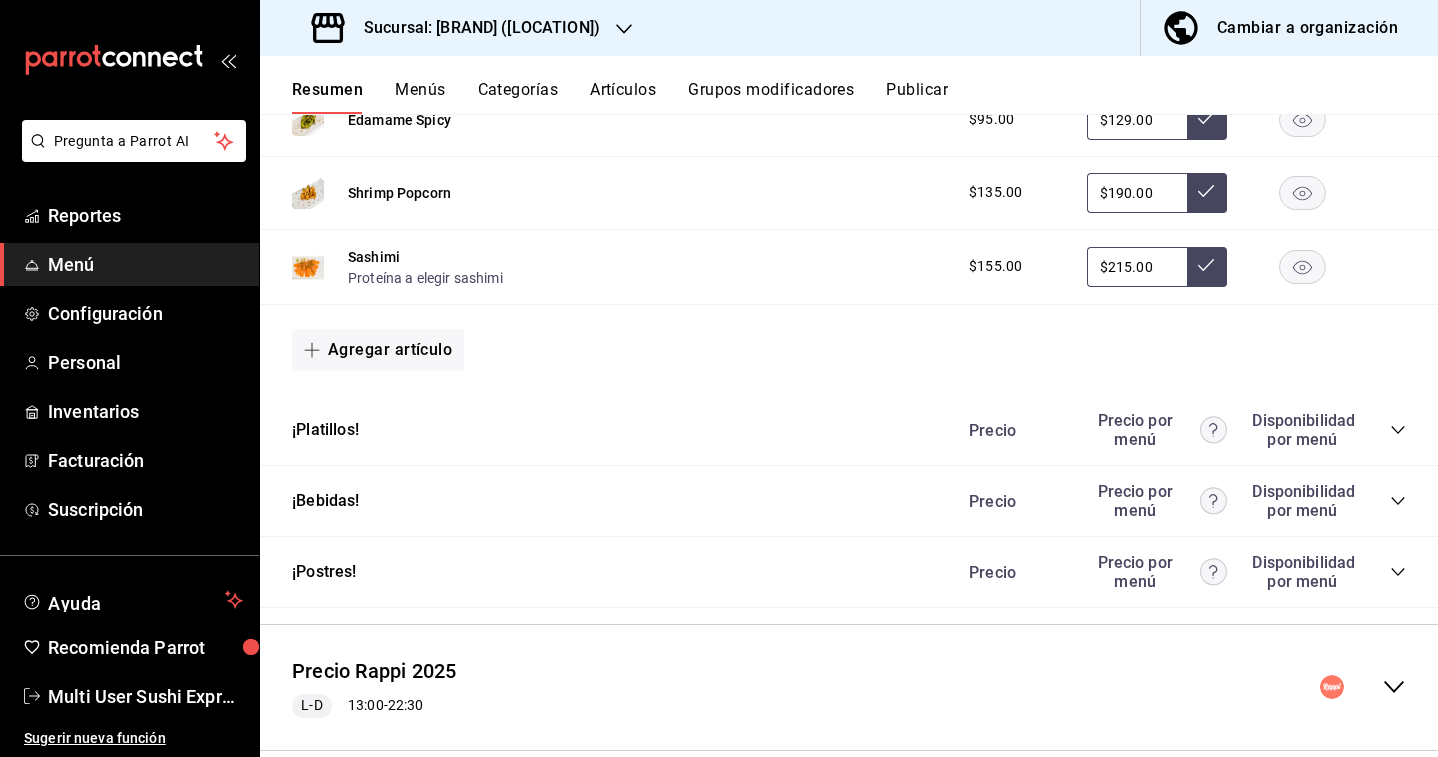 scroll, scrollTop: 1132, scrollLeft: 0, axis: vertical 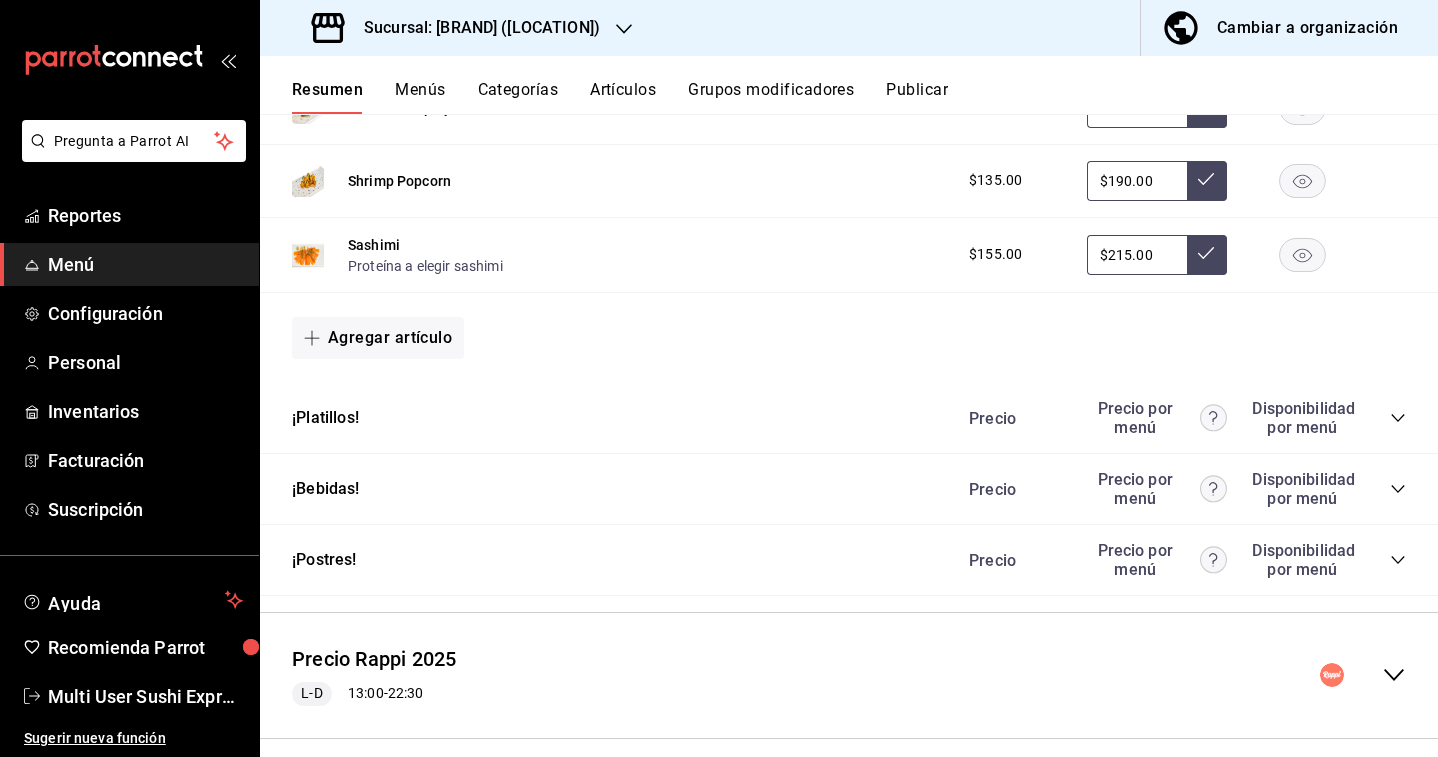 click 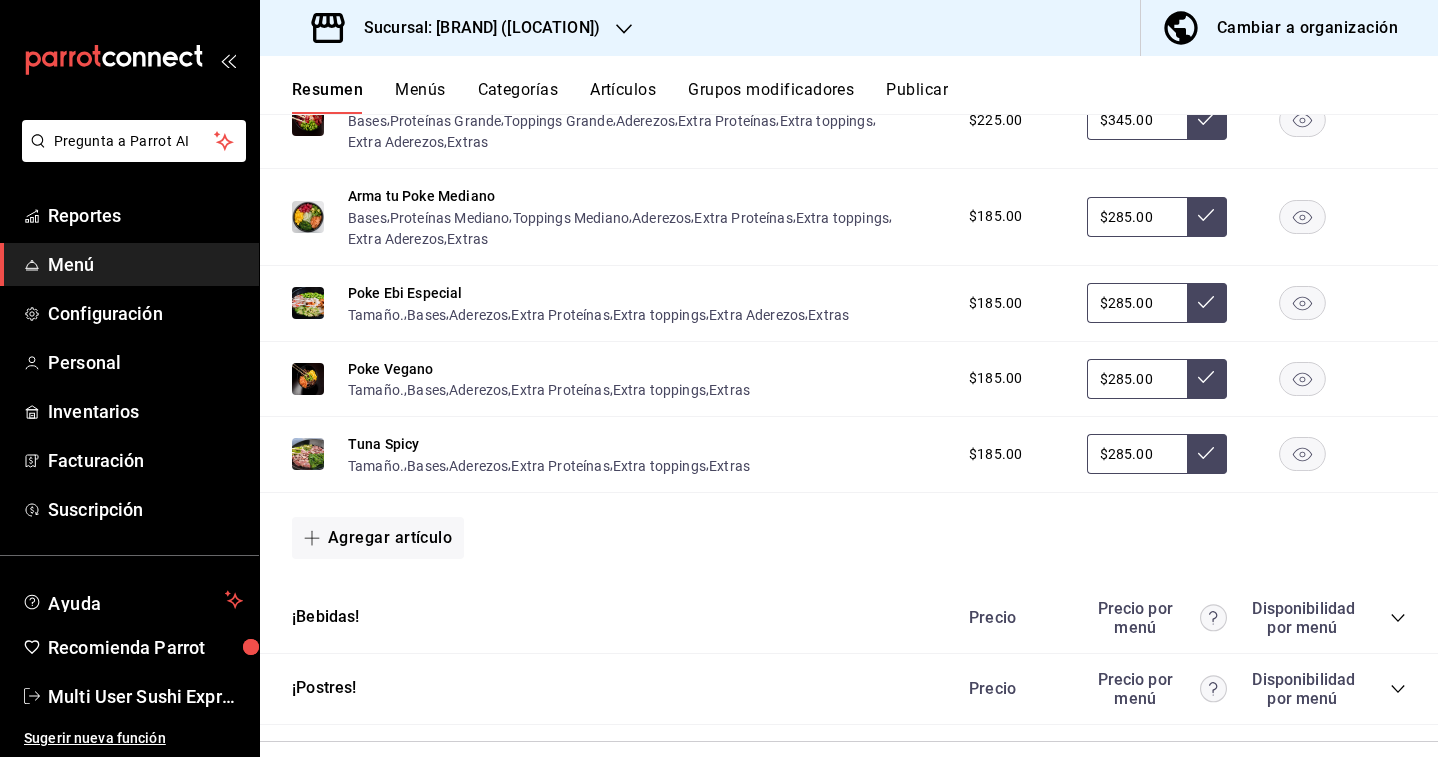 scroll, scrollTop: 1665, scrollLeft: 0, axis: vertical 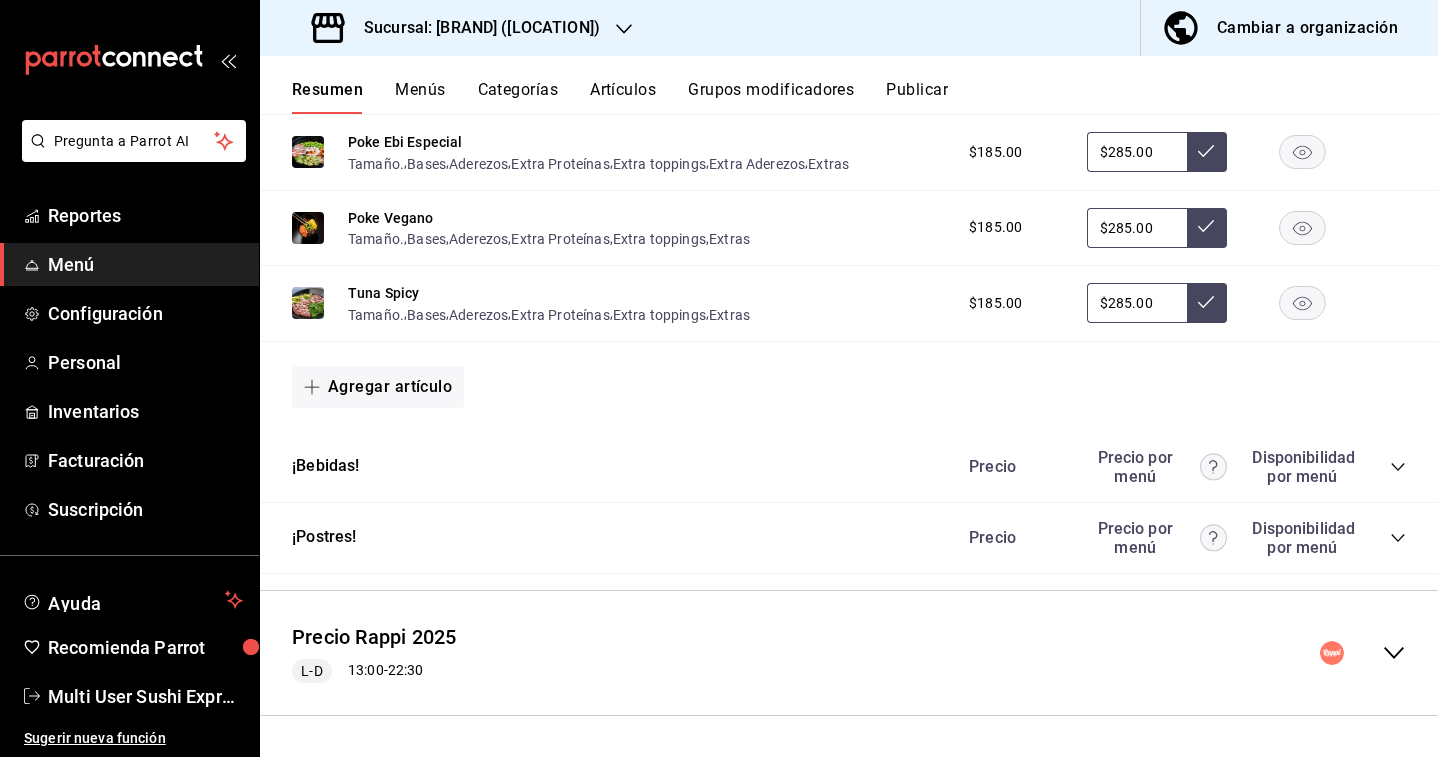 click on "Precio Precio por menú   Disponibilidad por menú" at bounding box center [1177, 467] 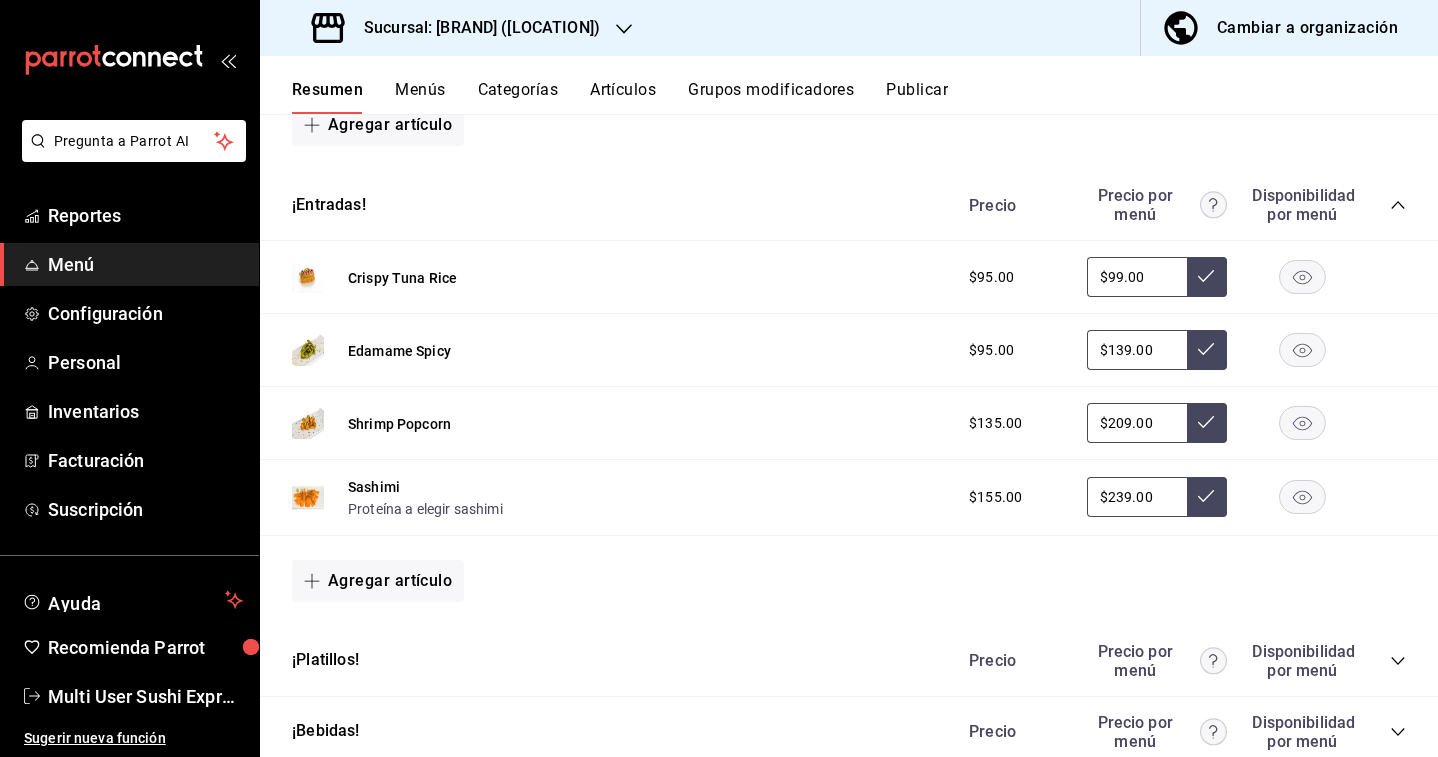 scroll, scrollTop: 2747, scrollLeft: 0, axis: vertical 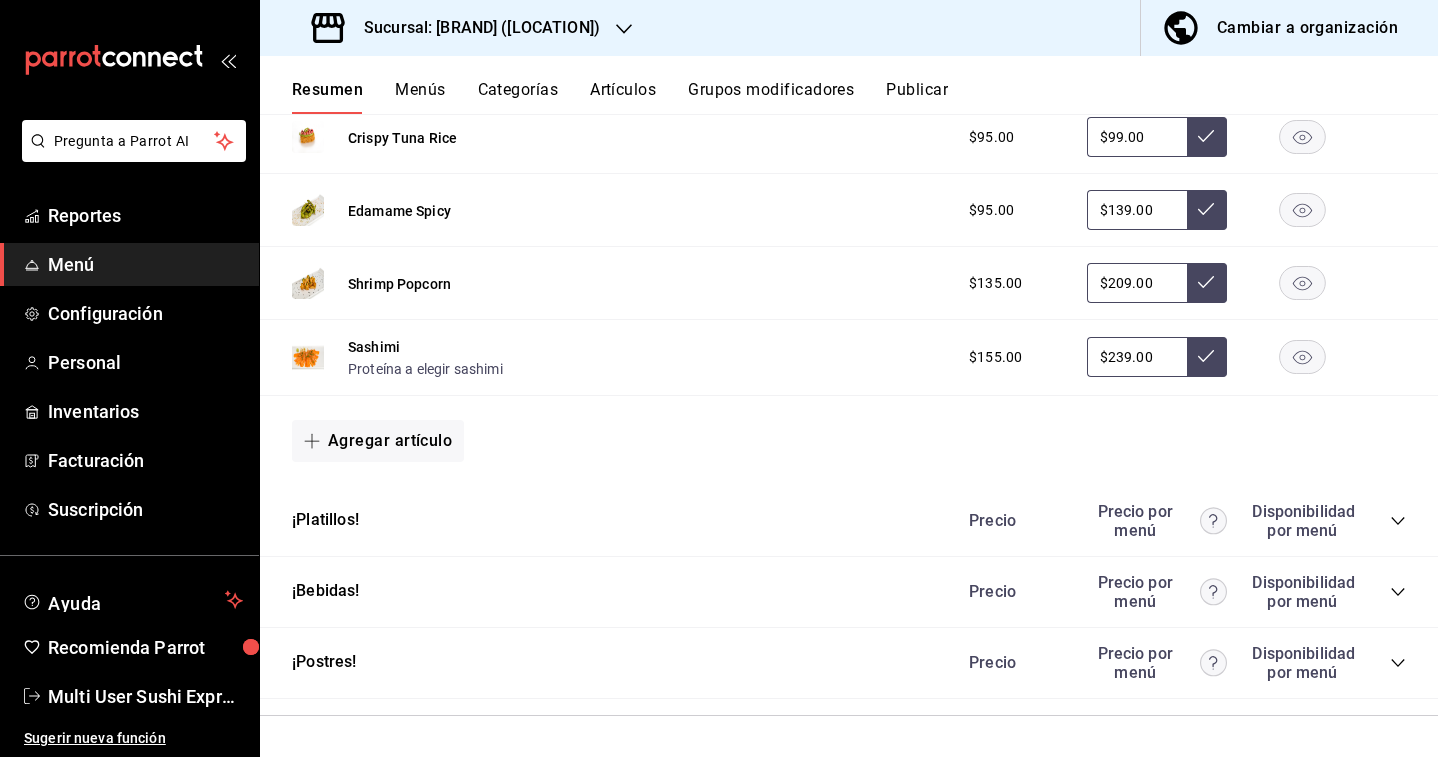 click on "Precio Precio por menú   Disponibilidad por menú" at bounding box center [1177, 521] 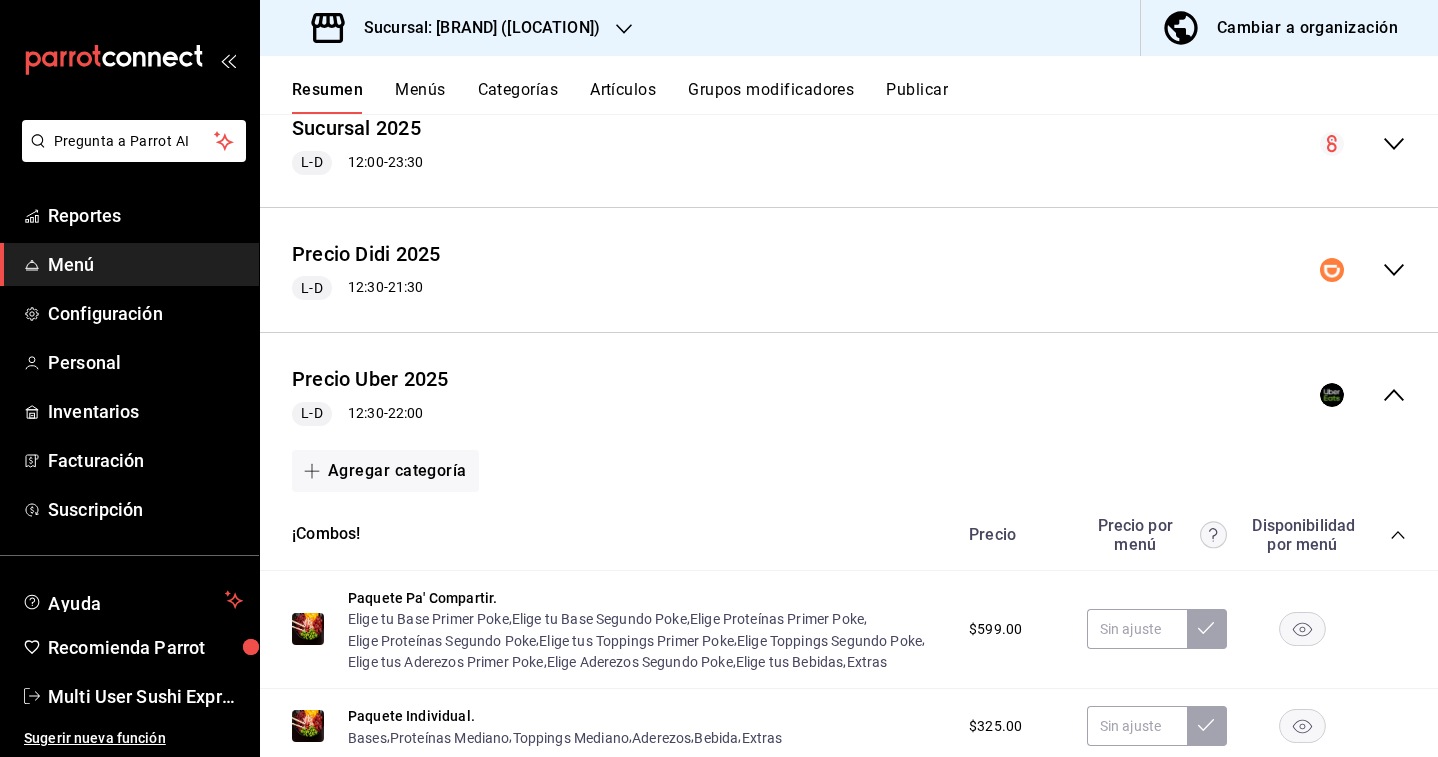 scroll, scrollTop: 0, scrollLeft: 0, axis: both 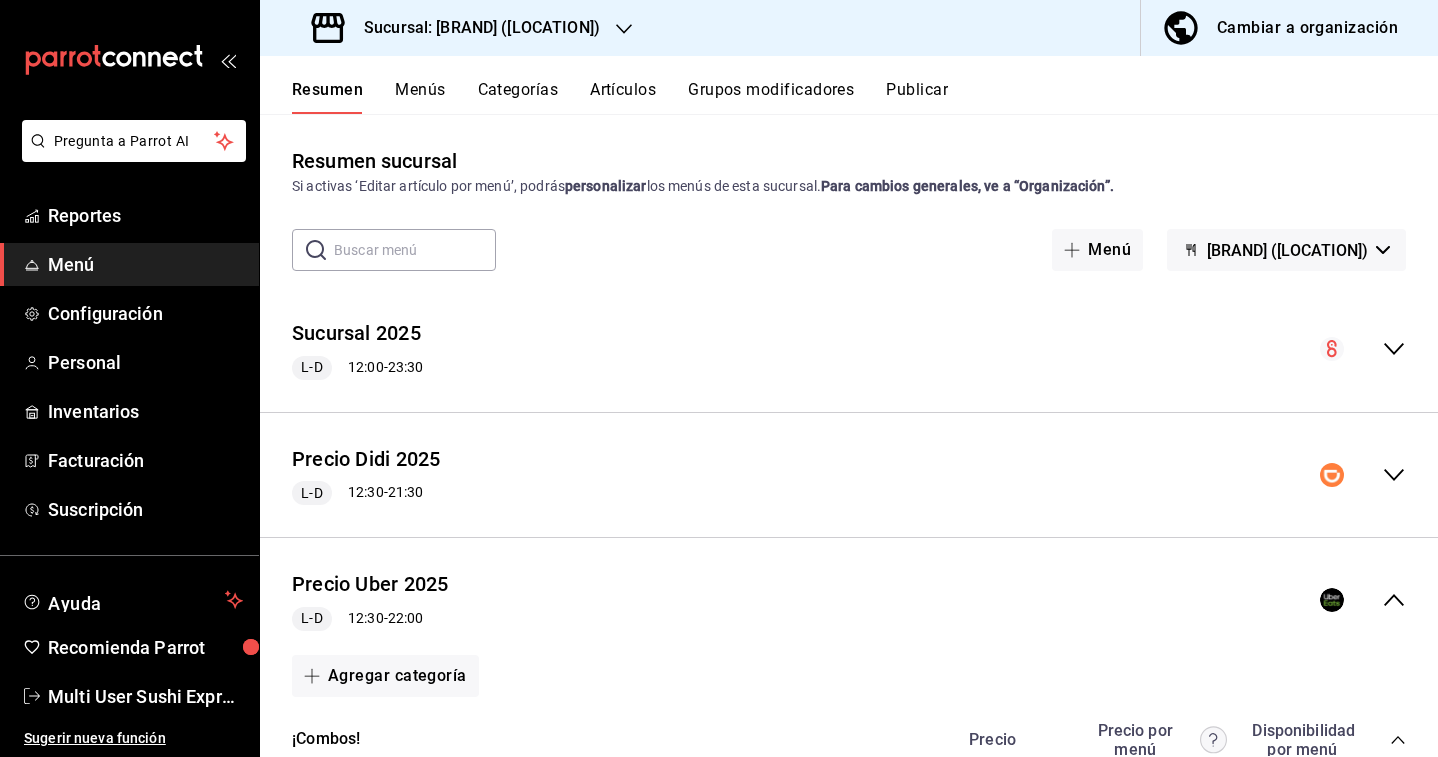 click on "Sucursal: [BRAND] ([LOCATION])" at bounding box center [458, 28] 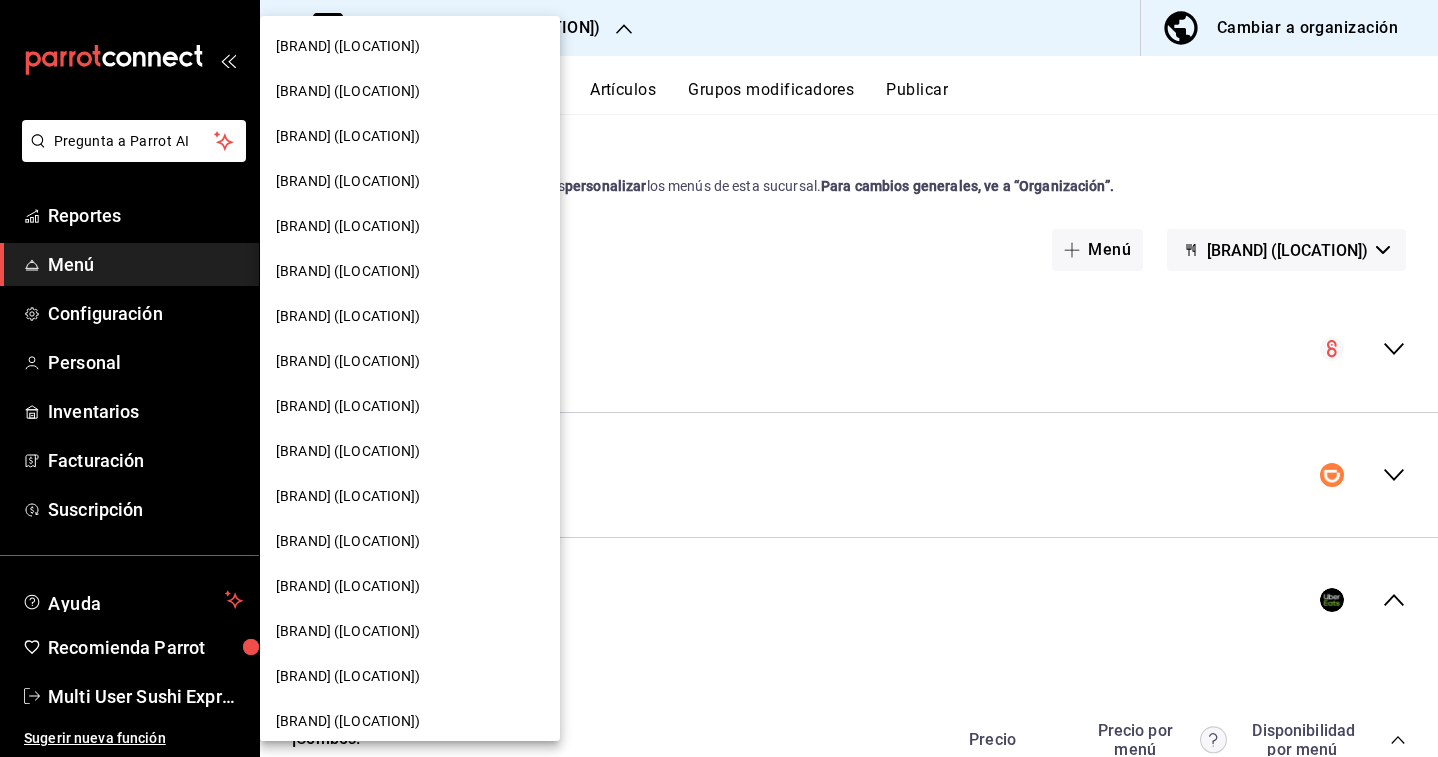click on "[BRAND] ([LOCATION])" at bounding box center (348, 676) 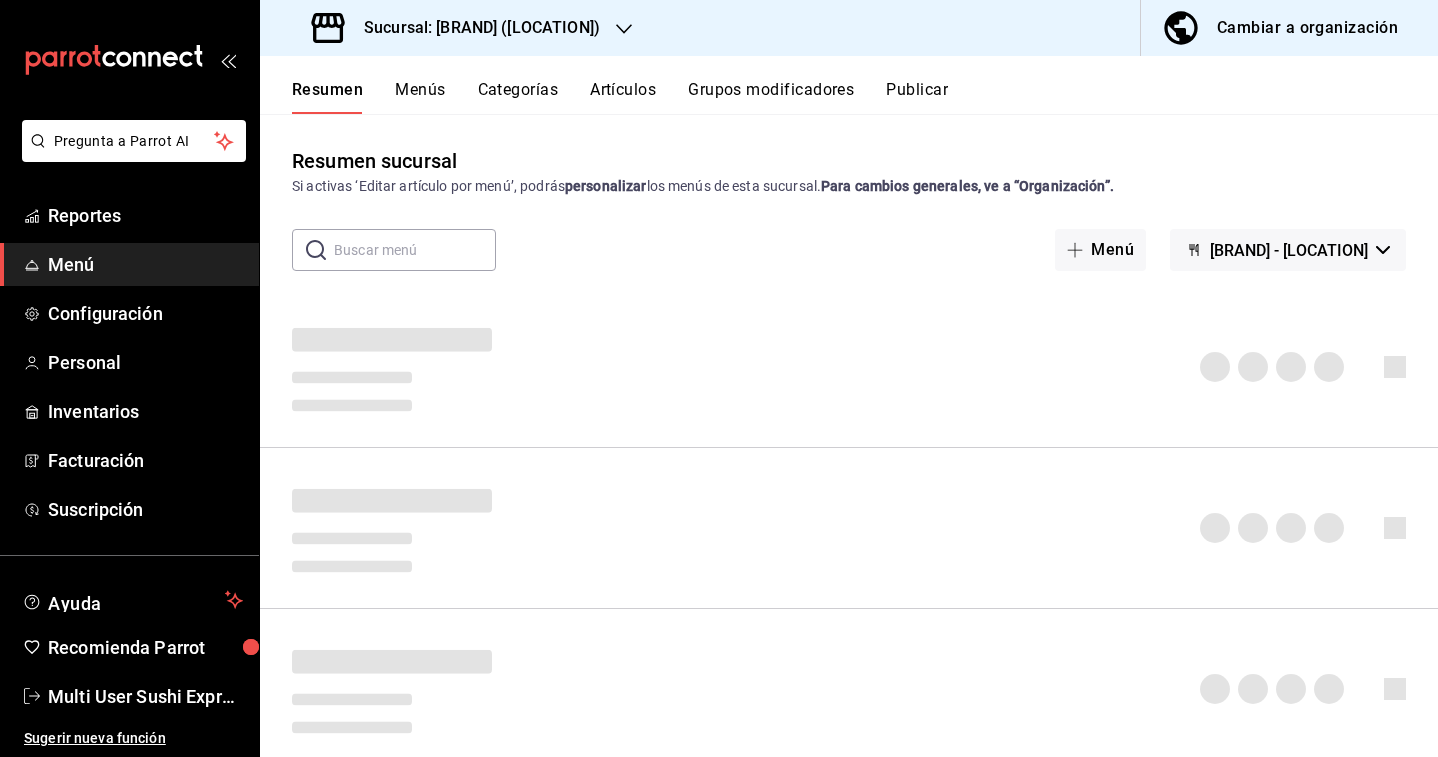 click on "Sucursal: [BRAND] ([LOCATION])" at bounding box center (474, 28) 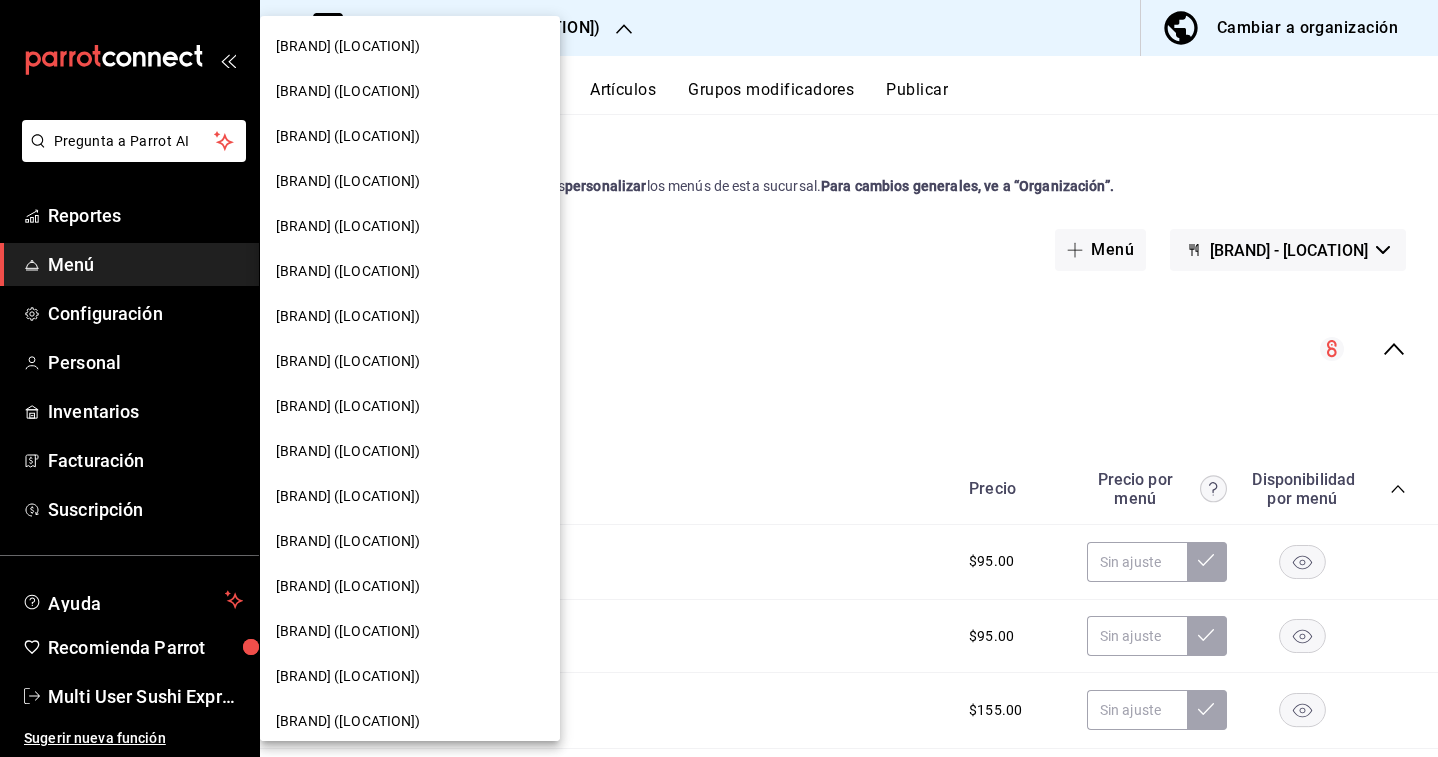 scroll, scrollTop: 101, scrollLeft: 0, axis: vertical 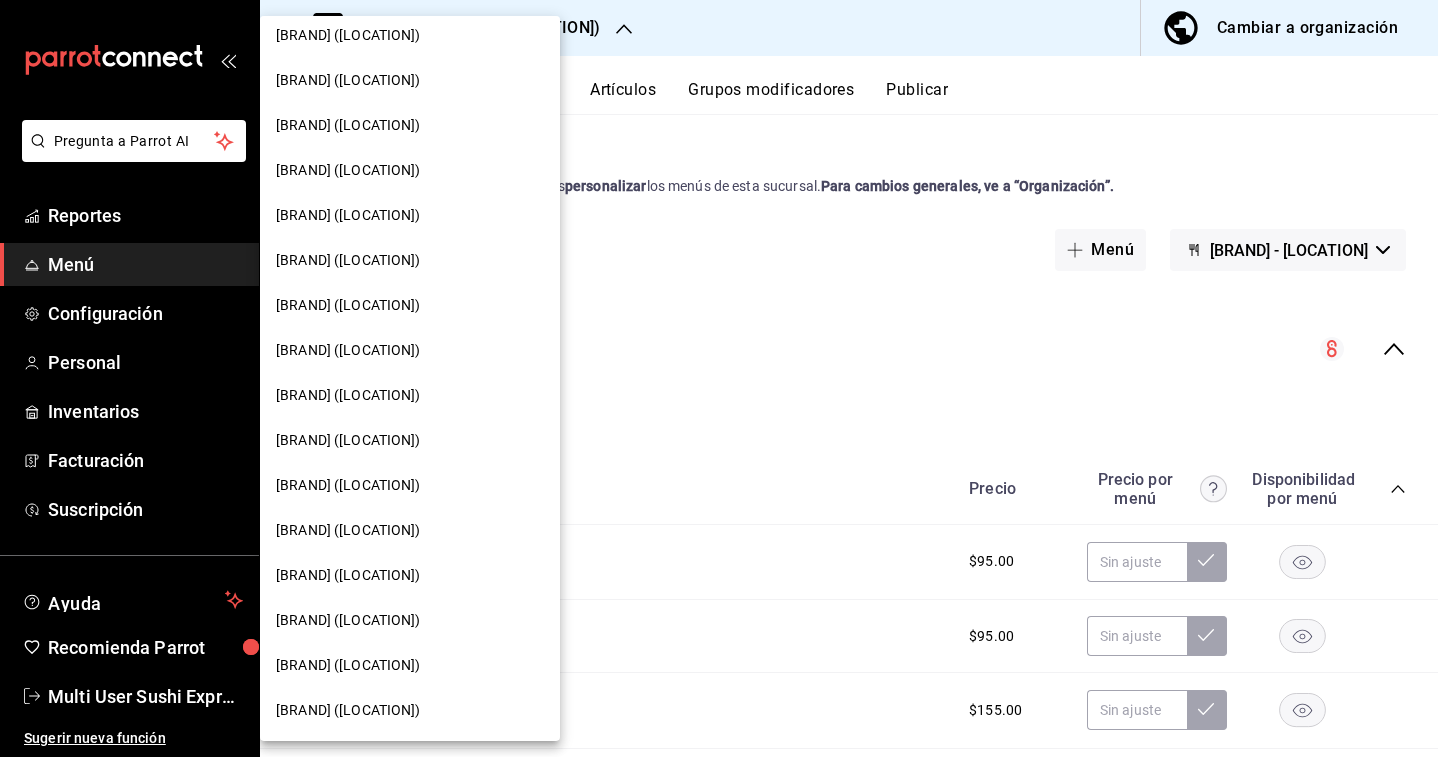 click on "[BRAND] ([LOCATION])" at bounding box center [348, 665] 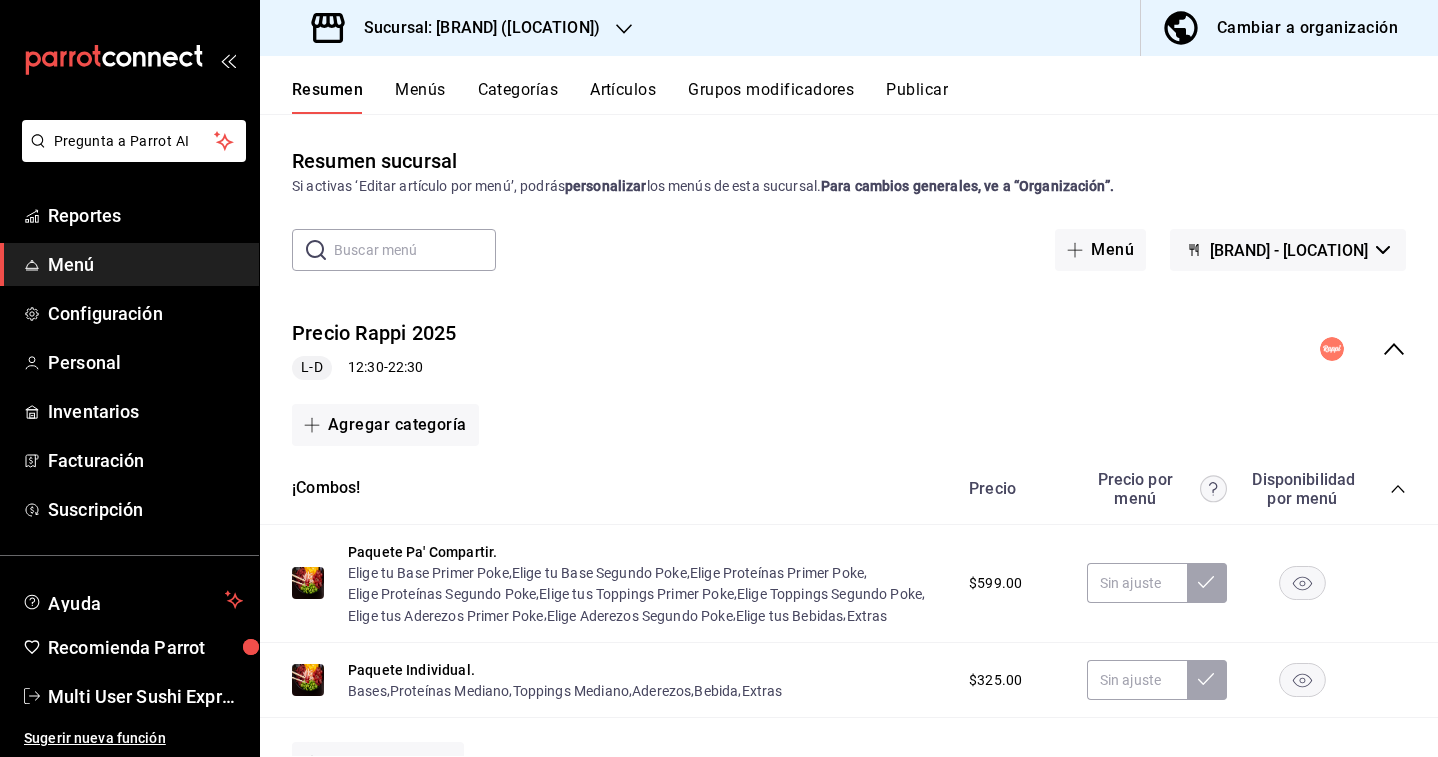 click on "Precio Rappi [NUMBER] L-D [TIME] - [TIME]" at bounding box center [849, 349] 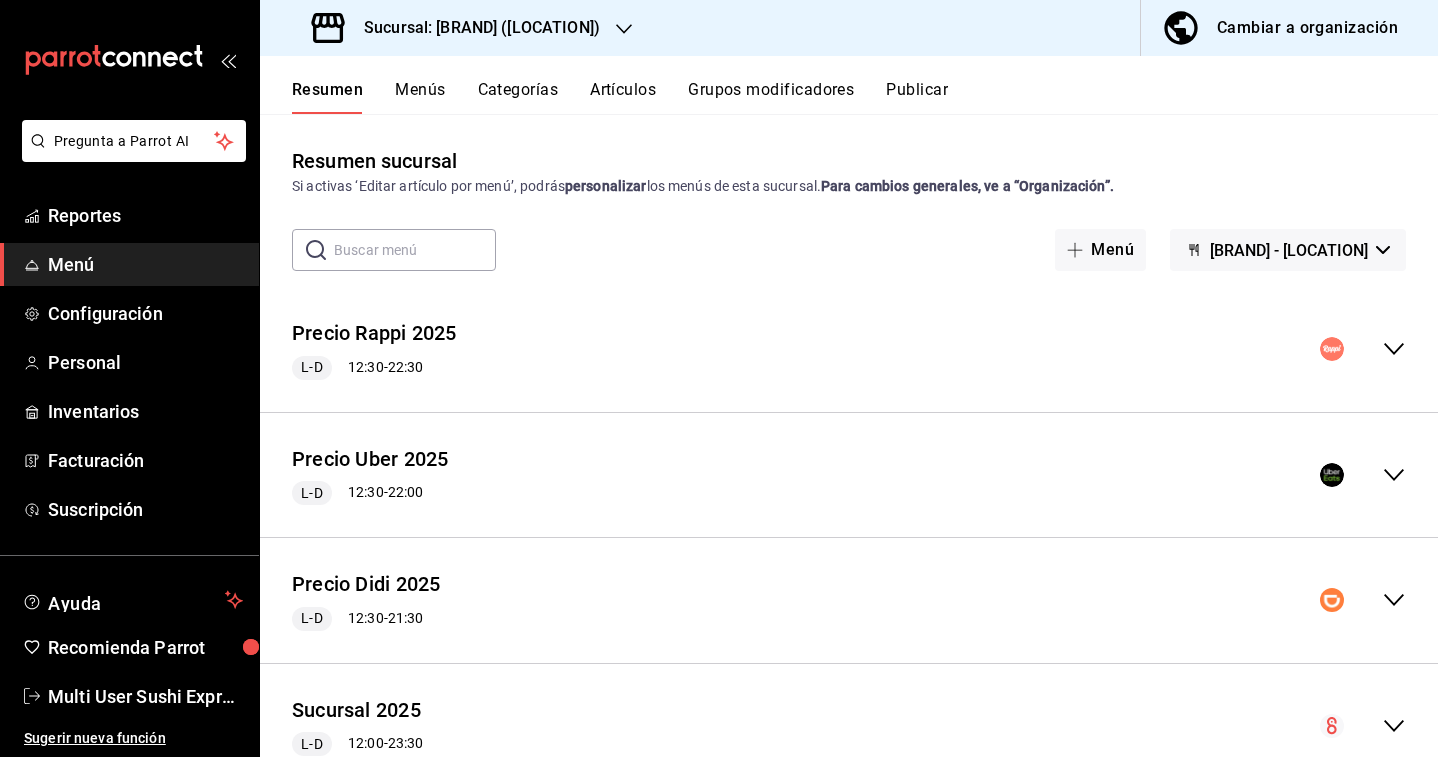 click on "Precio Rappi [NUMBER] L-D [TIME] - [TIME]" at bounding box center (849, 349) 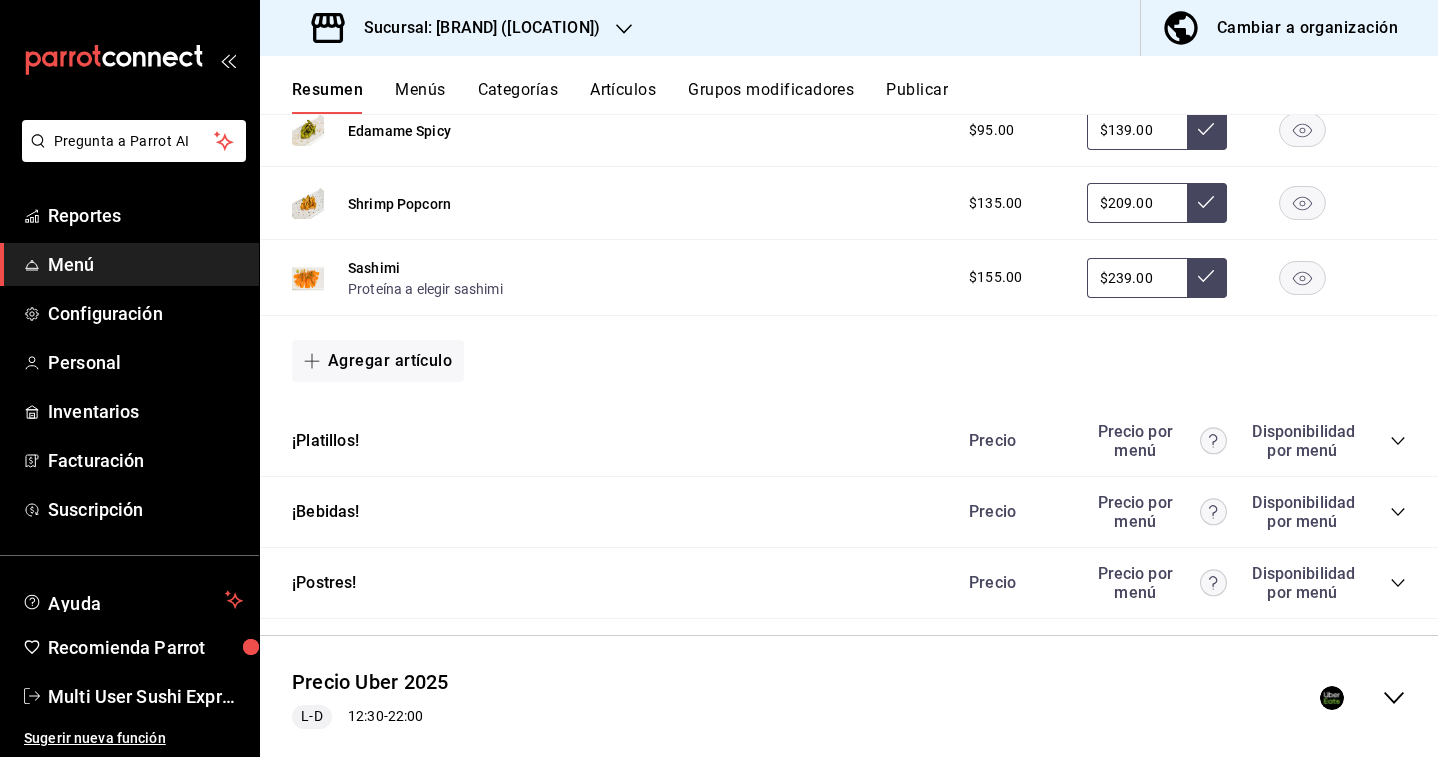 scroll, scrollTop: 941, scrollLeft: 0, axis: vertical 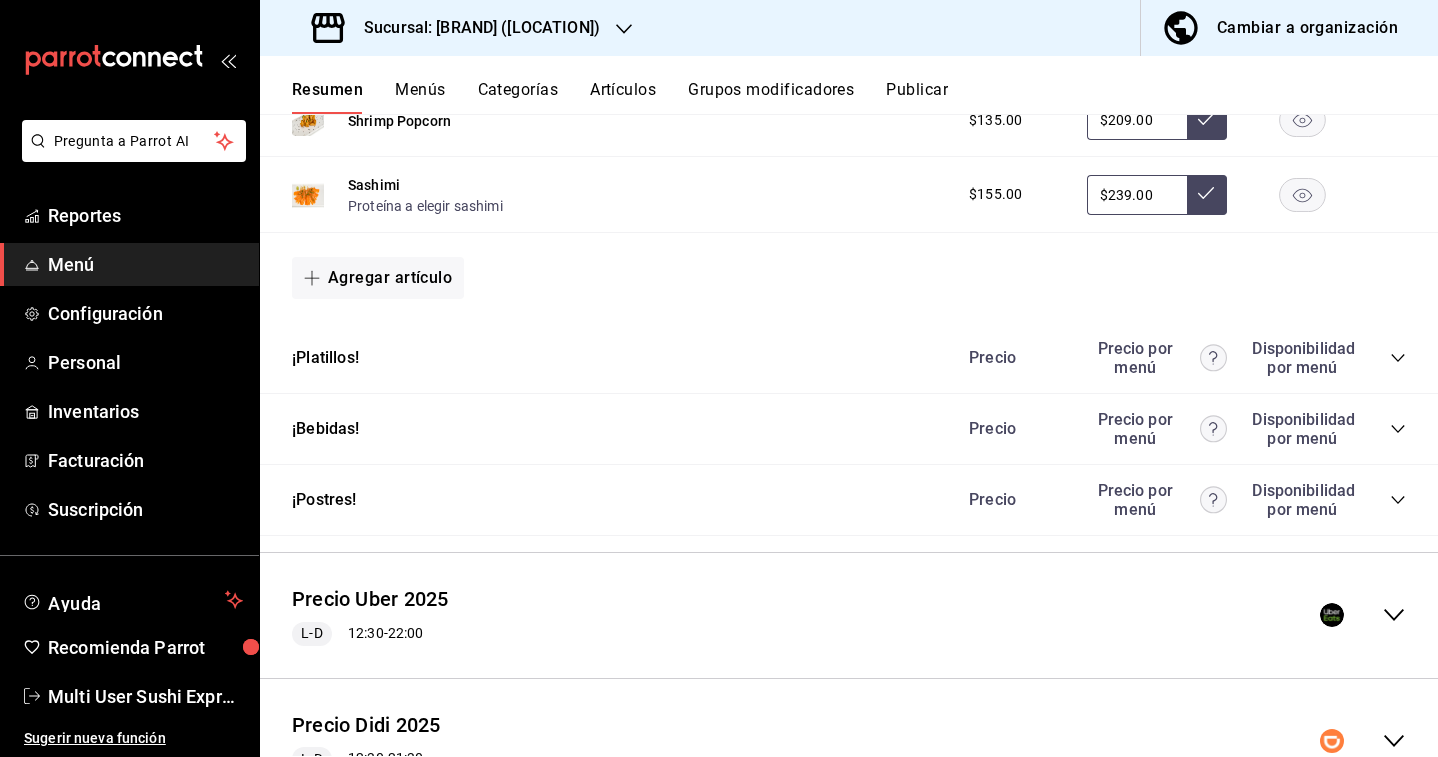 click 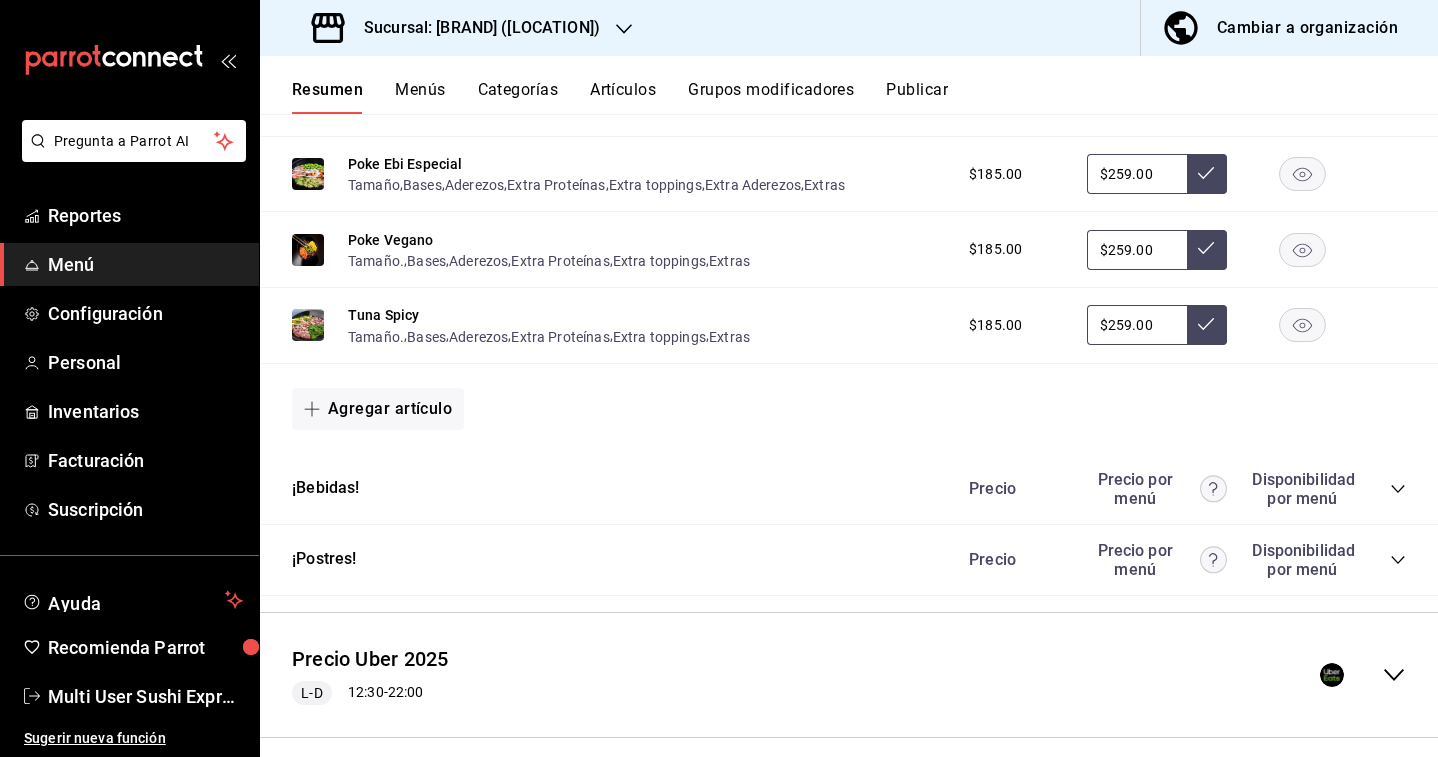 scroll, scrollTop: 1665, scrollLeft: 0, axis: vertical 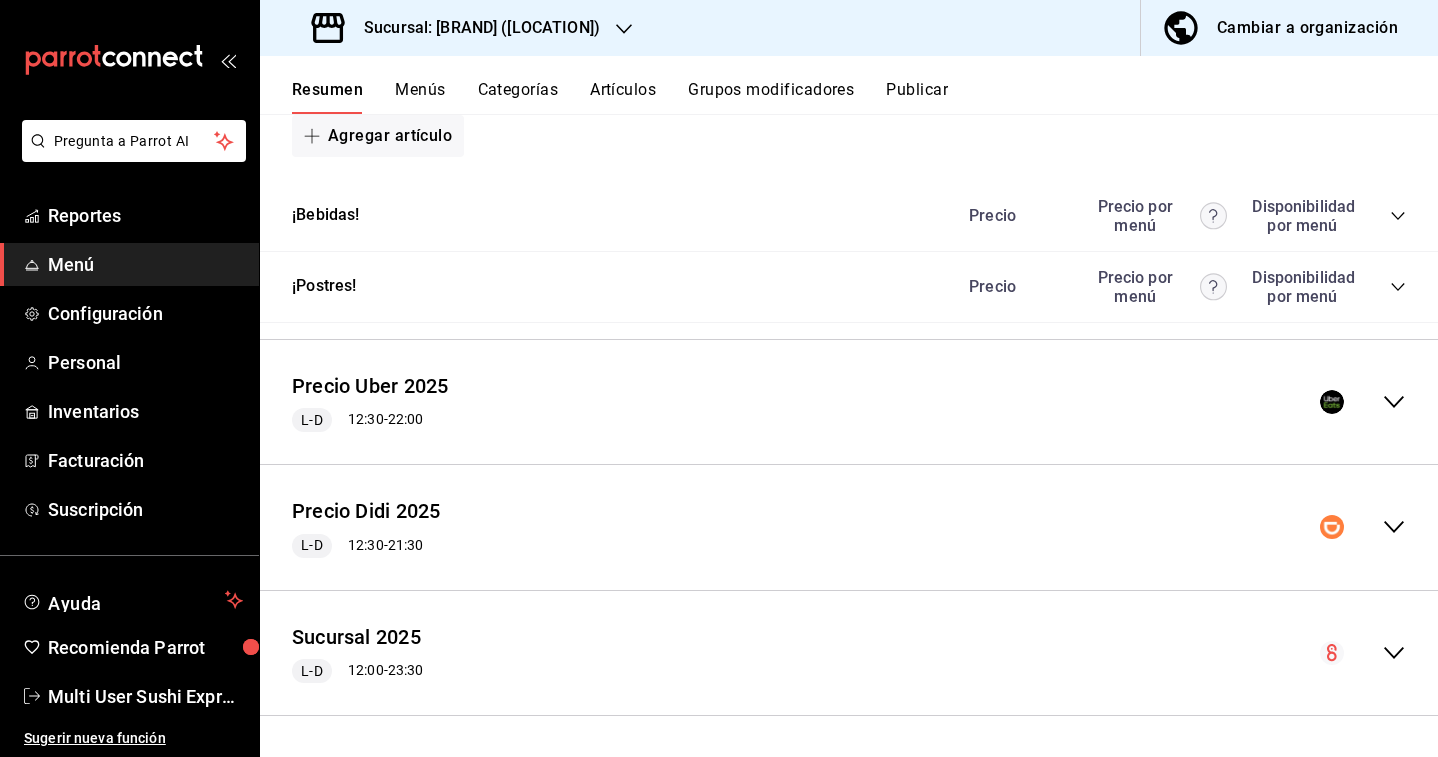 click 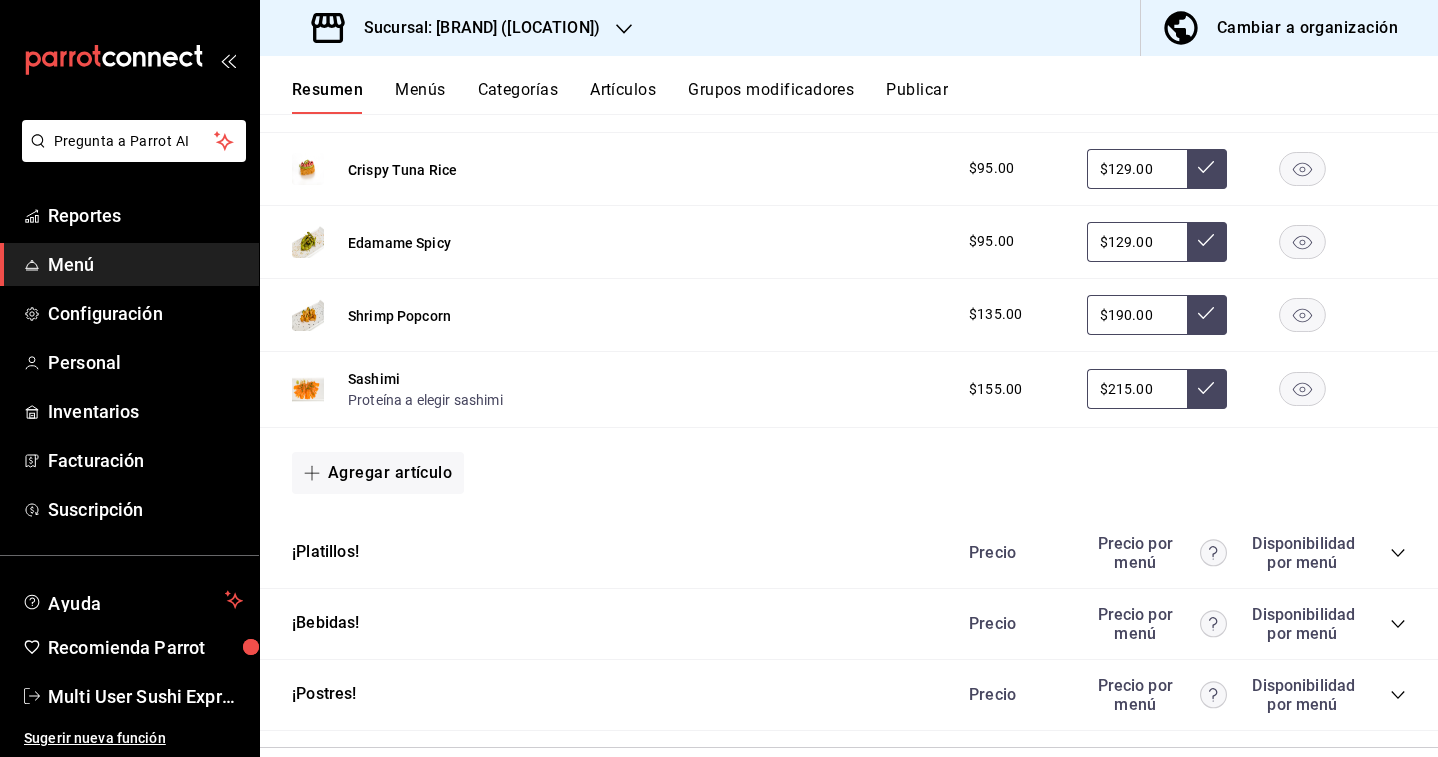 scroll, scrollTop: 2520, scrollLeft: 0, axis: vertical 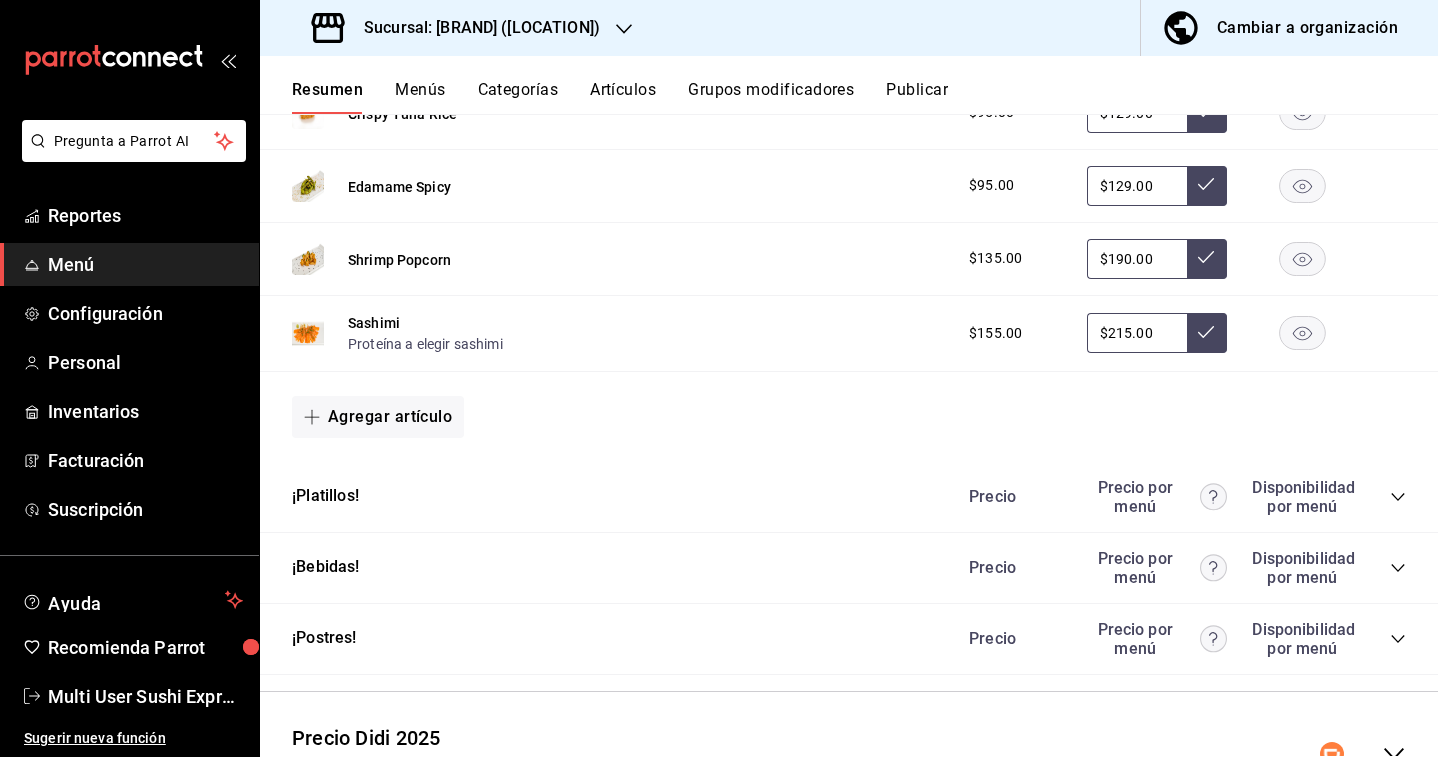 click on "Precio Precio por menú   Disponibilidad por menú" at bounding box center [1177, 497] 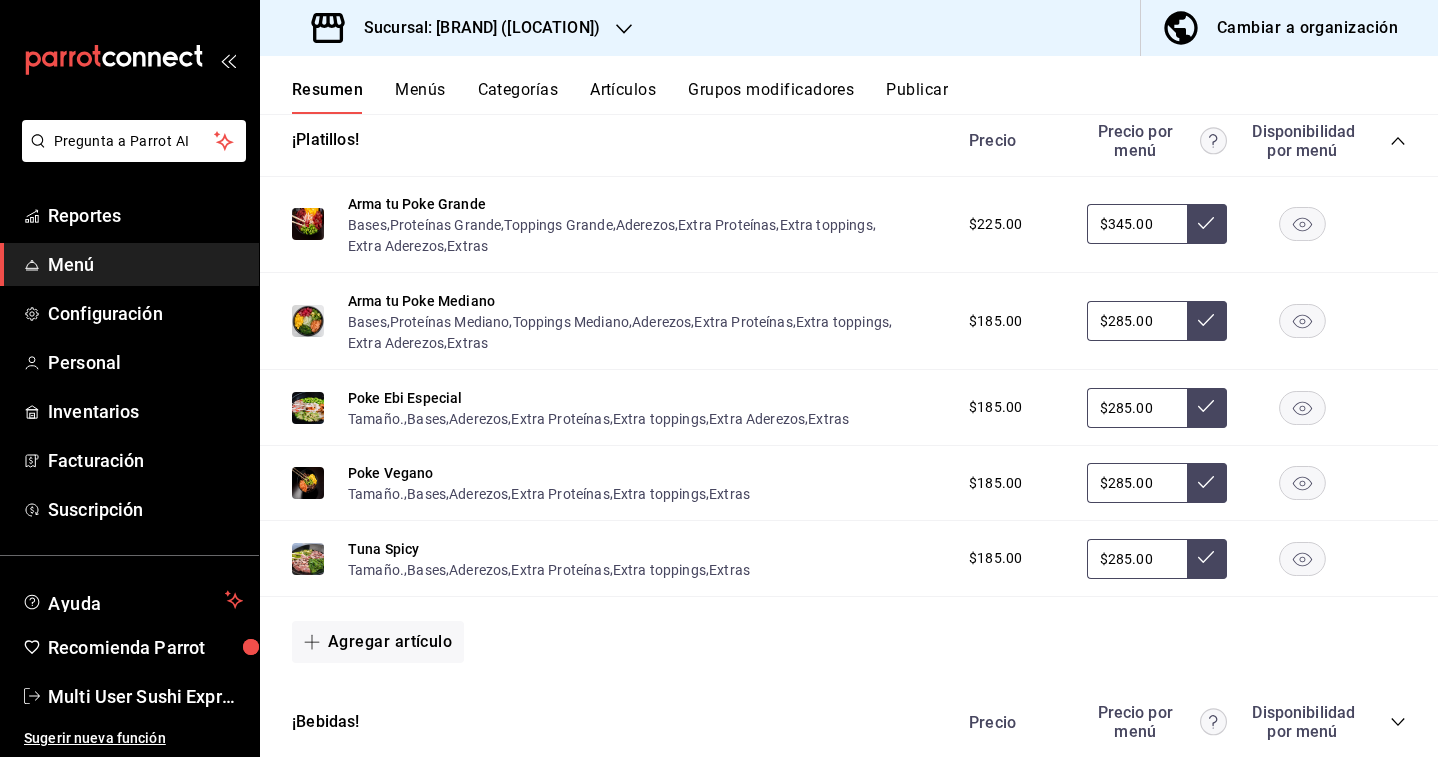 scroll, scrollTop: 3258, scrollLeft: 0, axis: vertical 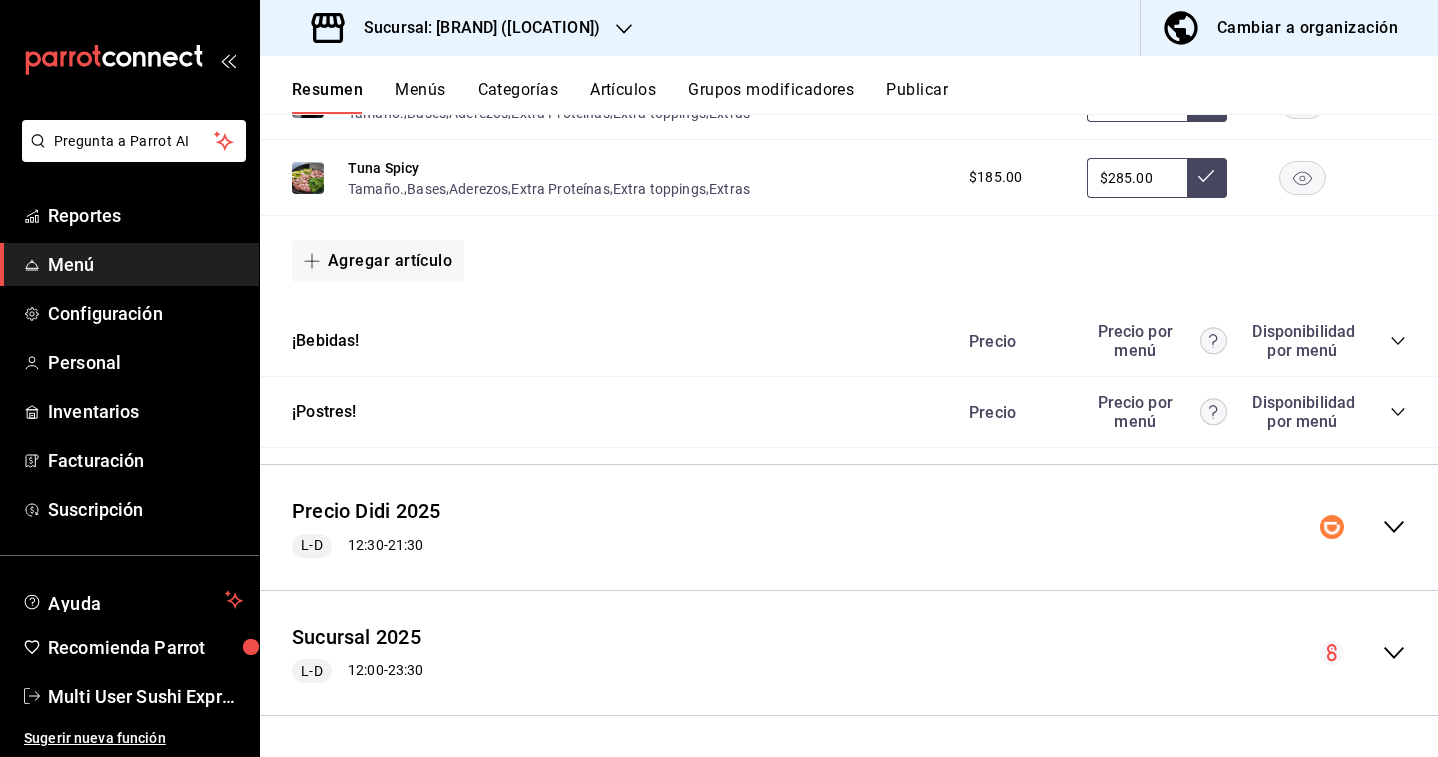 click 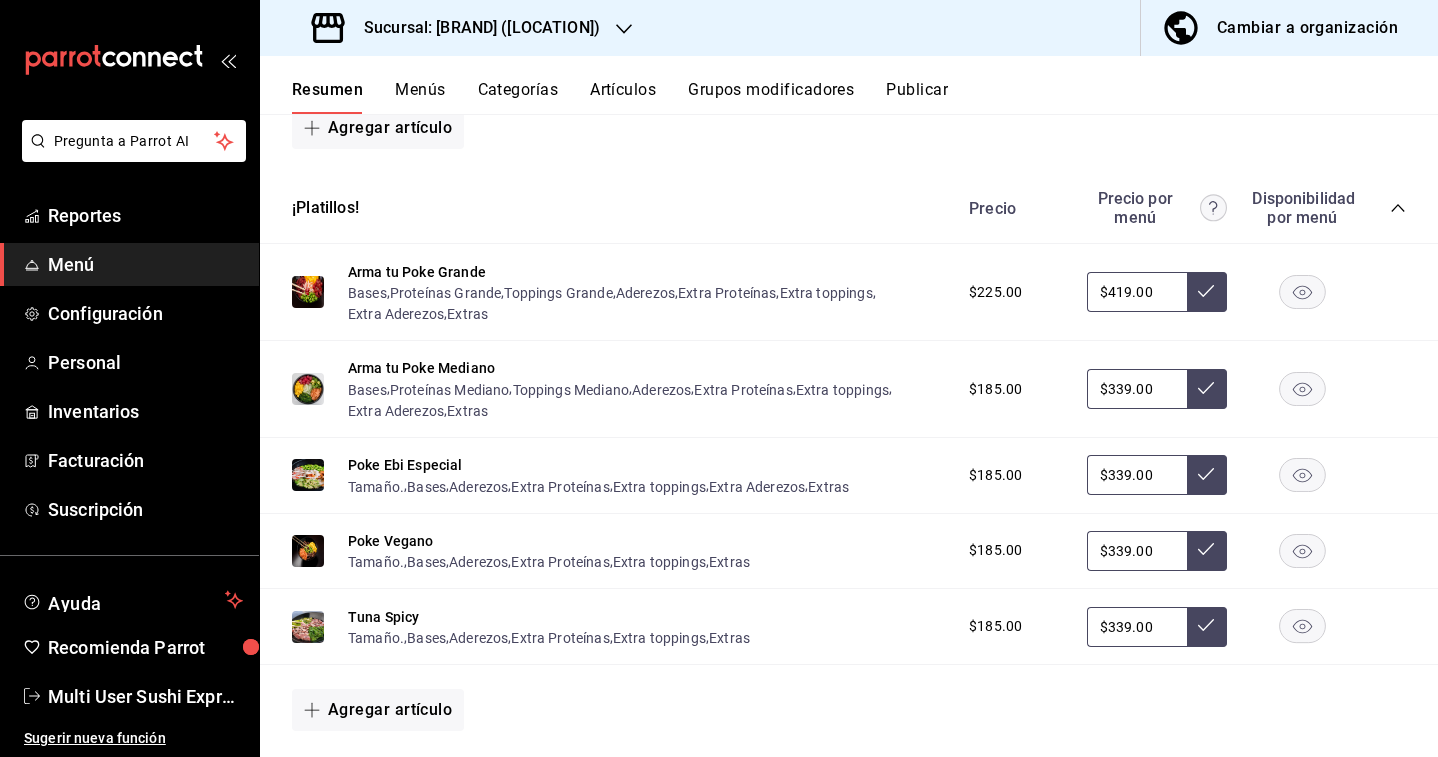 scroll, scrollTop: 4495, scrollLeft: 0, axis: vertical 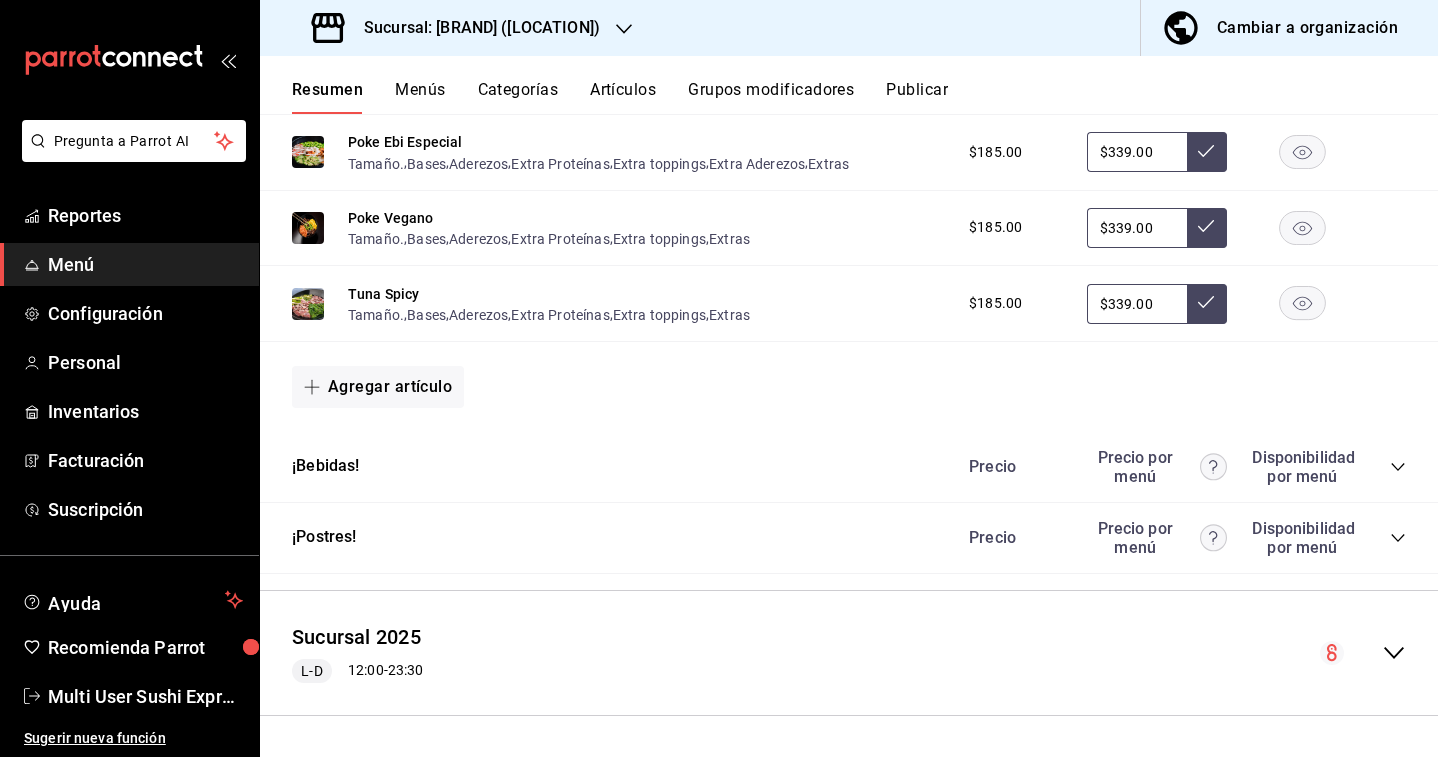 click on "Sucursal [NUMBER] L-D [TIME] - [TIME]" at bounding box center [849, 653] 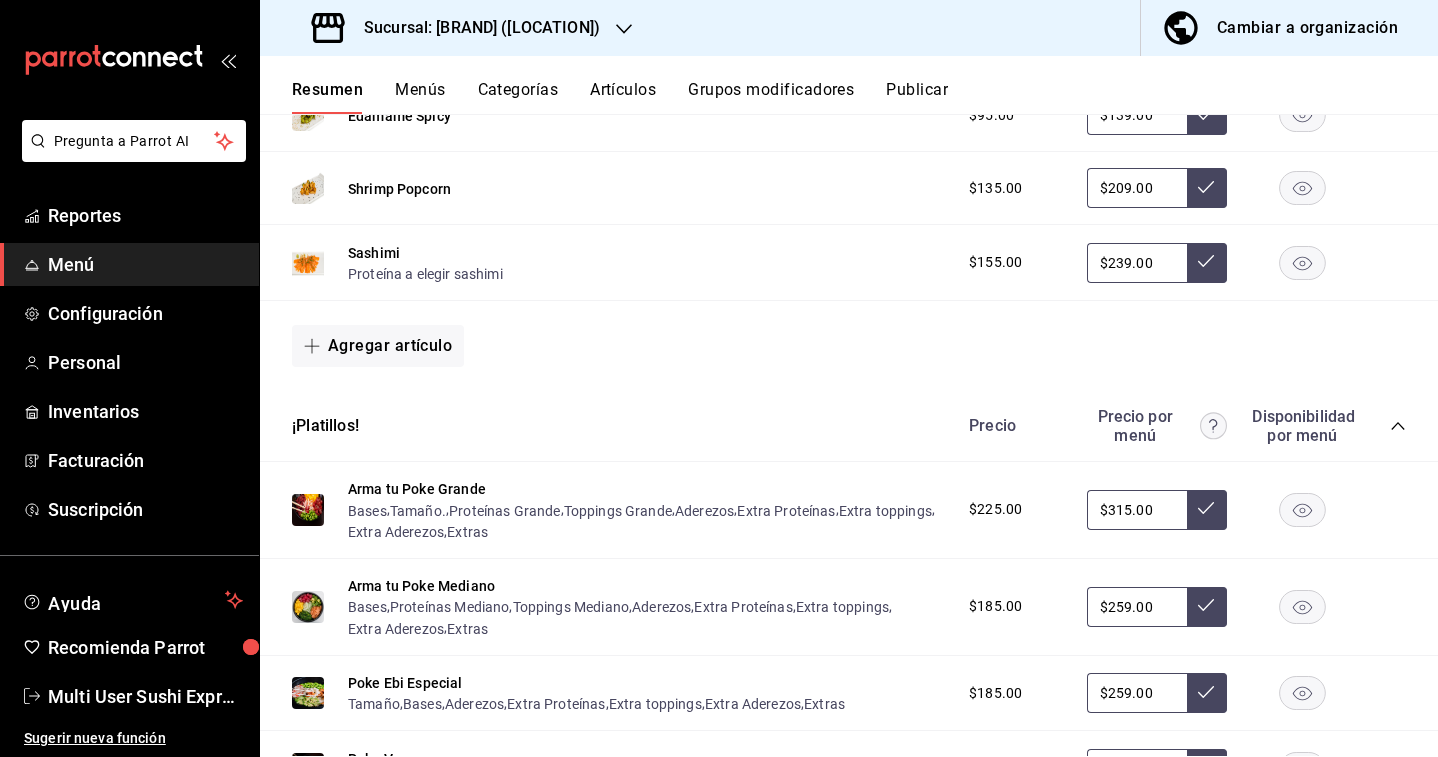 scroll, scrollTop: 0, scrollLeft: 0, axis: both 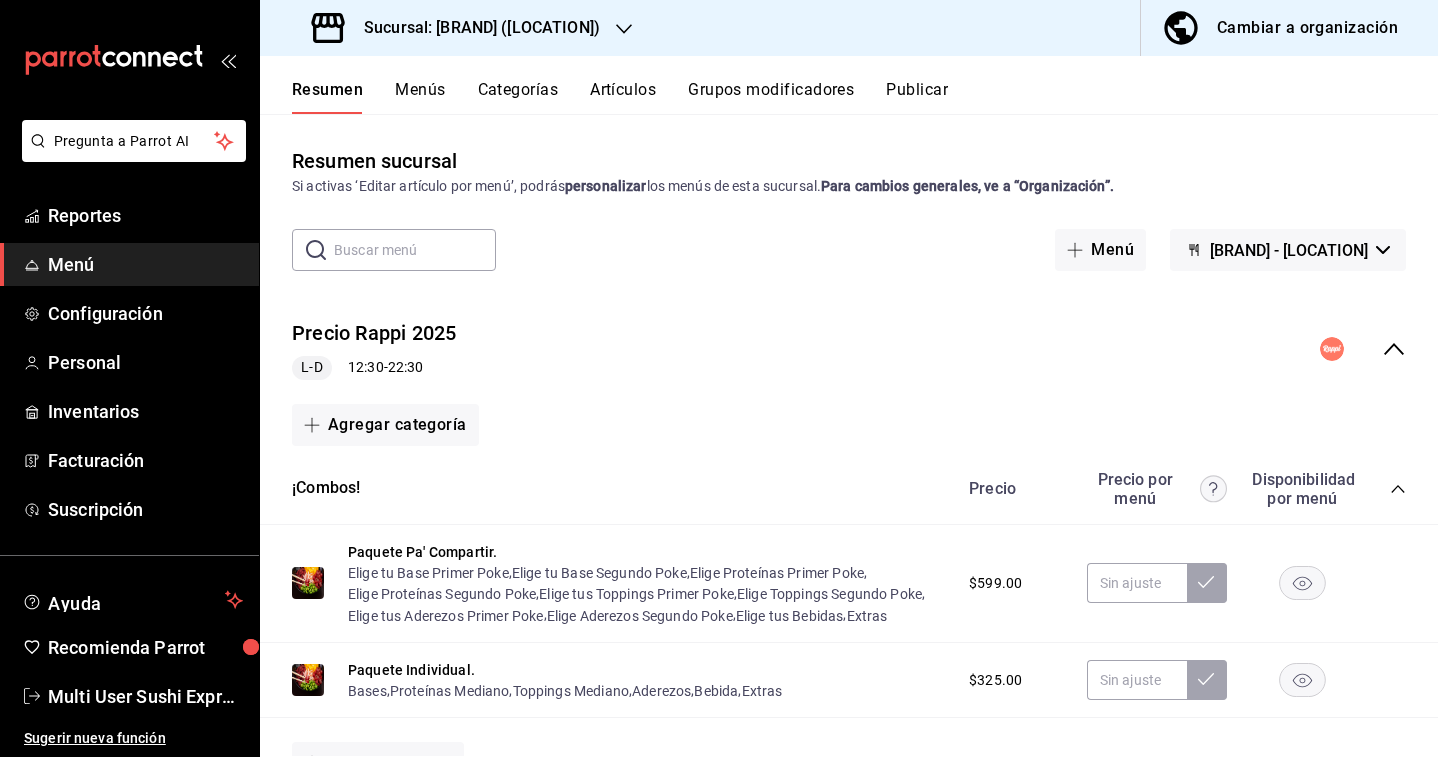 click on "Sucursal: [BRAND] ([LOCATION])" at bounding box center (474, 28) 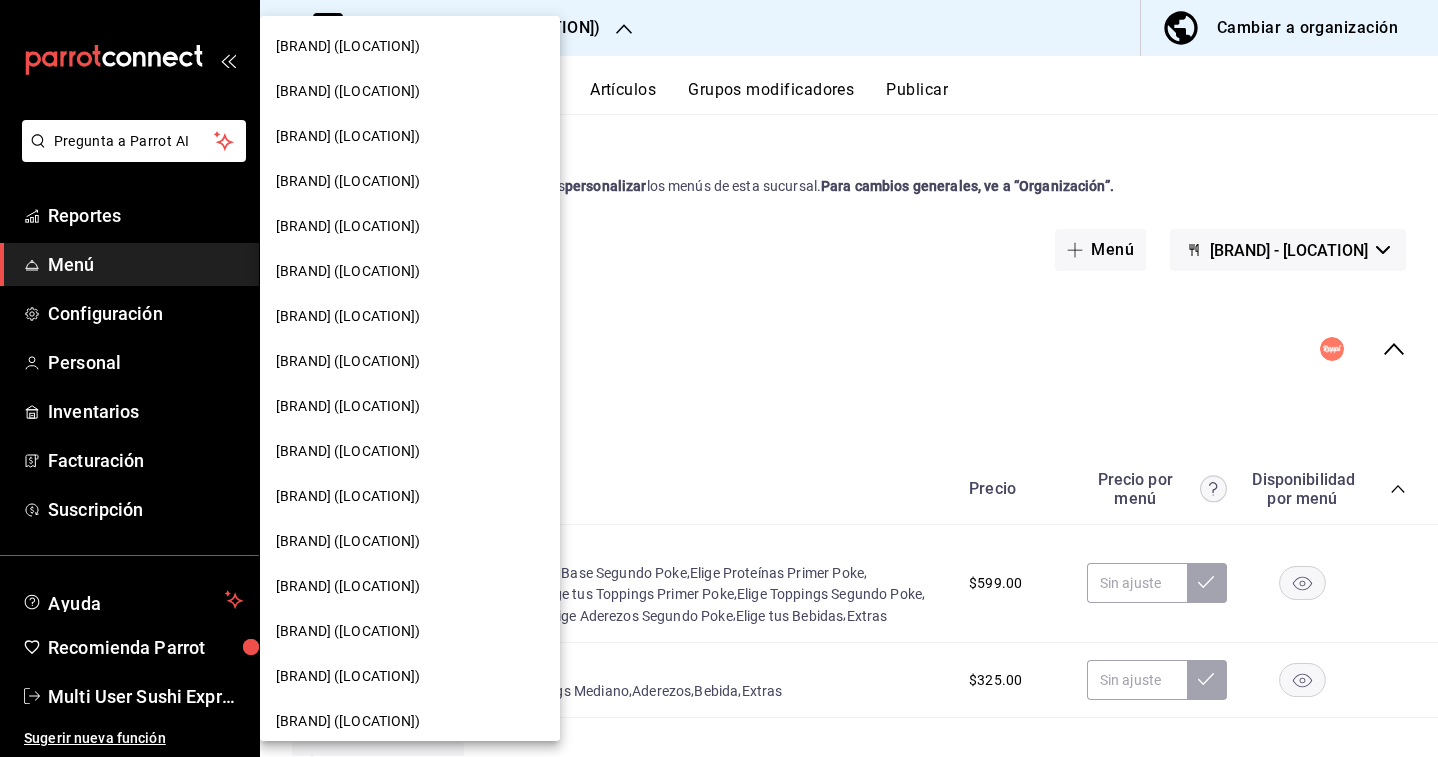 click on "[BRAND] ([LOCATION])" at bounding box center [348, 46] 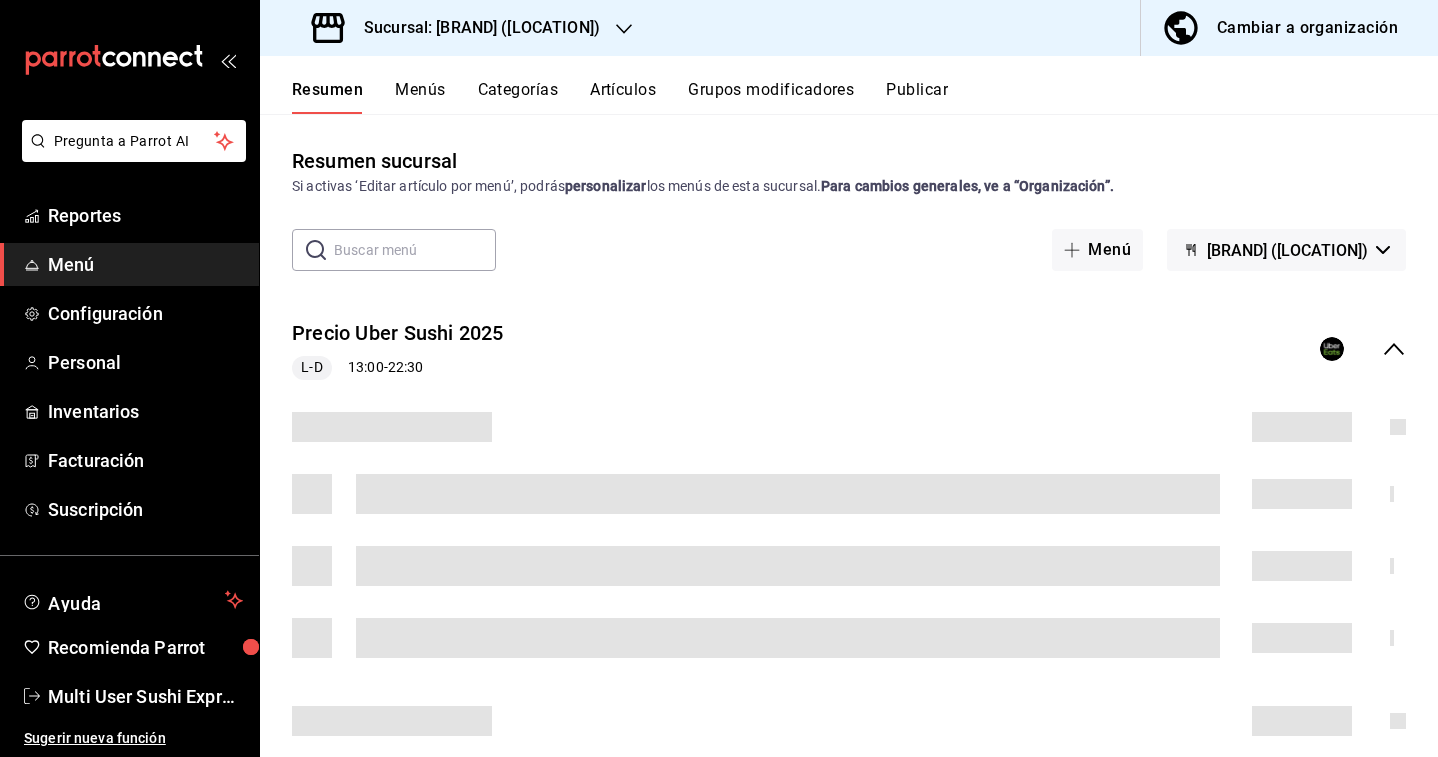 click on "[BRAND] ([LOCATION])" at bounding box center (1286, 250) 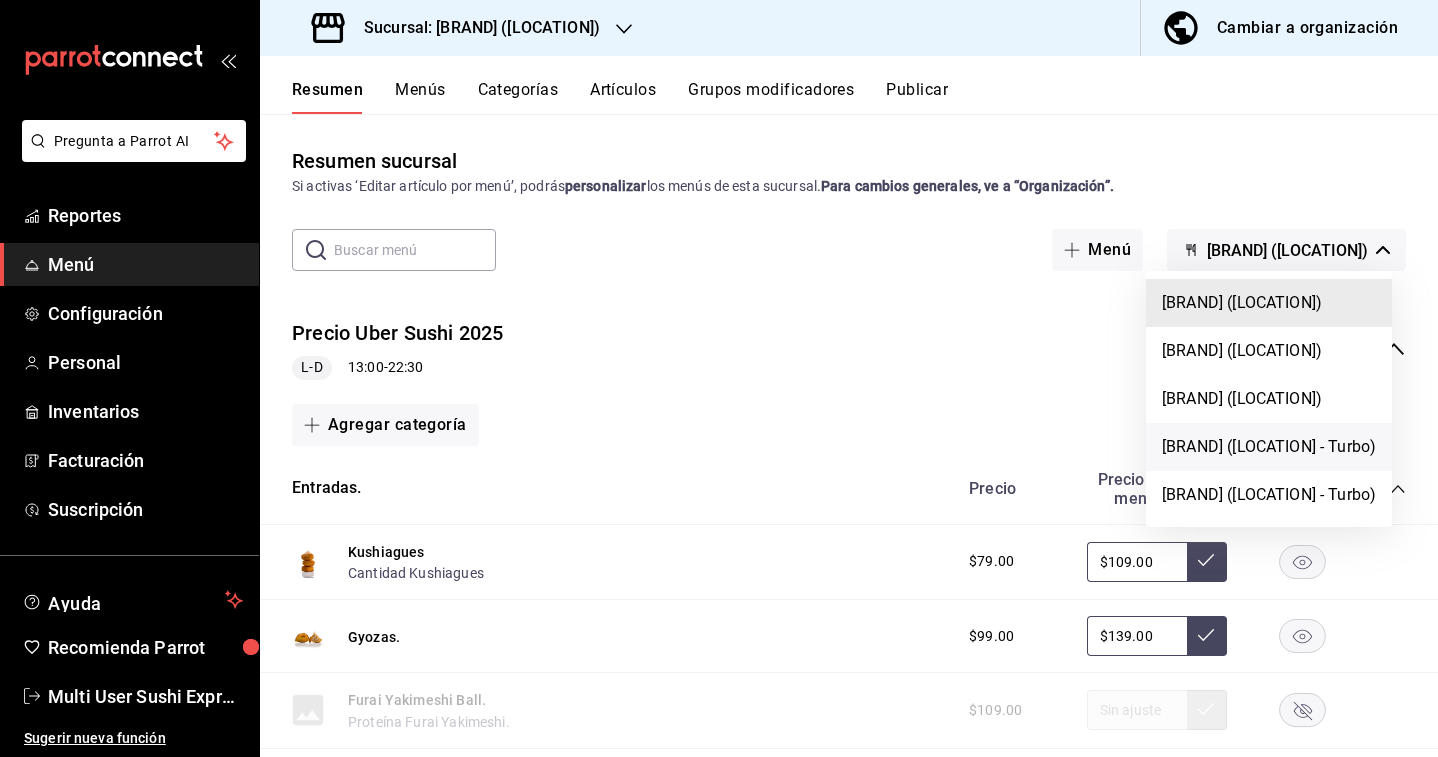 drag, startPoint x: 1240, startPoint y: 351, endPoint x: 1217, endPoint y: 455, distance: 106.51291 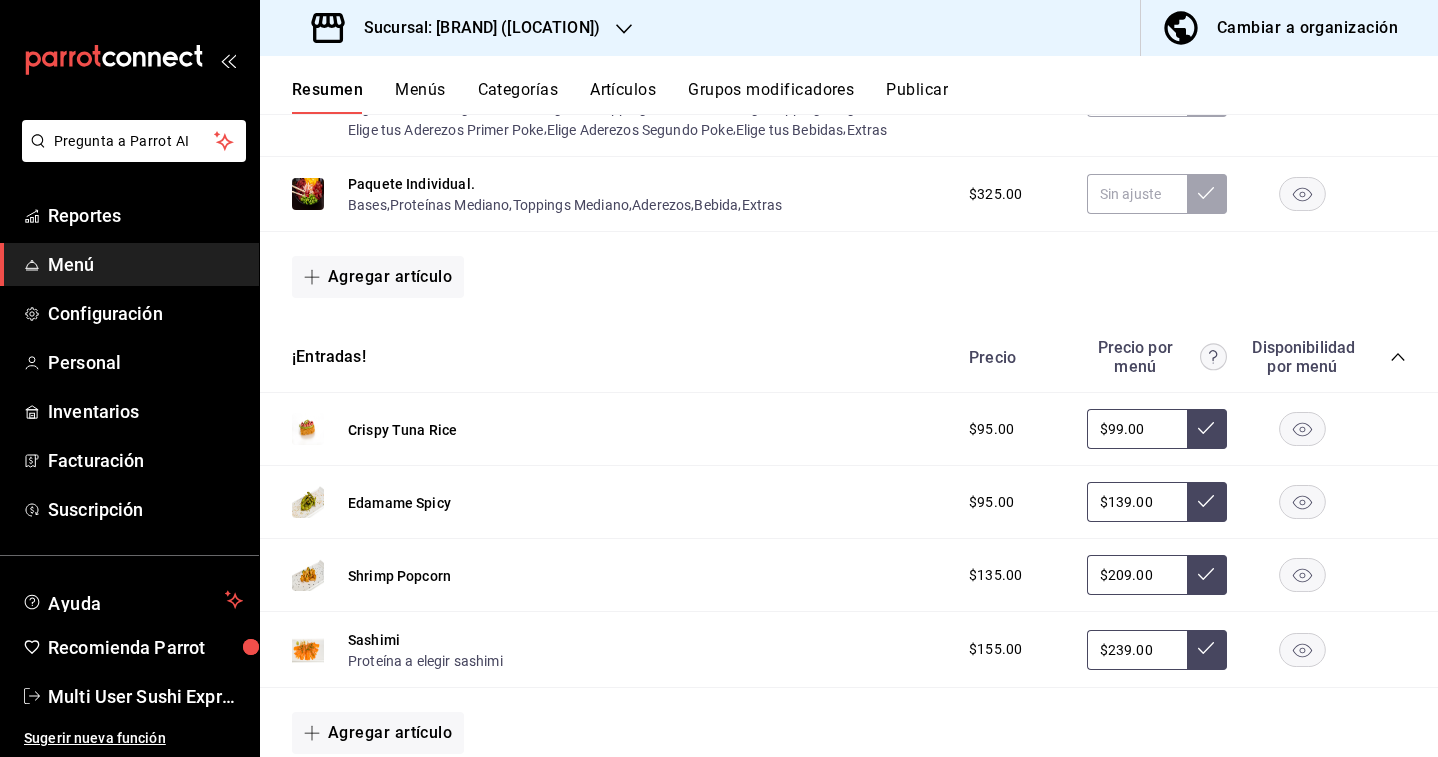 scroll, scrollTop: 778, scrollLeft: 0, axis: vertical 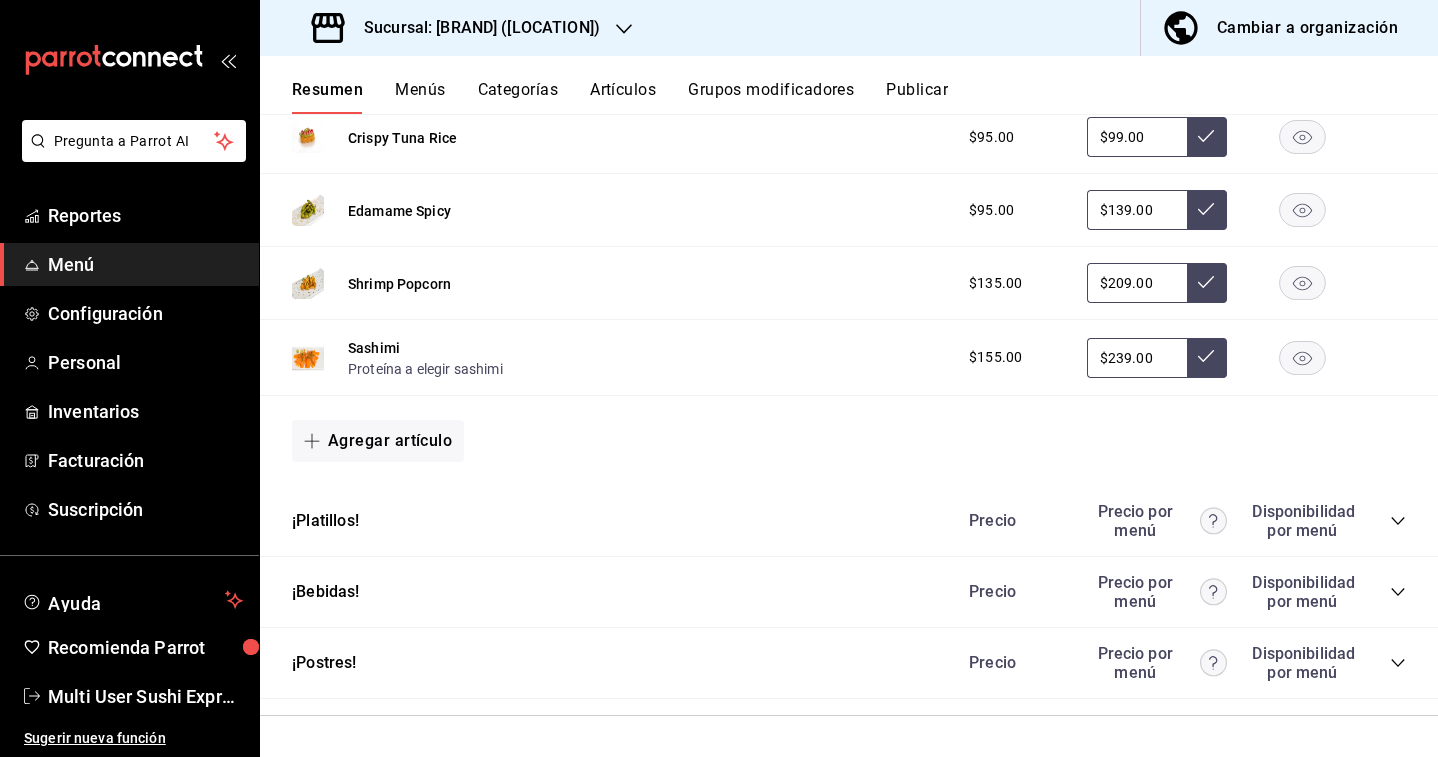 click on "Precio Precio por menú   Disponibilidad por menú" at bounding box center [1177, 521] 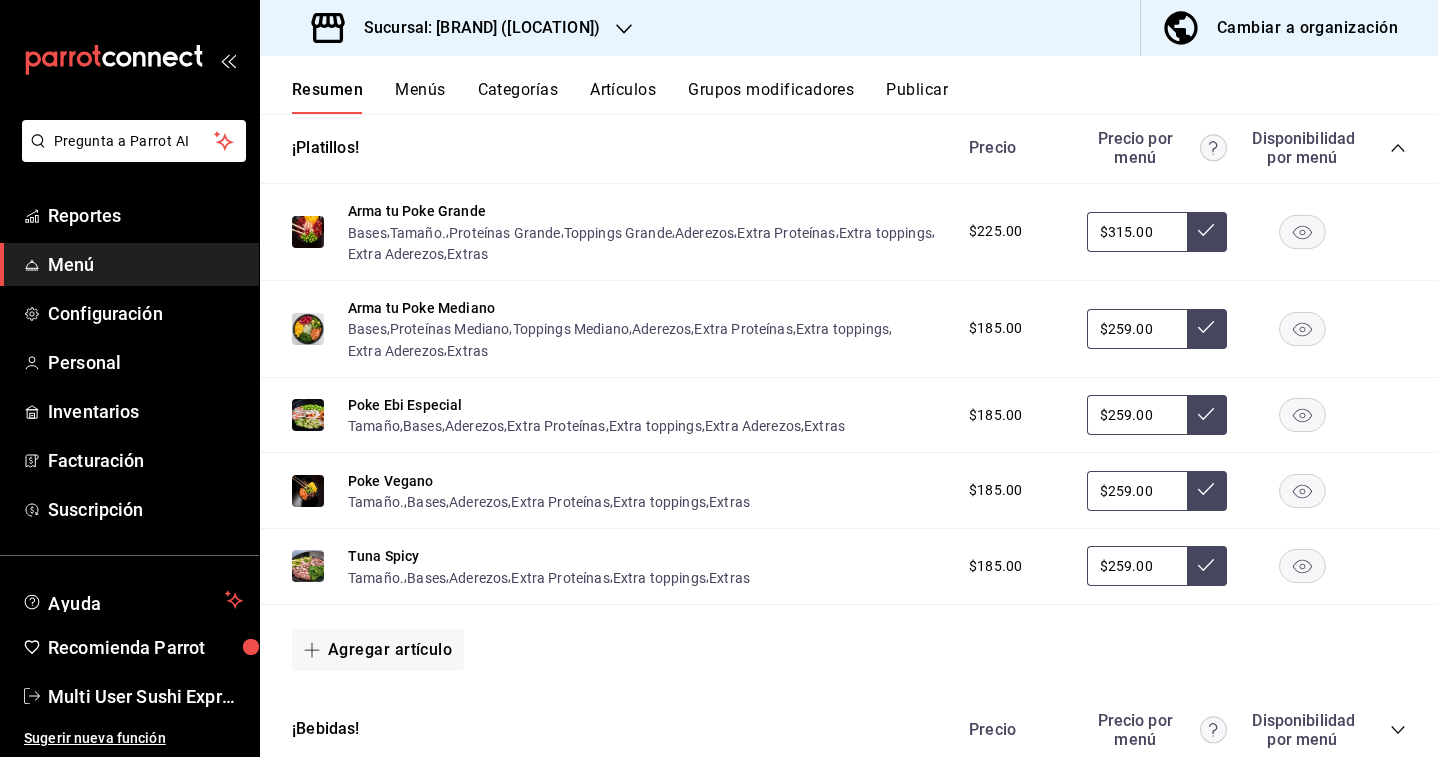 scroll, scrollTop: 0, scrollLeft: 0, axis: both 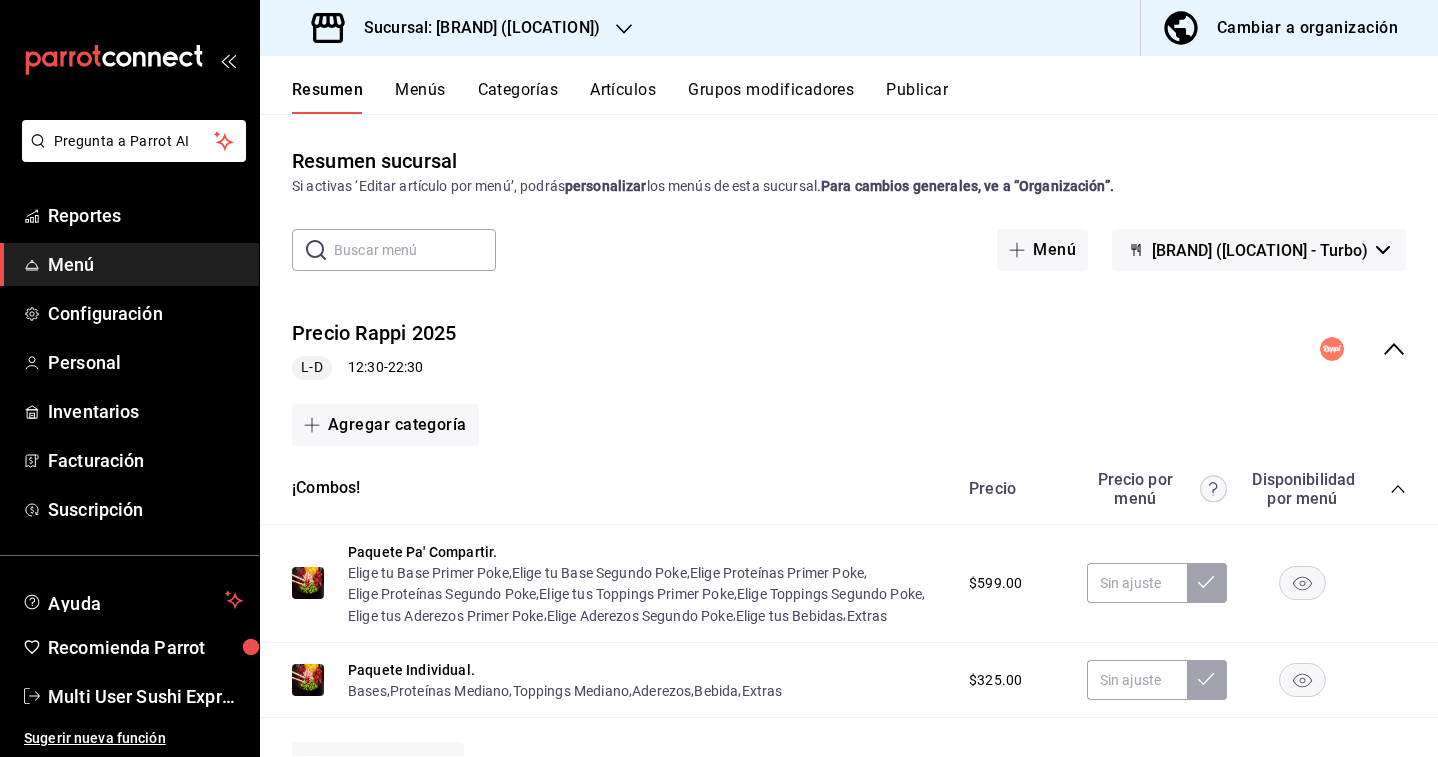 click on "Resumen sucursal Si activas ‘Editar artículo por menú’, podrás  personalizar  los menús de esta sucursal.  Para cambios generales, ve a “Organización”. ​ ​ Menú [BRAND] ([LOCATION] - Turbo) Precio Rappi [NUMBER] L-D [TIME] - [TIME] Agregar categoría ¡Combos! Precio Precio por menú   Disponibilidad por menú Paquete Pa' Compartir. Elige tu Base Primer Poke ,  Elige tu Base Segundo Poke ,  Elige Proteínas Primer Poke ,  Elige Proteínas Segundo Poke ,  Elige tus Toppings Primer Poke ,  Elige Toppings Segundo Poke ,  Elige tus Aderezos Primer Poke ,  Elige Aderezos Segundo Poke ,  Elige tus Bebidas ,  Extras $599.00 Paquete Individual. Bases ,  Proteínas Mediano ,  Toppings Mediano ,  Aderezos ,  Bebida ,  Extras $325.00 Agregar artículo ¡Entradas! Precio Precio por menú   Disponibilidad por menú Crispy Tuna Rice $95.00 $99.00 Edamame Spicy $95.00 $139.00 Shrimp Popcorn $135.00 $209.00 Sashimi Proteína a elegir sashimi $155.00 $239.00 Agregar artículo ¡Platillos! Precio   Bases ," at bounding box center (849, 451) 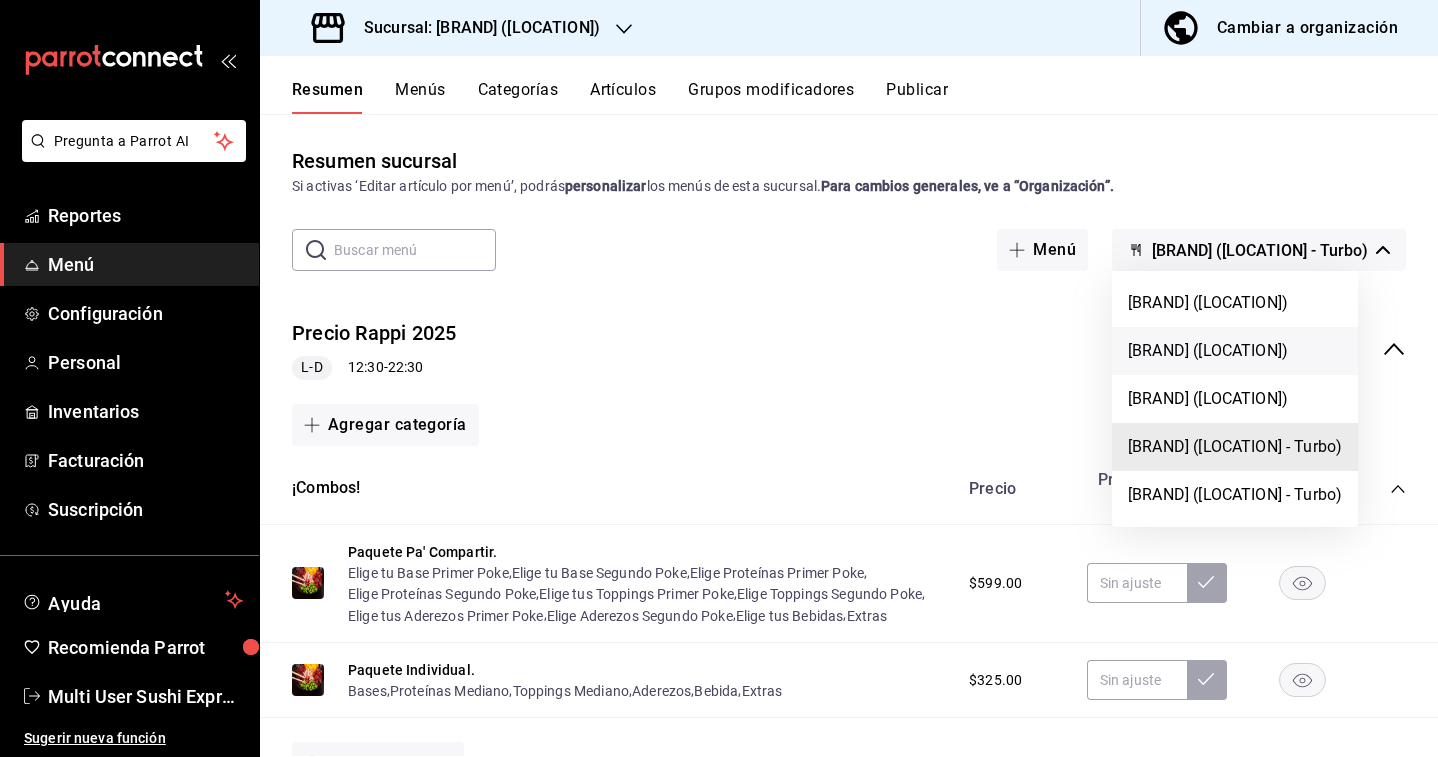 click on "[BRAND] ([LOCATION])" at bounding box center (1235, 351) 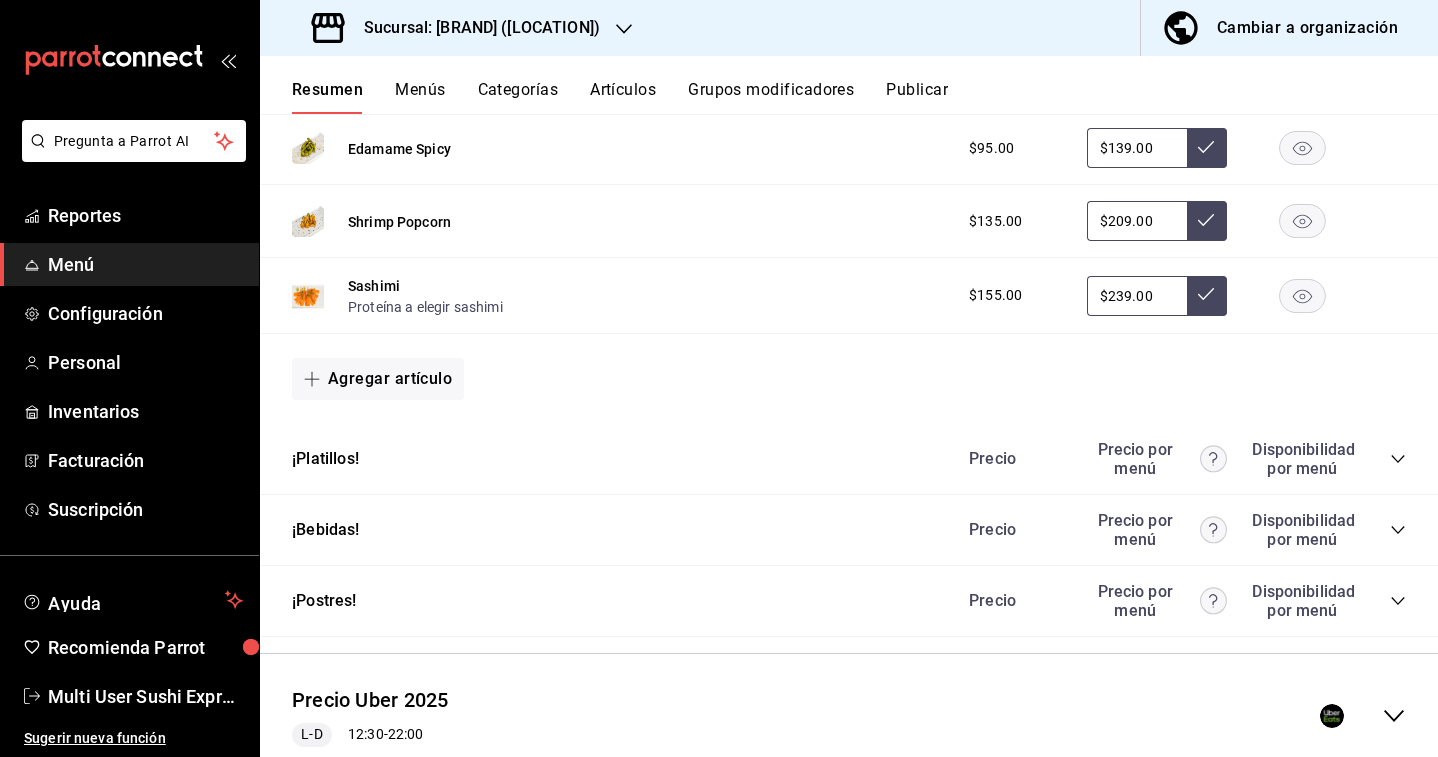 scroll, scrollTop: 861, scrollLeft: 0, axis: vertical 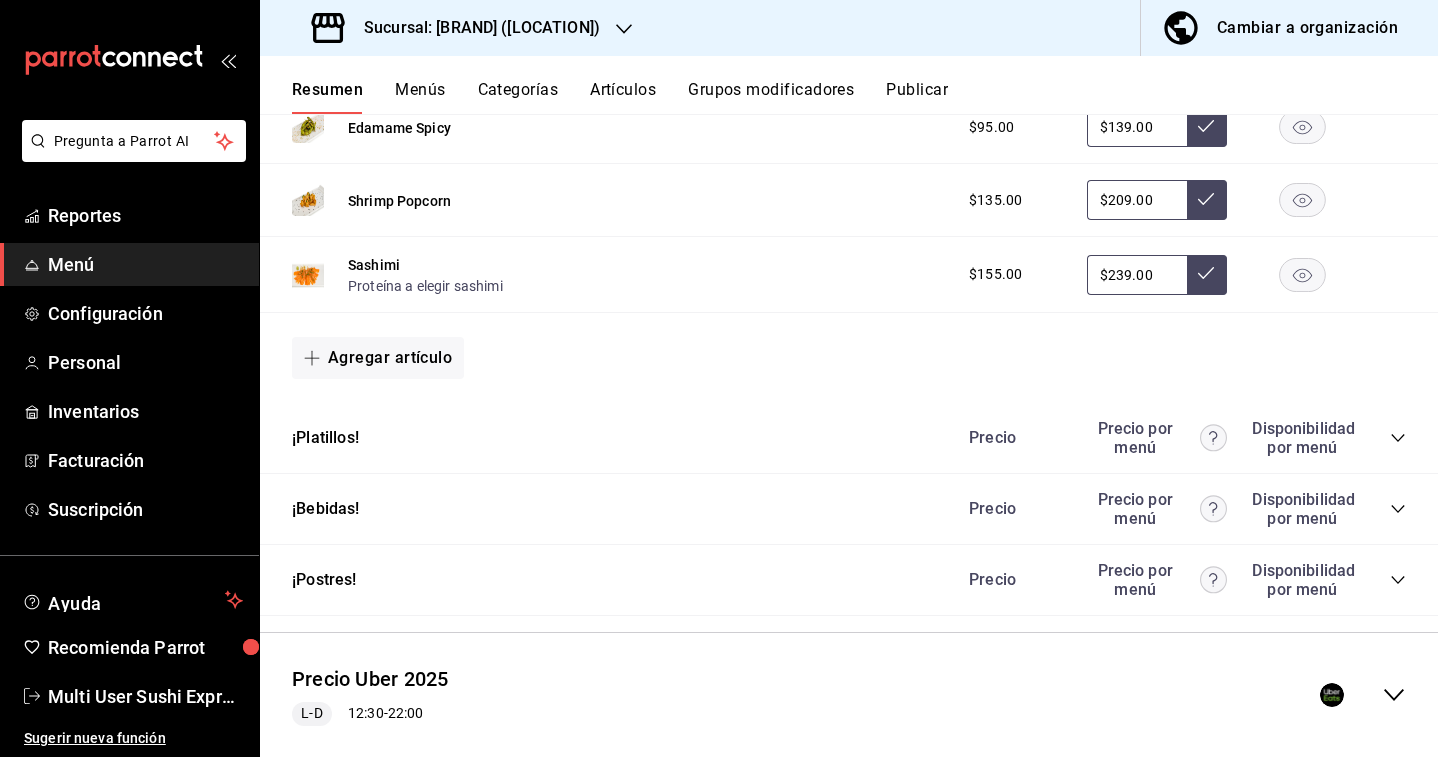 click on "¡Platillos! Precio Precio por menú   Disponibilidad por menú" at bounding box center [849, 438] 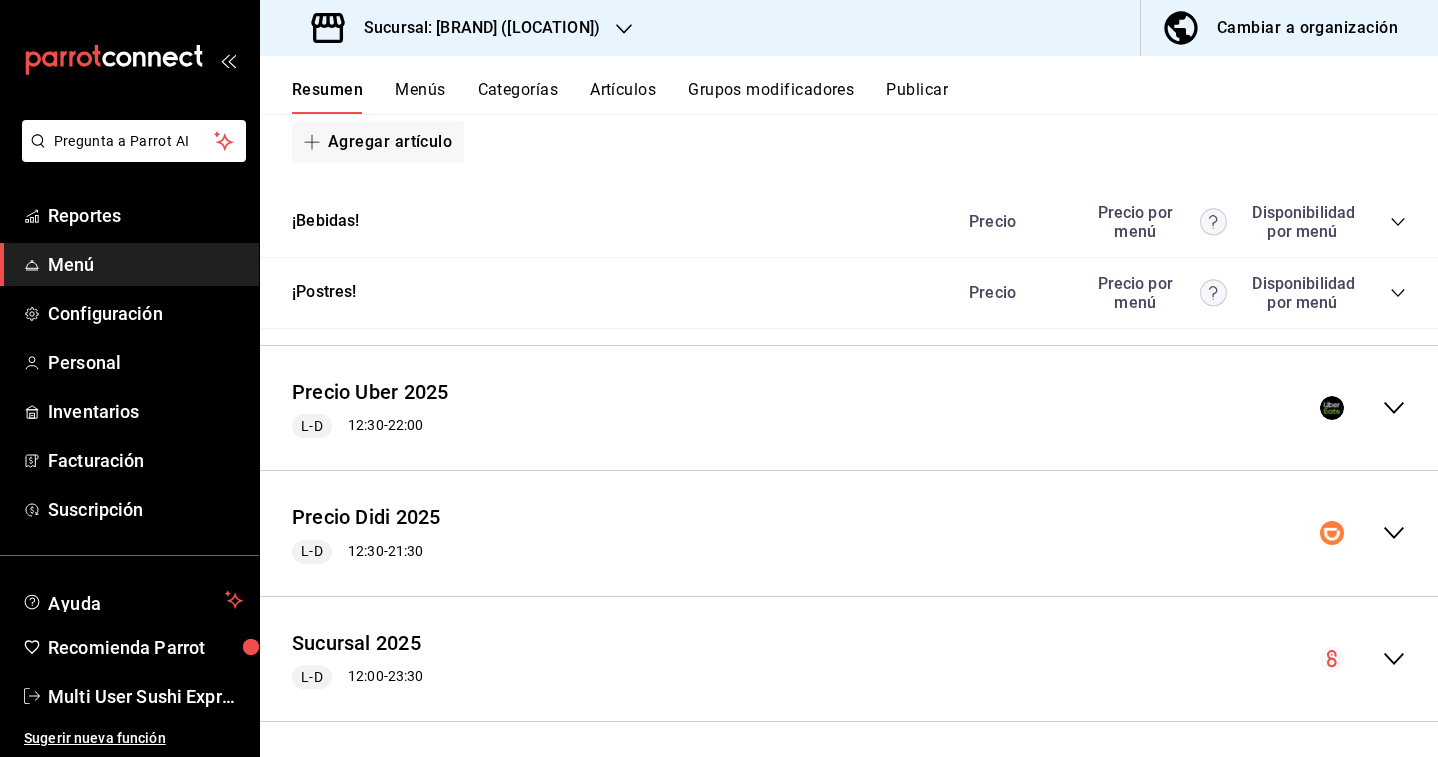 scroll, scrollTop: 1665, scrollLeft: 0, axis: vertical 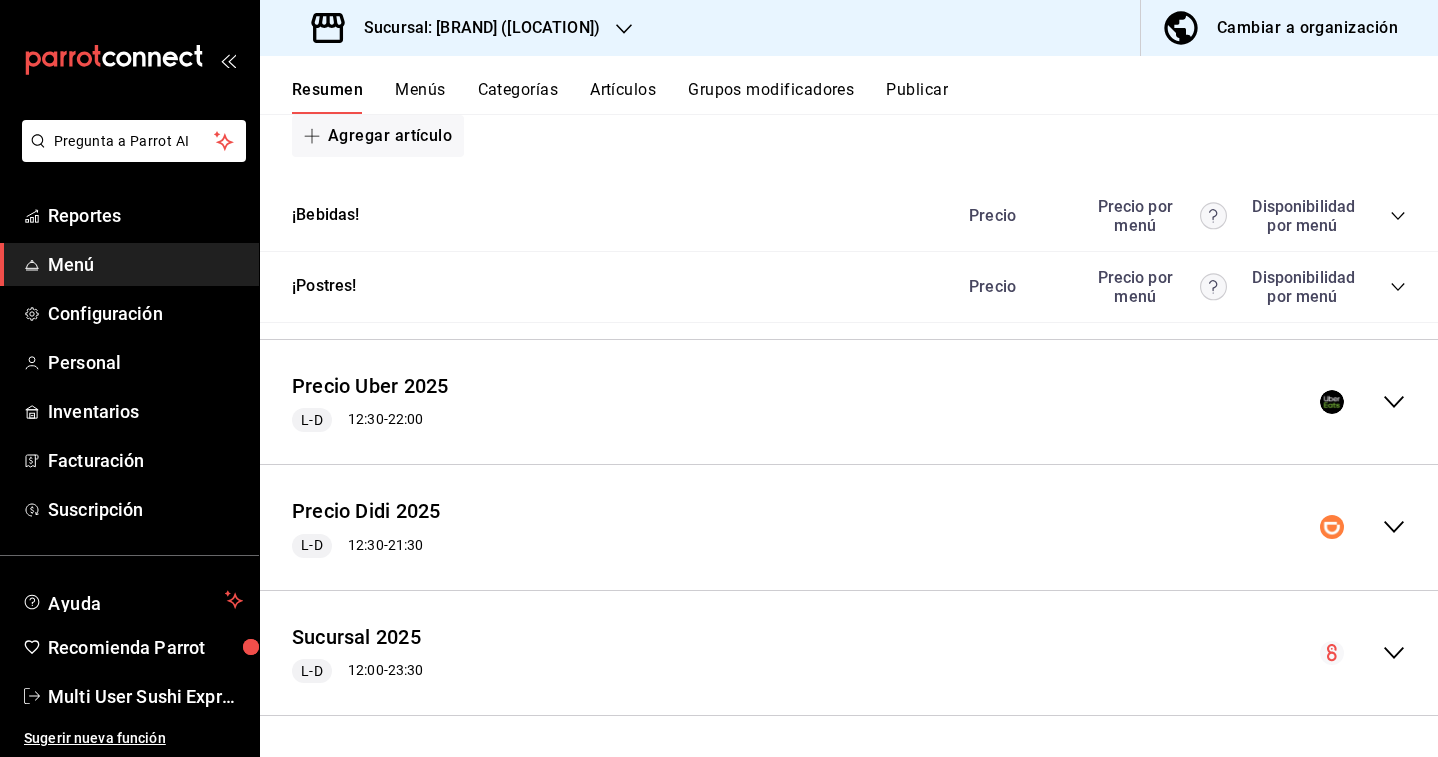 click 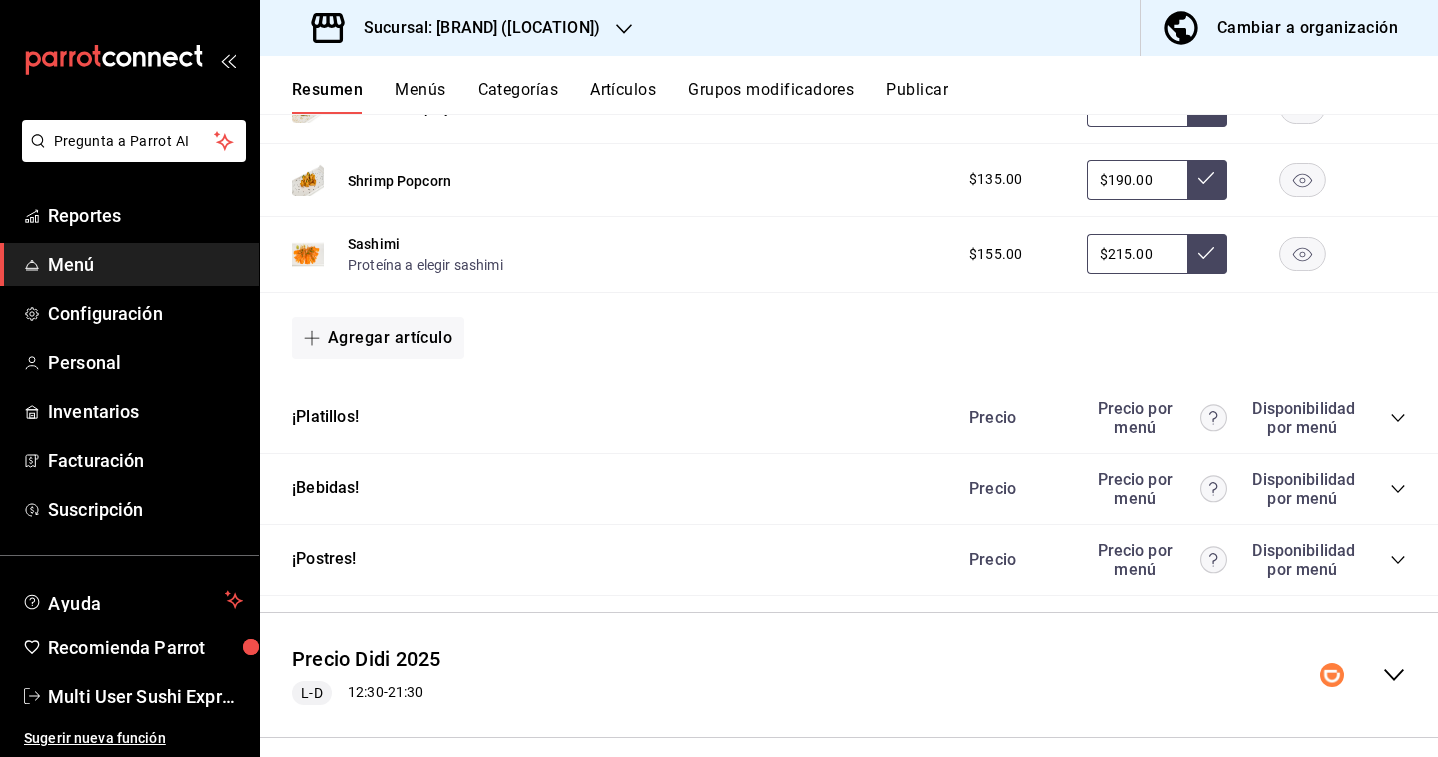 scroll, scrollTop: 2613, scrollLeft: 0, axis: vertical 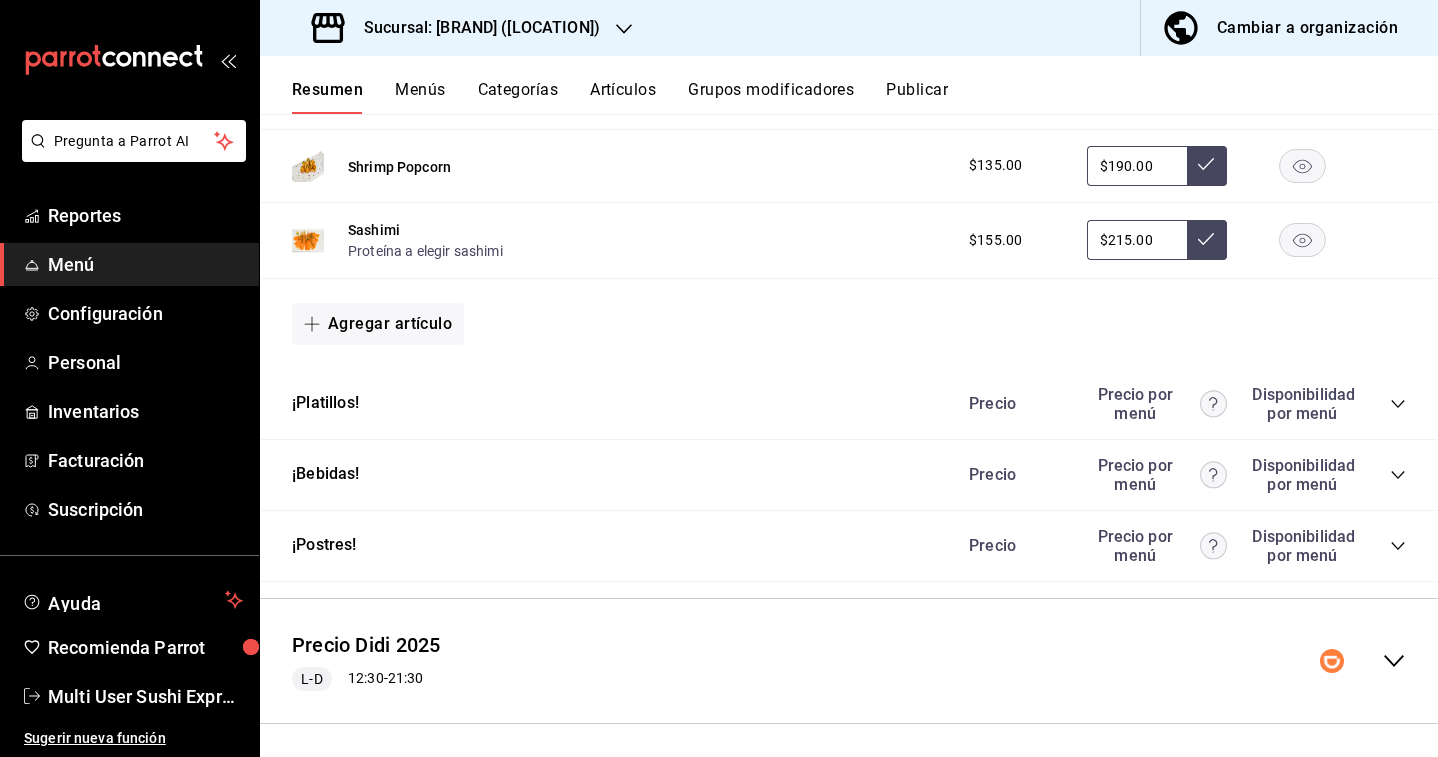 click on "Precio Precio por menú   Disponibilidad por menú" at bounding box center [1177, 404] 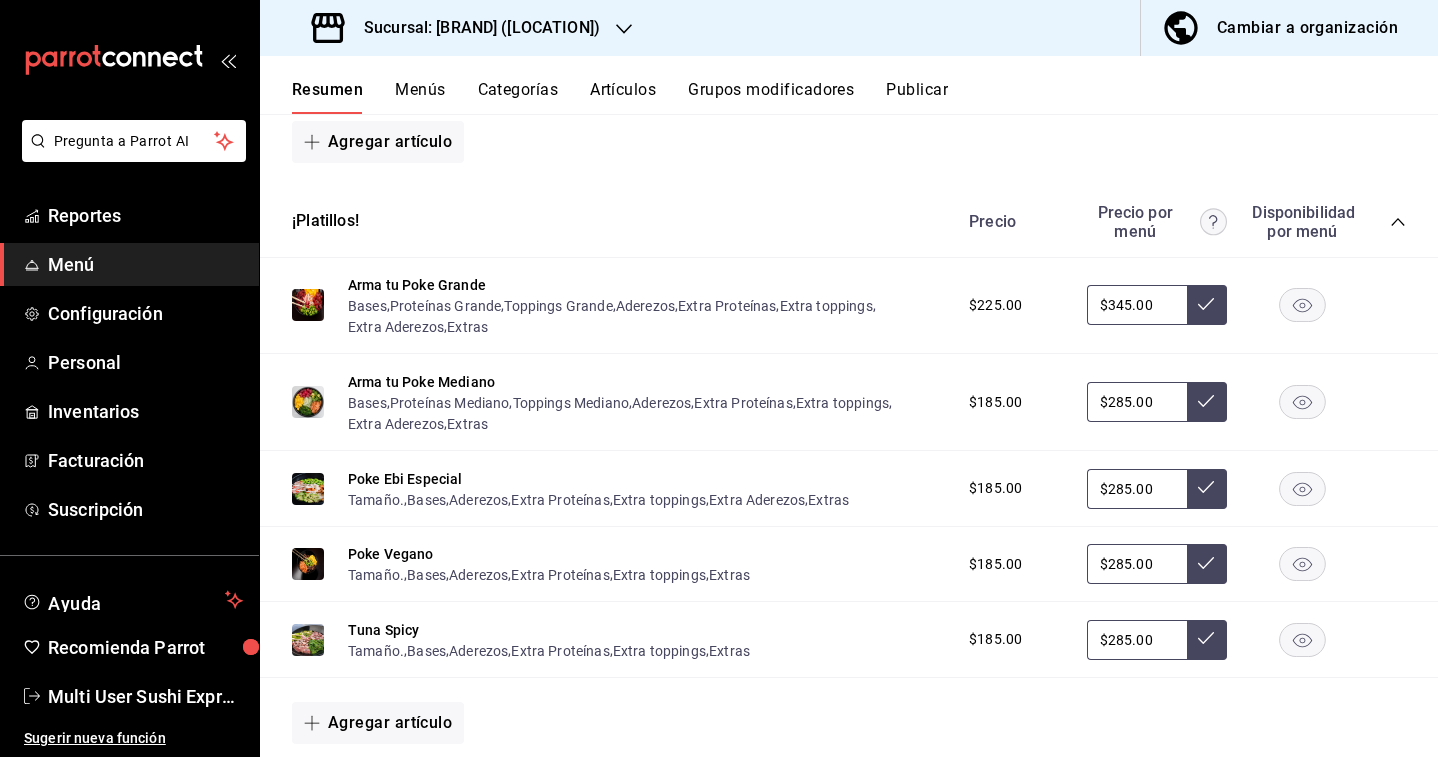 scroll, scrollTop: 3258, scrollLeft: 0, axis: vertical 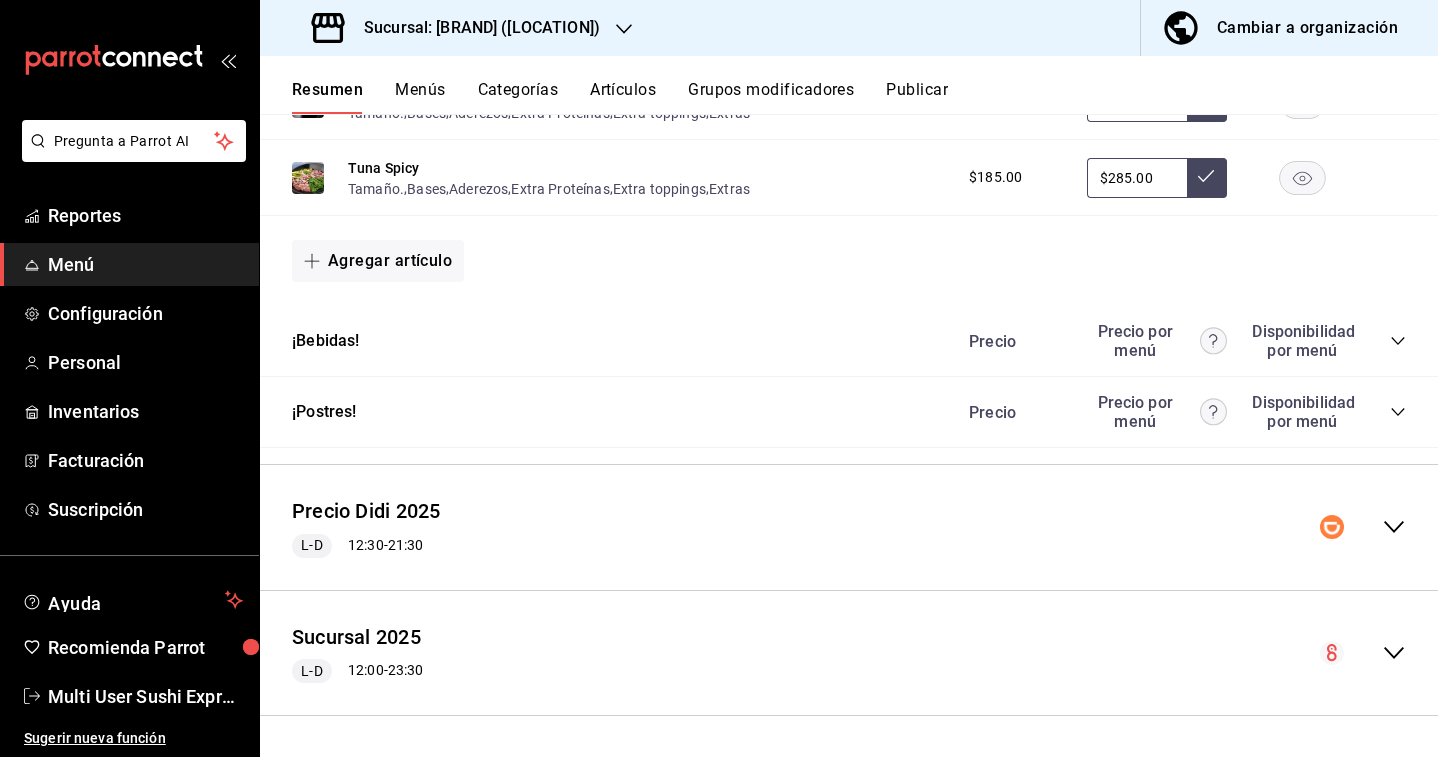 click on "Precio Didi [NUMBER] L-D [TIME] - [TIME]" at bounding box center [849, 527] 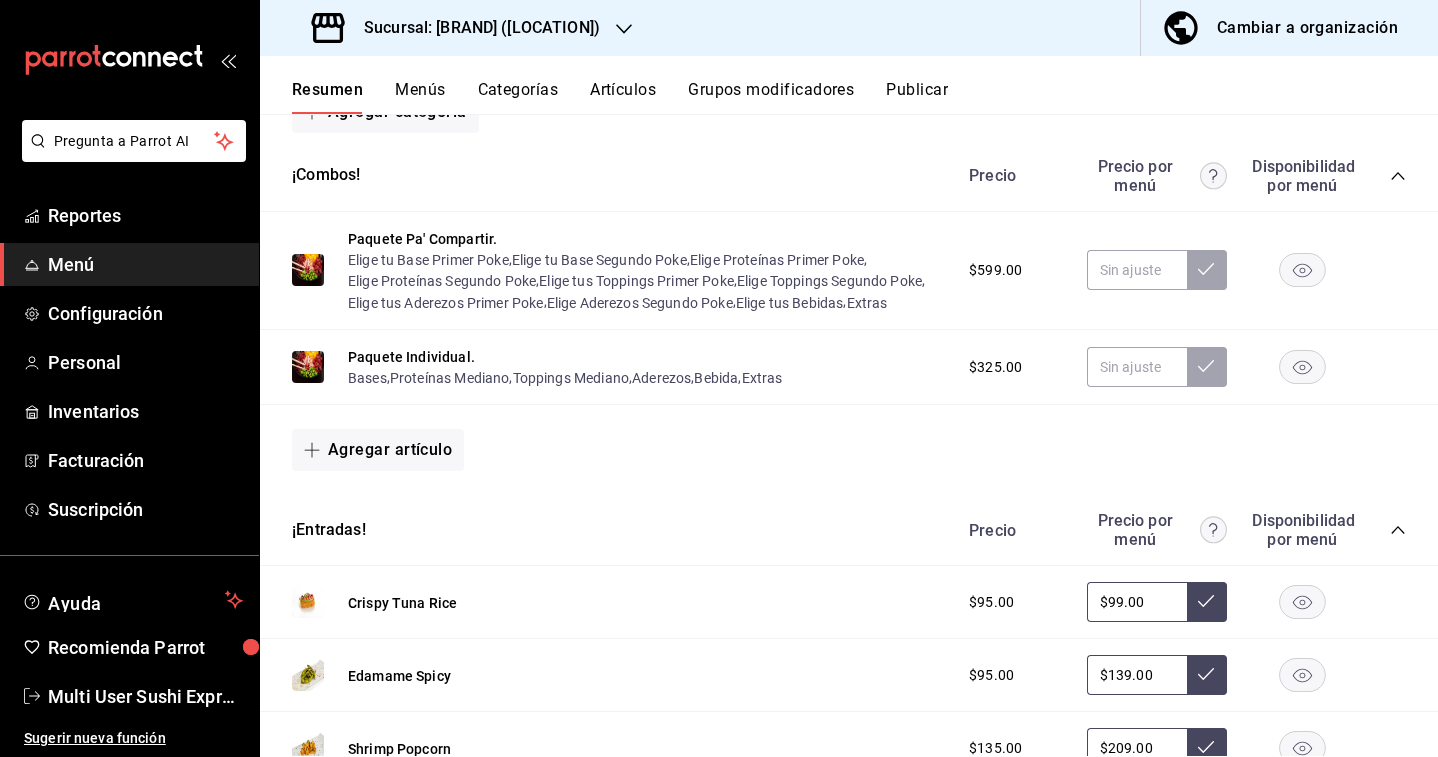 scroll, scrollTop: 213, scrollLeft: 0, axis: vertical 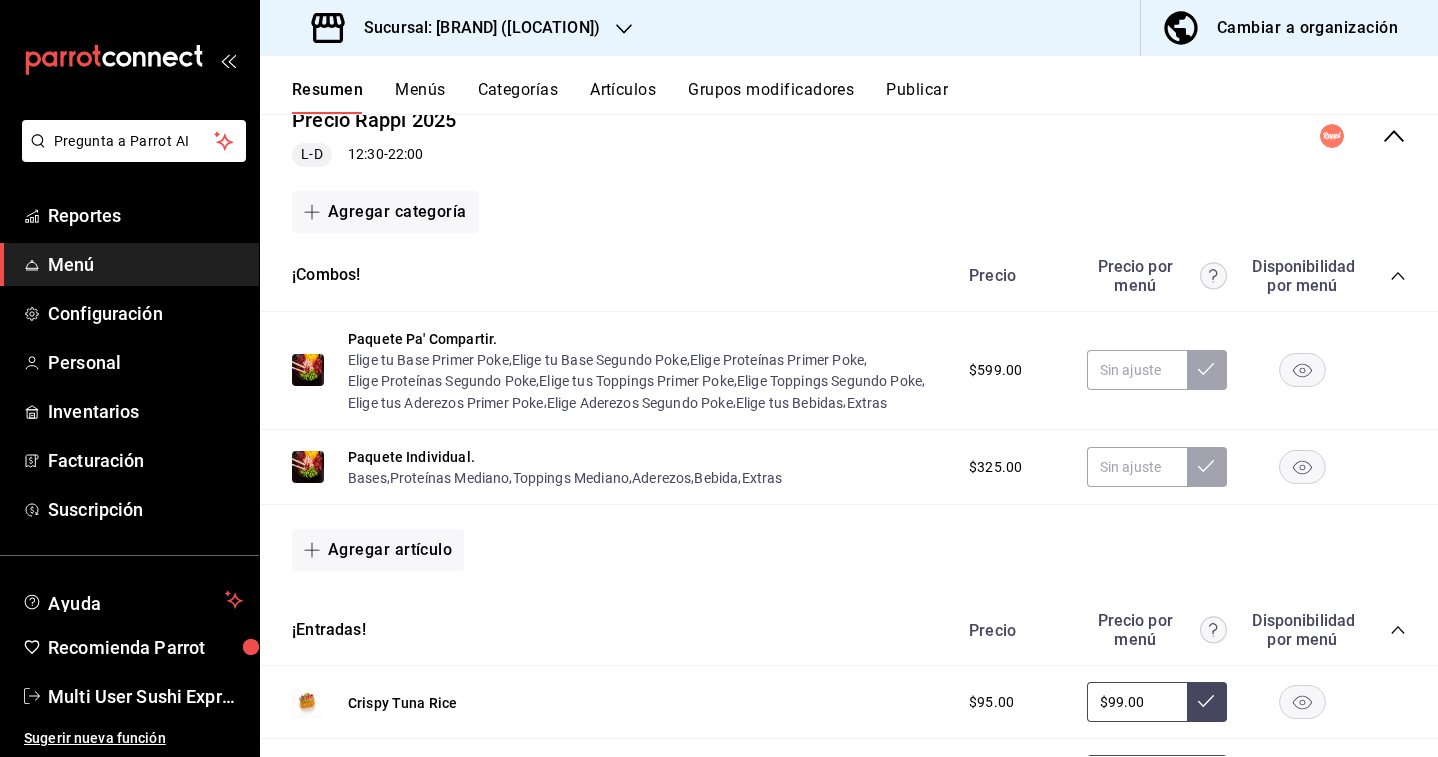 click on "Sucursal: [BRAND] ([LOCATION])" at bounding box center (474, 28) 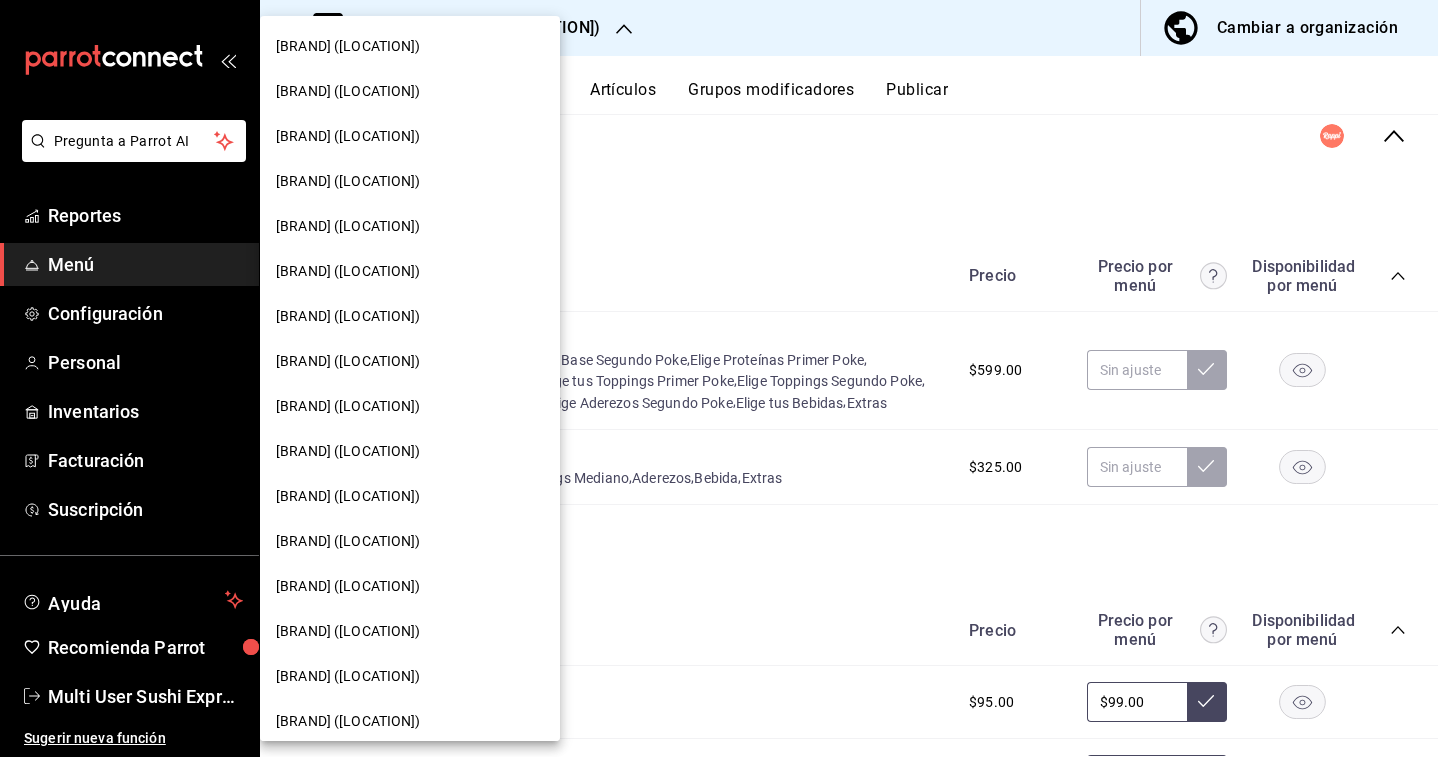 click on "[BRAND] ([LOCATION])" at bounding box center [348, 91] 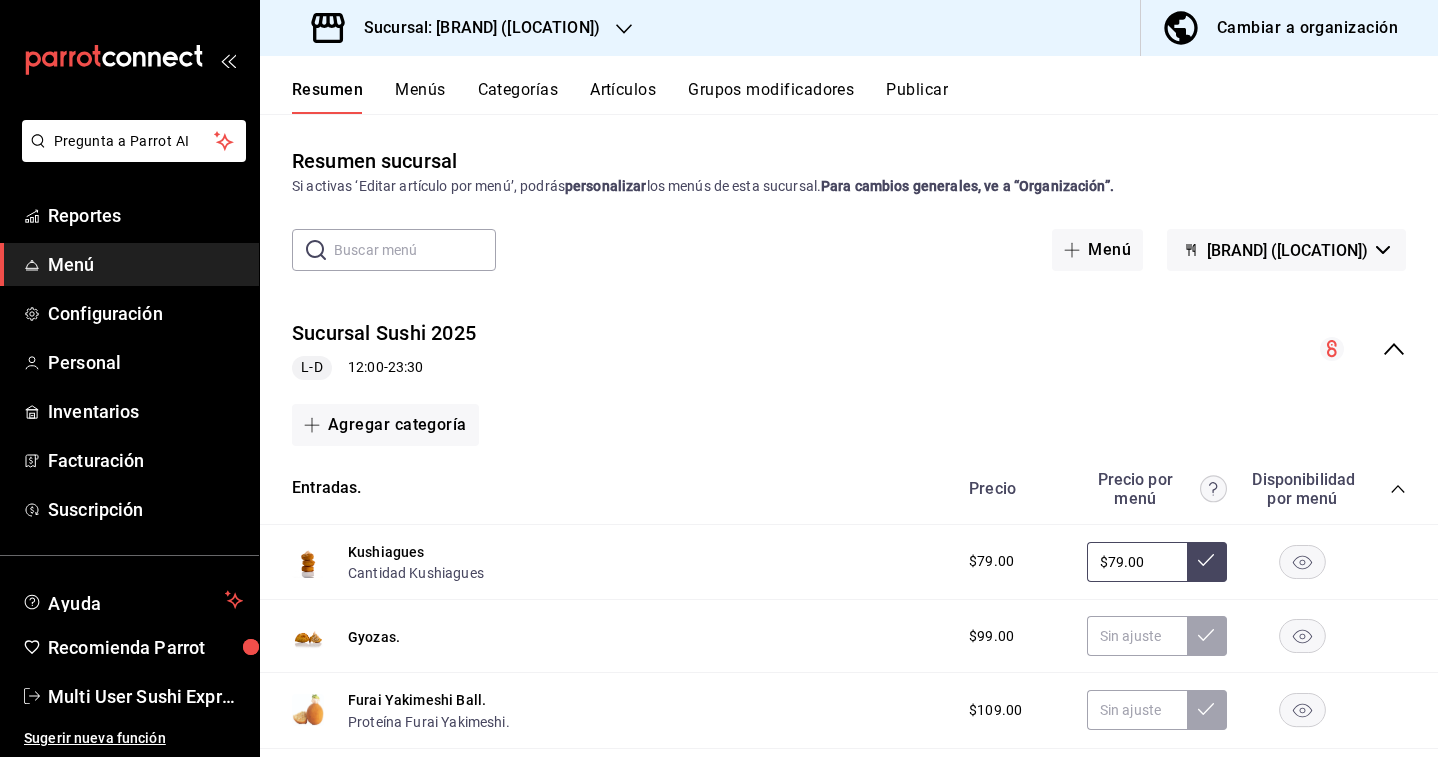 click on "Menús" at bounding box center (420, 97) 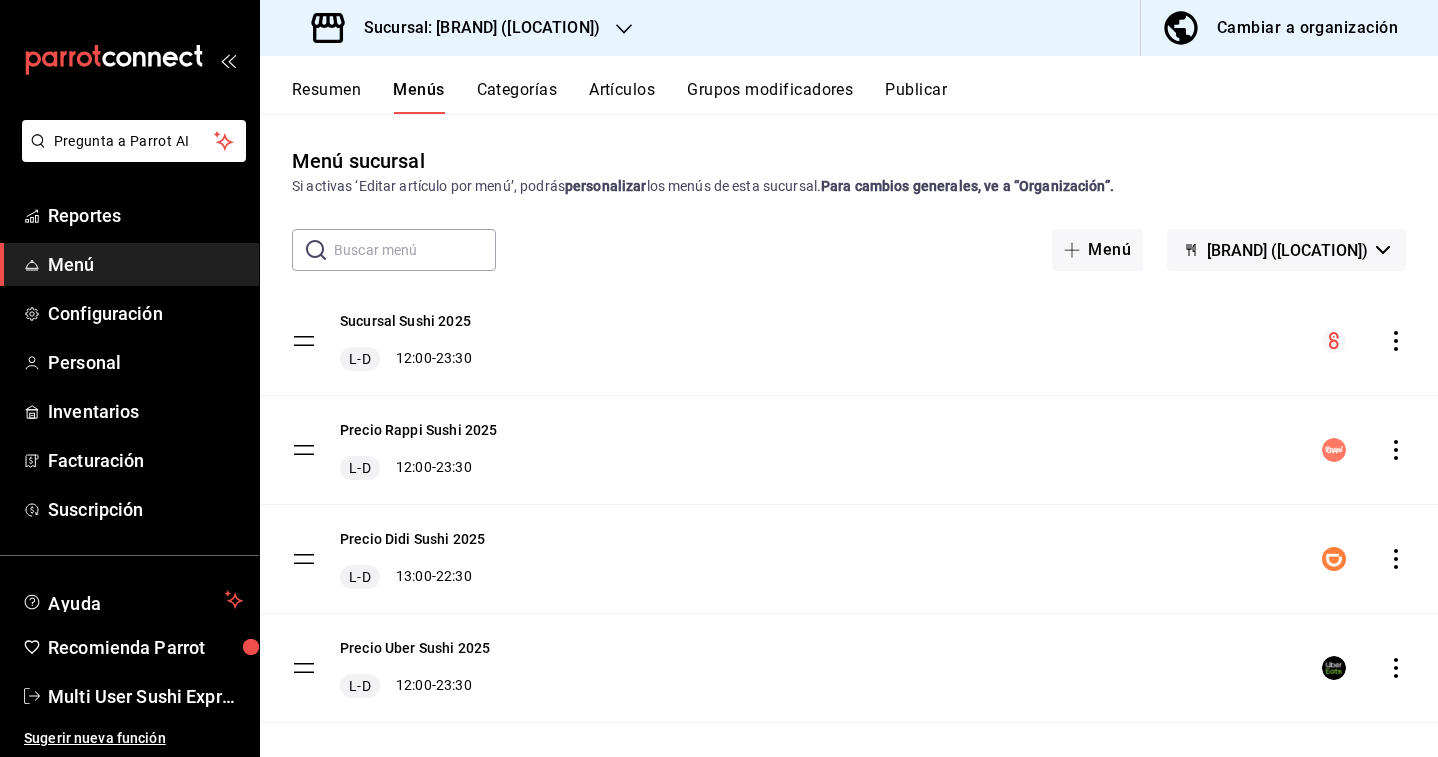 click on "Resumen" at bounding box center [326, 97] 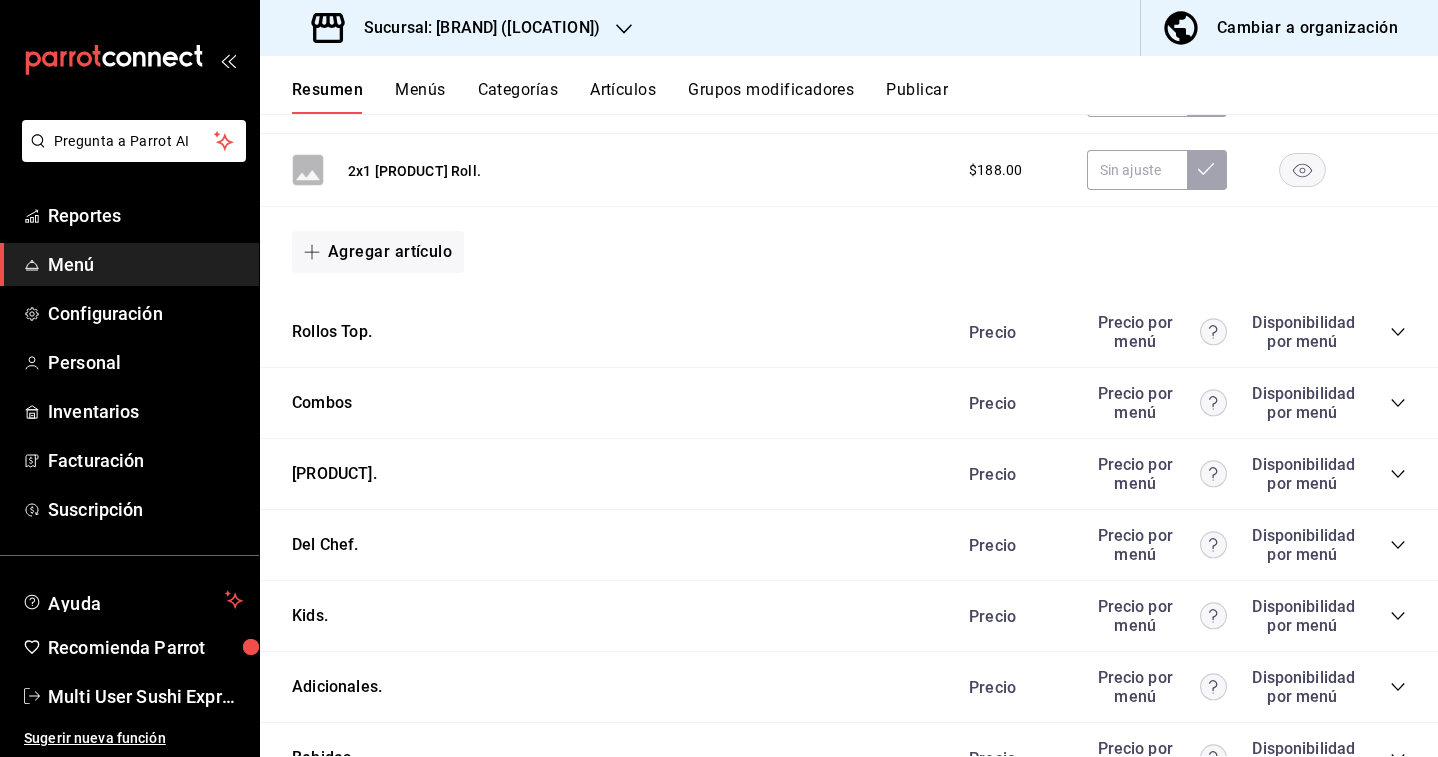 scroll, scrollTop: 0, scrollLeft: 0, axis: both 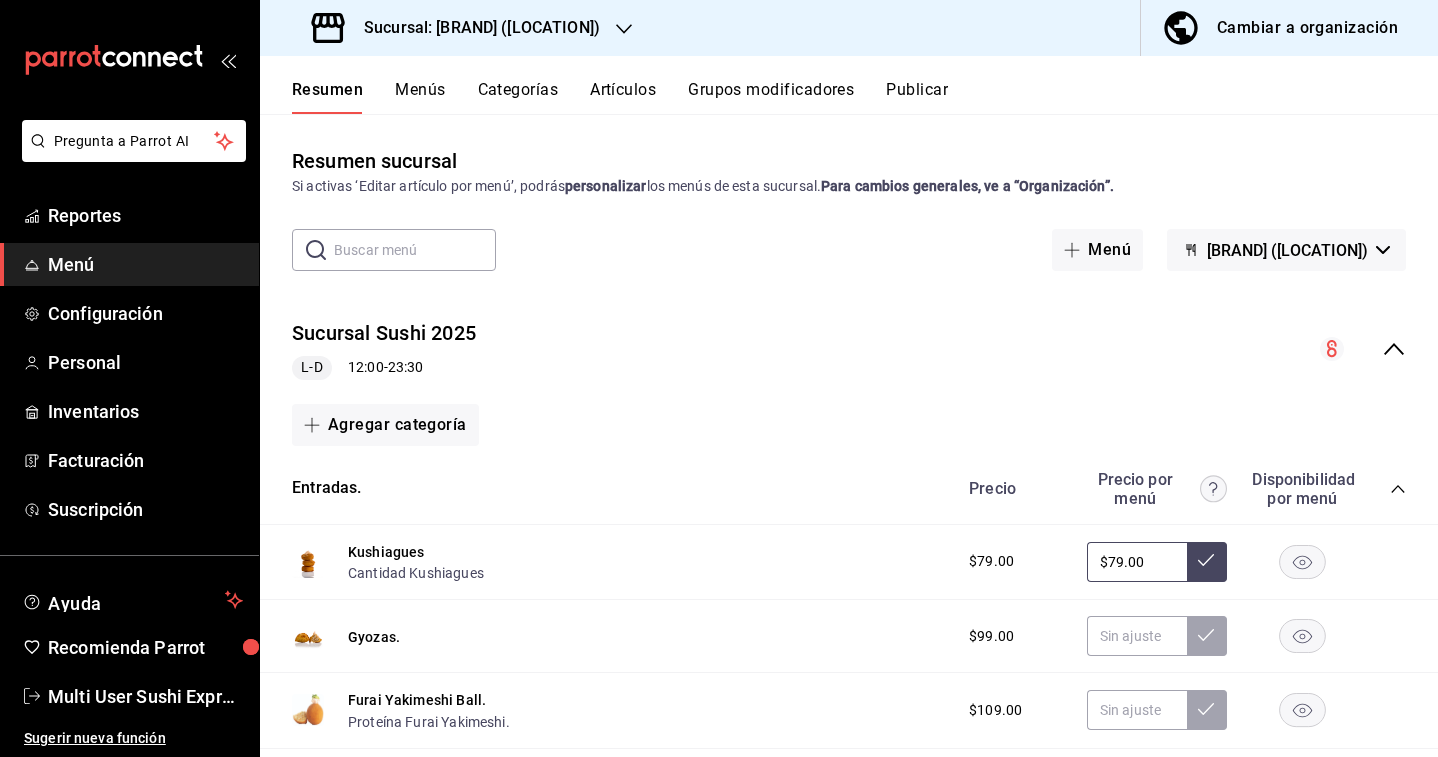 click on "[BRAND] ([LOCATION])" at bounding box center [1287, 250] 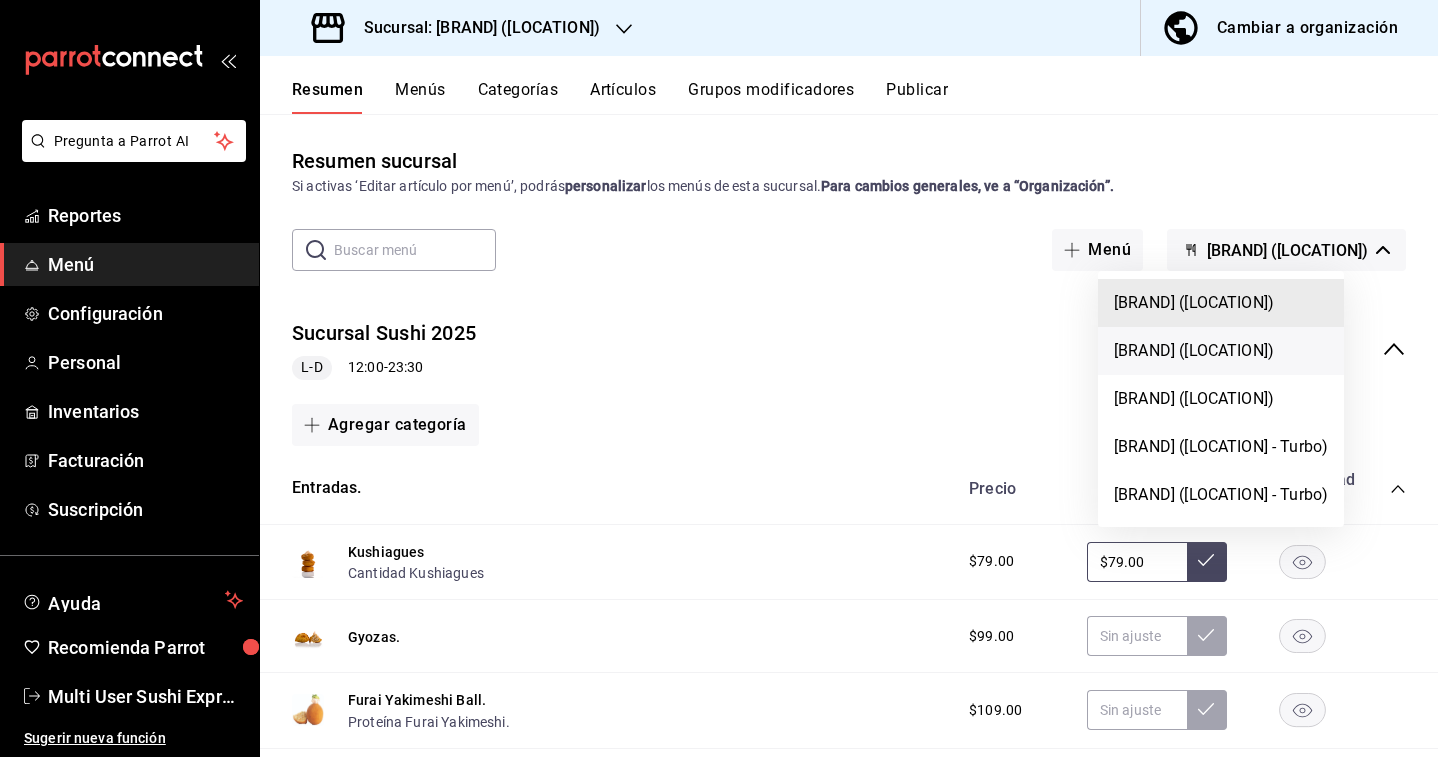 click on "[BRAND] ([LOCATION])" at bounding box center (1221, 351) 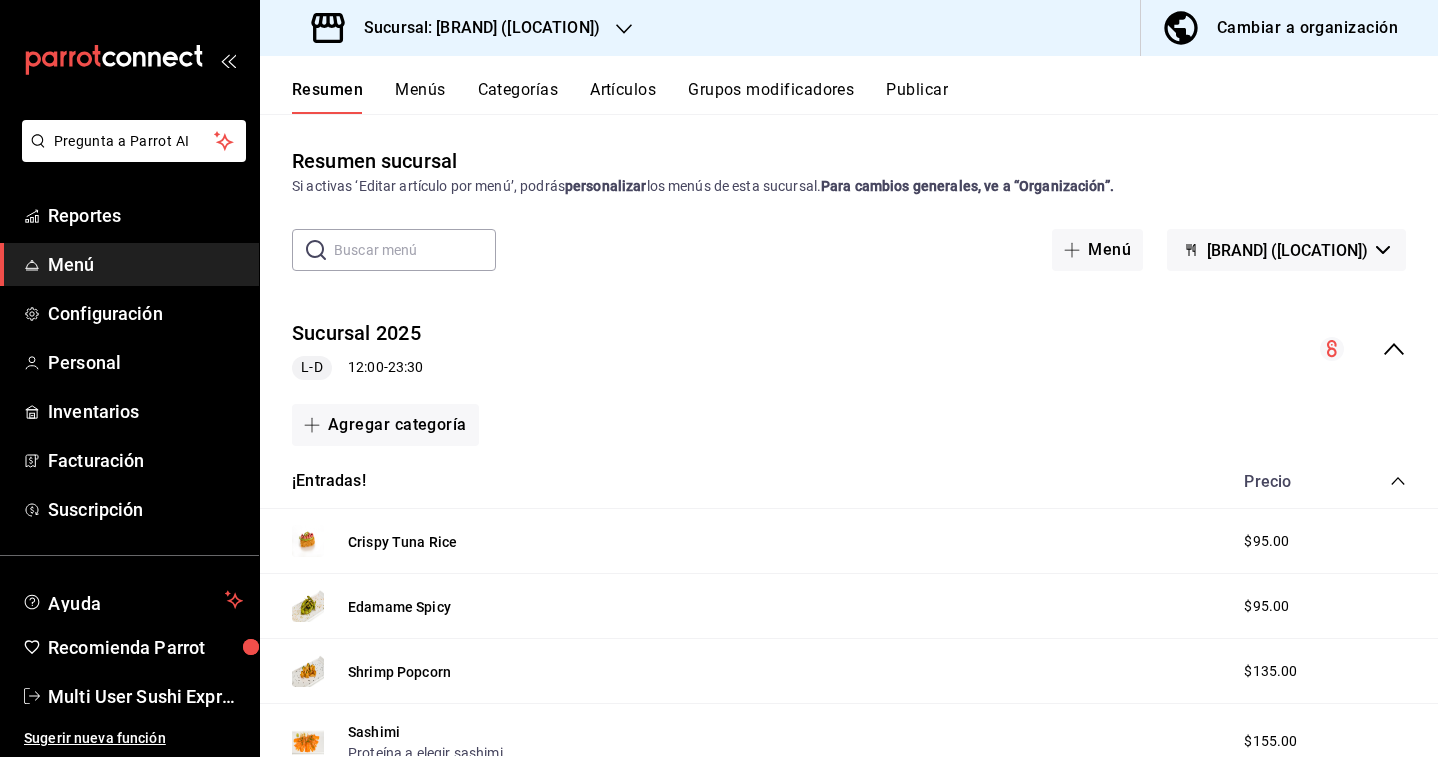 click 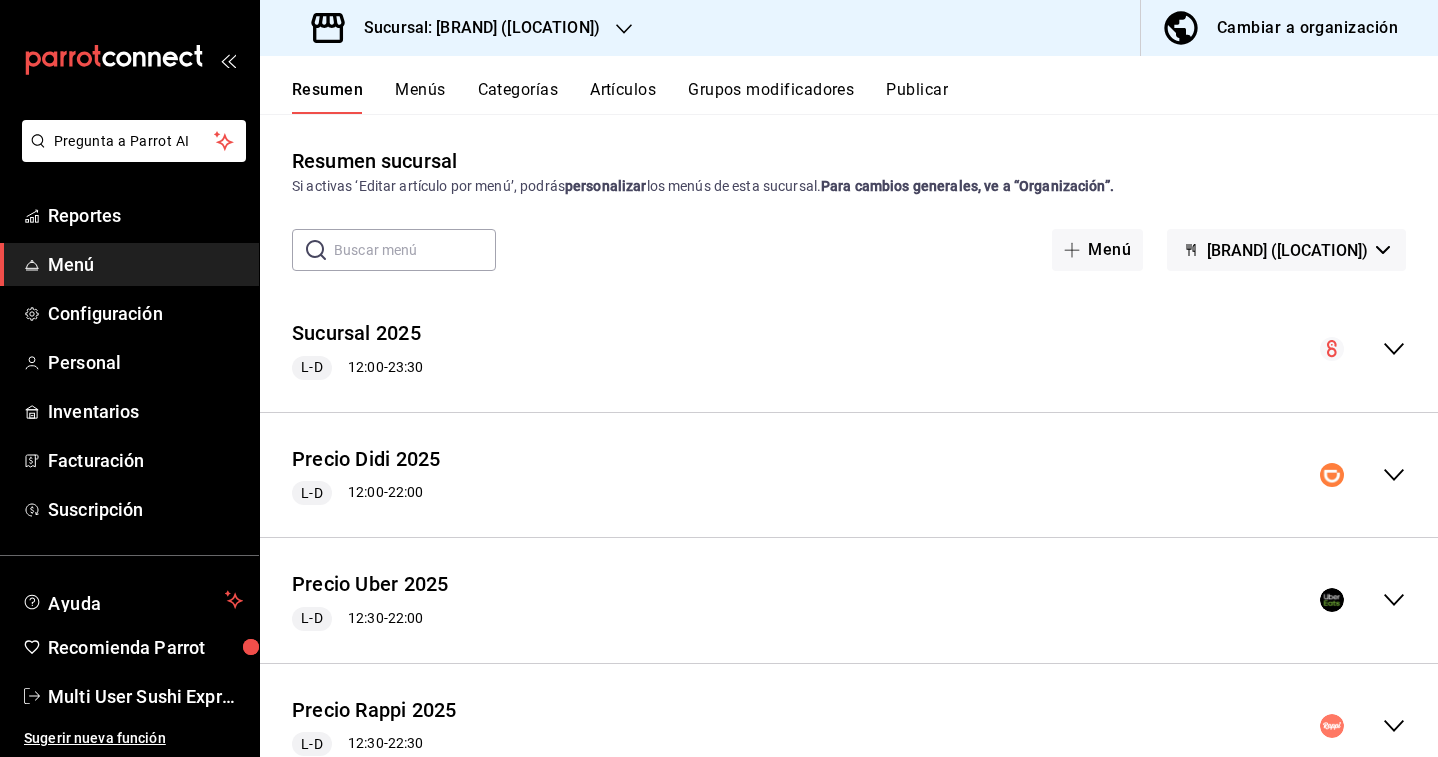 click on "Precio Didi [NUMBER] L-D [TIME] - [TIME]" at bounding box center (849, 475) 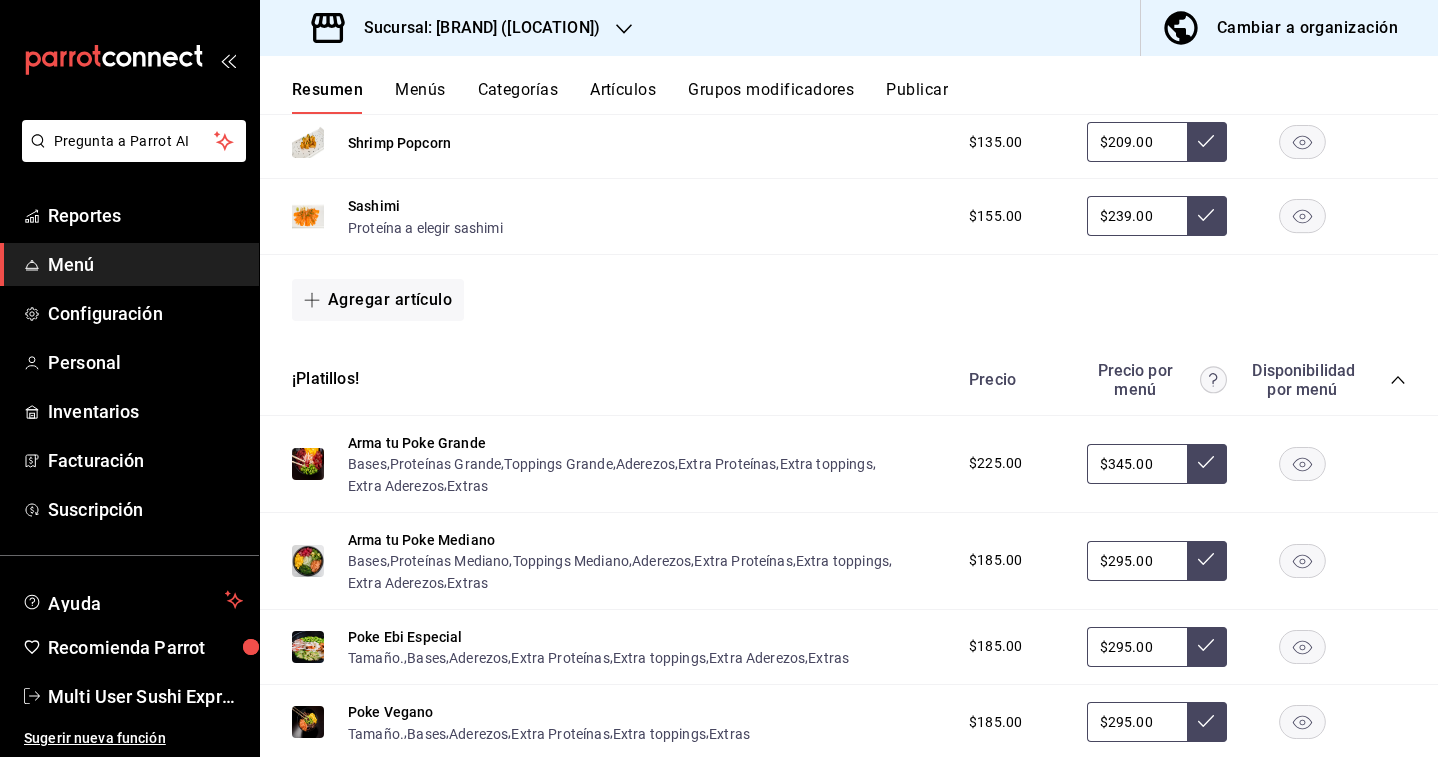 scroll, scrollTop: 1311, scrollLeft: 0, axis: vertical 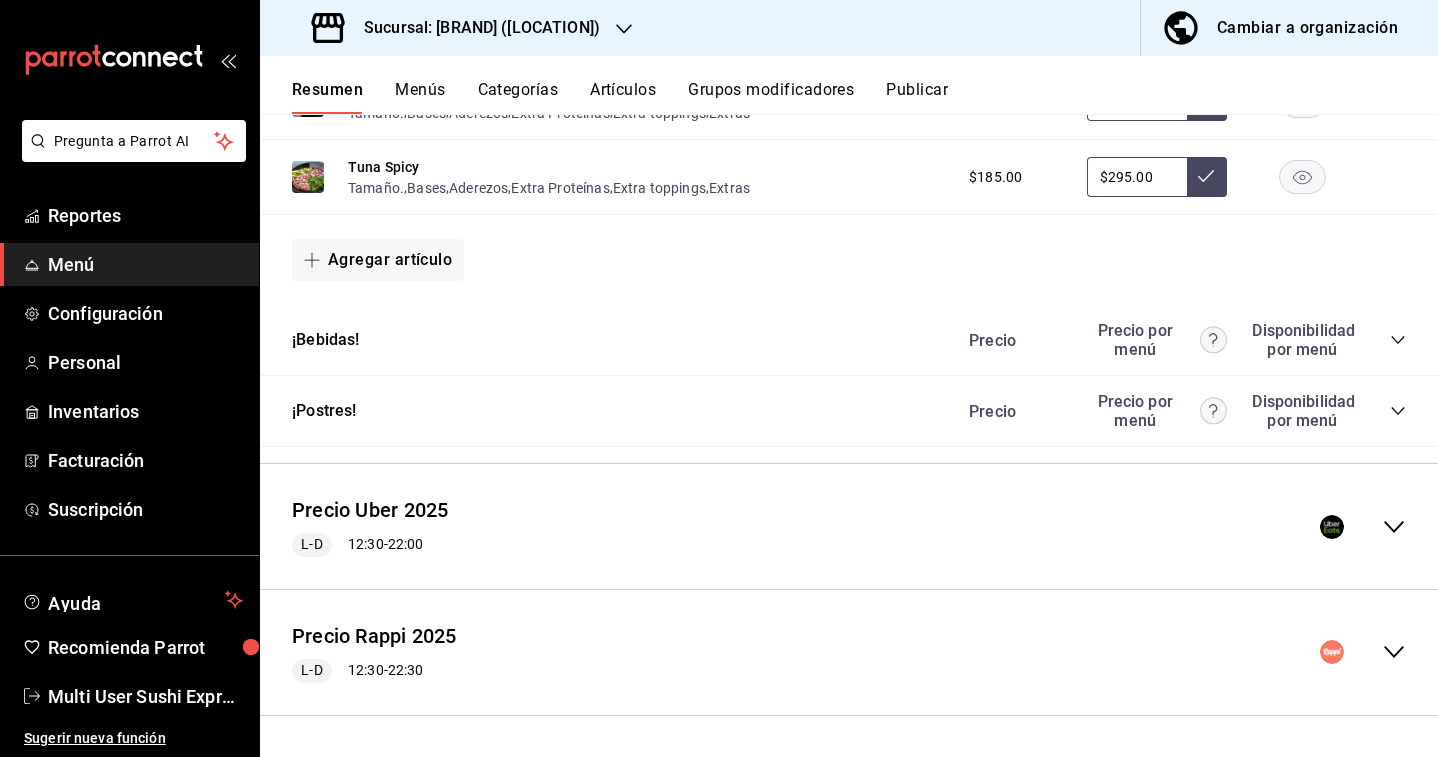 click on "Precio Uber [NUMBER] L-D [TIME] - [TIME]" at bounding box center (849, 526) 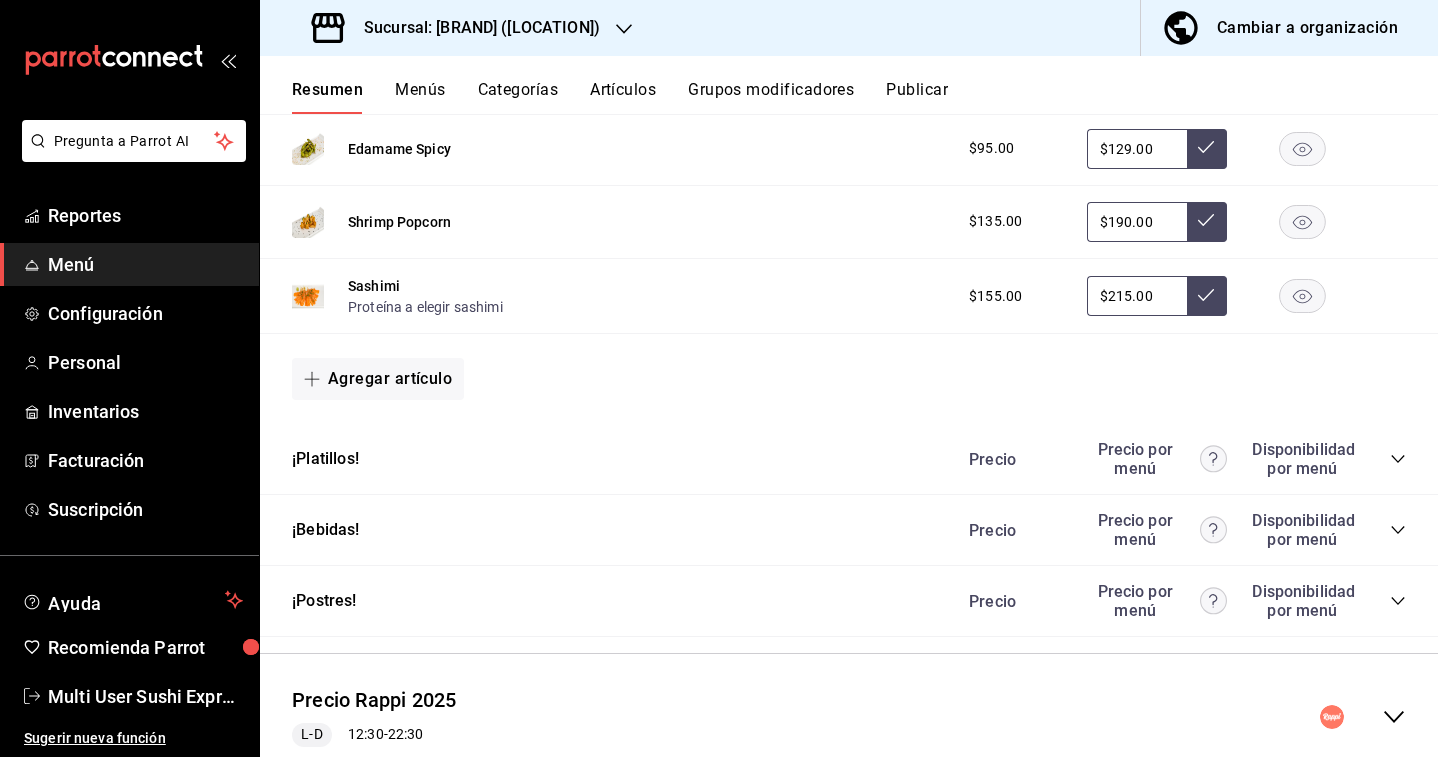 scroll, scrollTop: 2339, scrollLeft: 0, axis: vertical 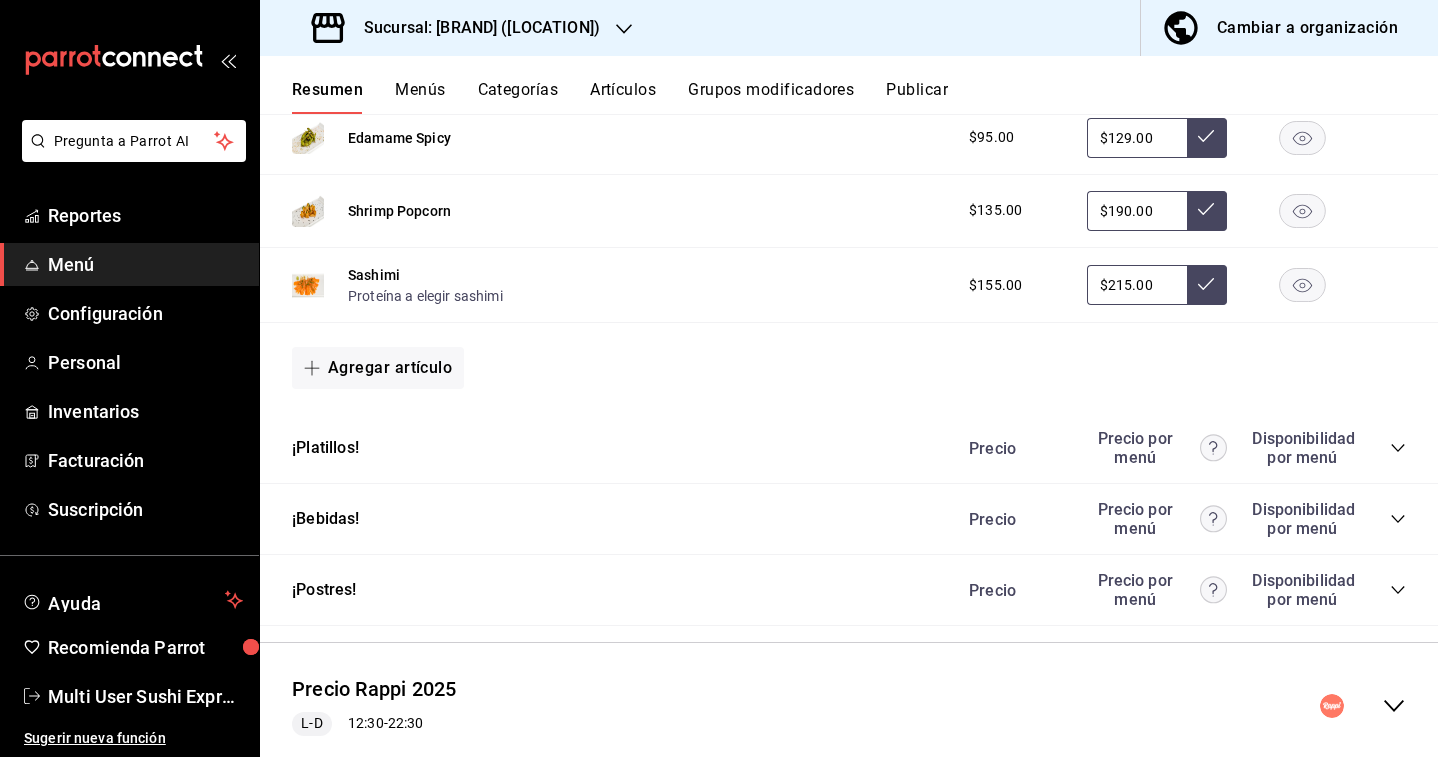 click 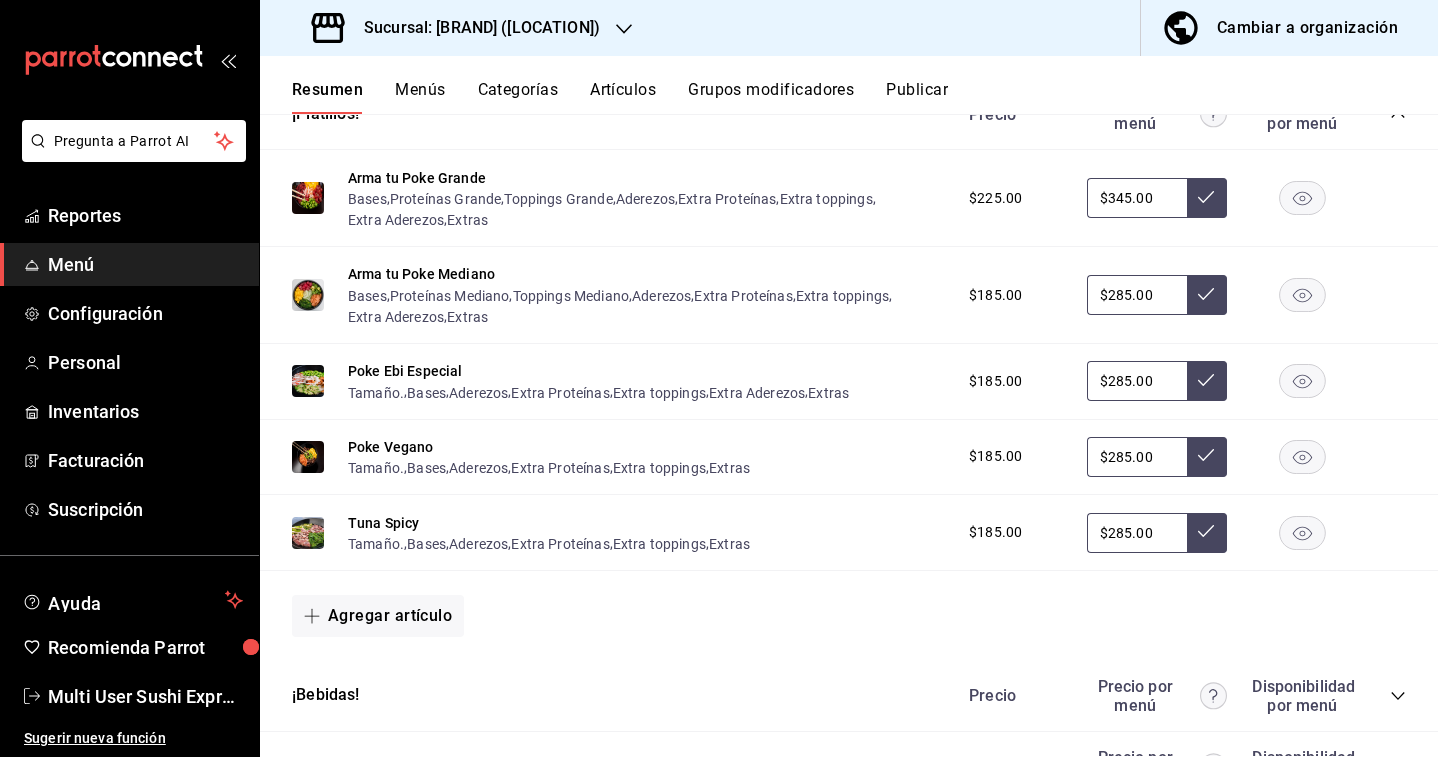 scroll, scrollTop: 2903, scrollLeft: 0, axis: vertical 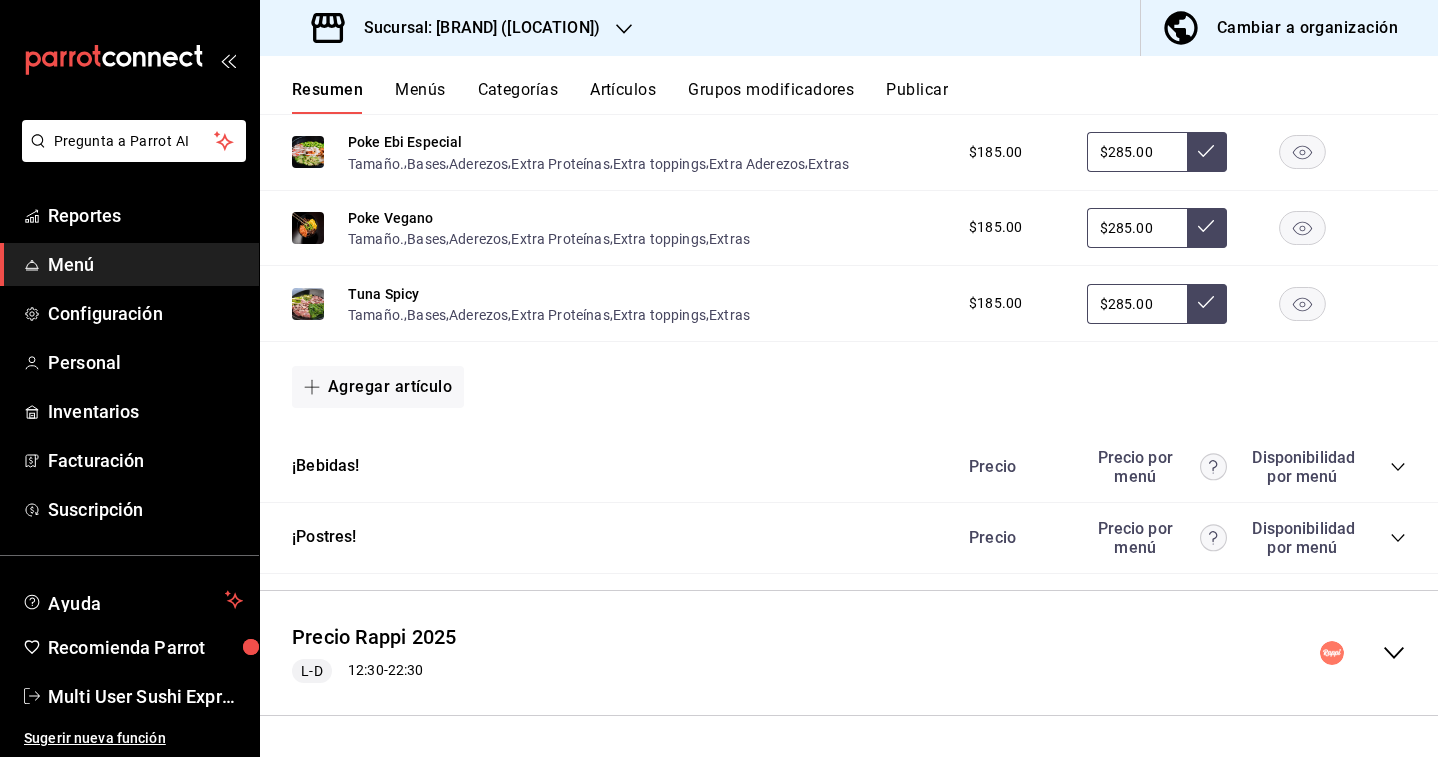 click 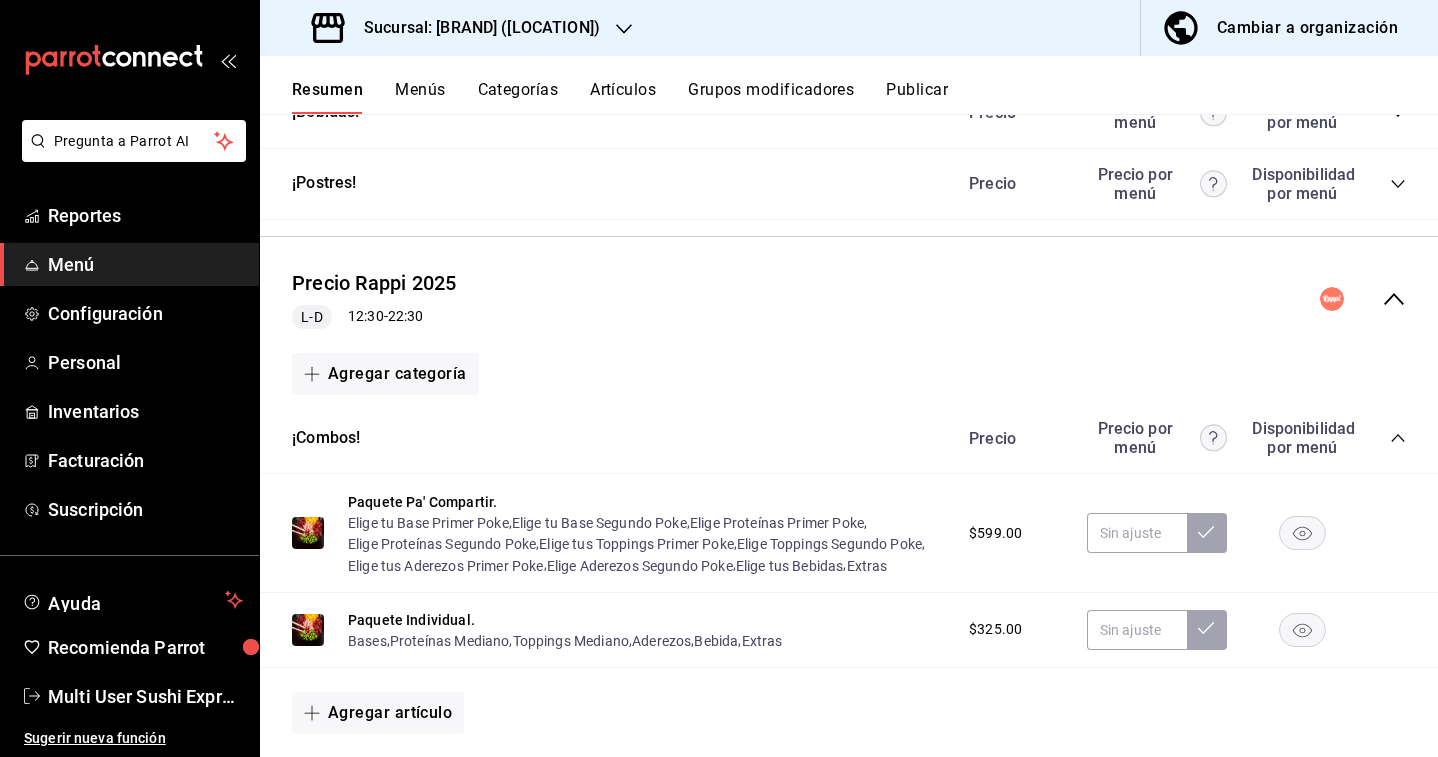 scroll, scrollTop: 3984, scrollLeft: 0, axis: vertical 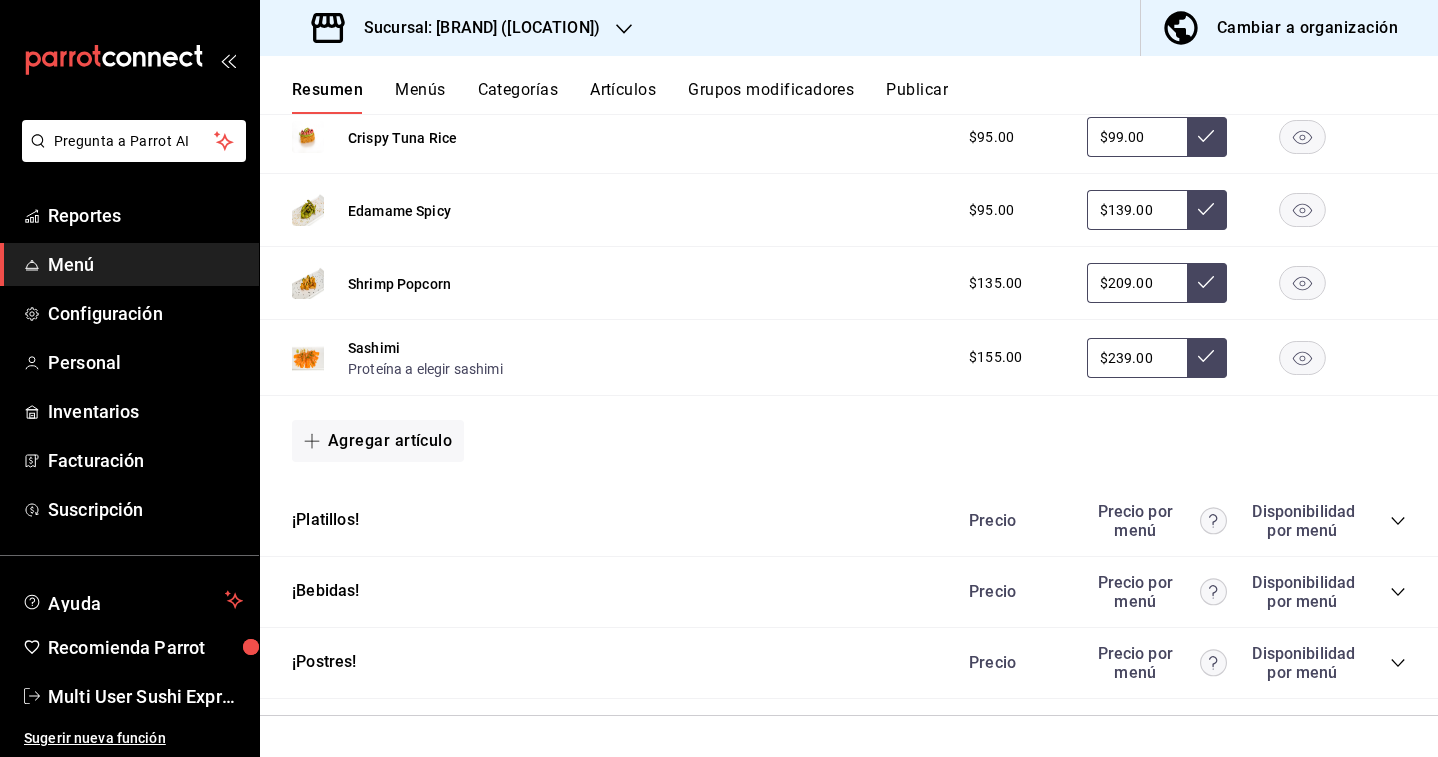 click on "Precio Precio por menú   Disponibilidad por menú" at bounding box center [1177, 521] 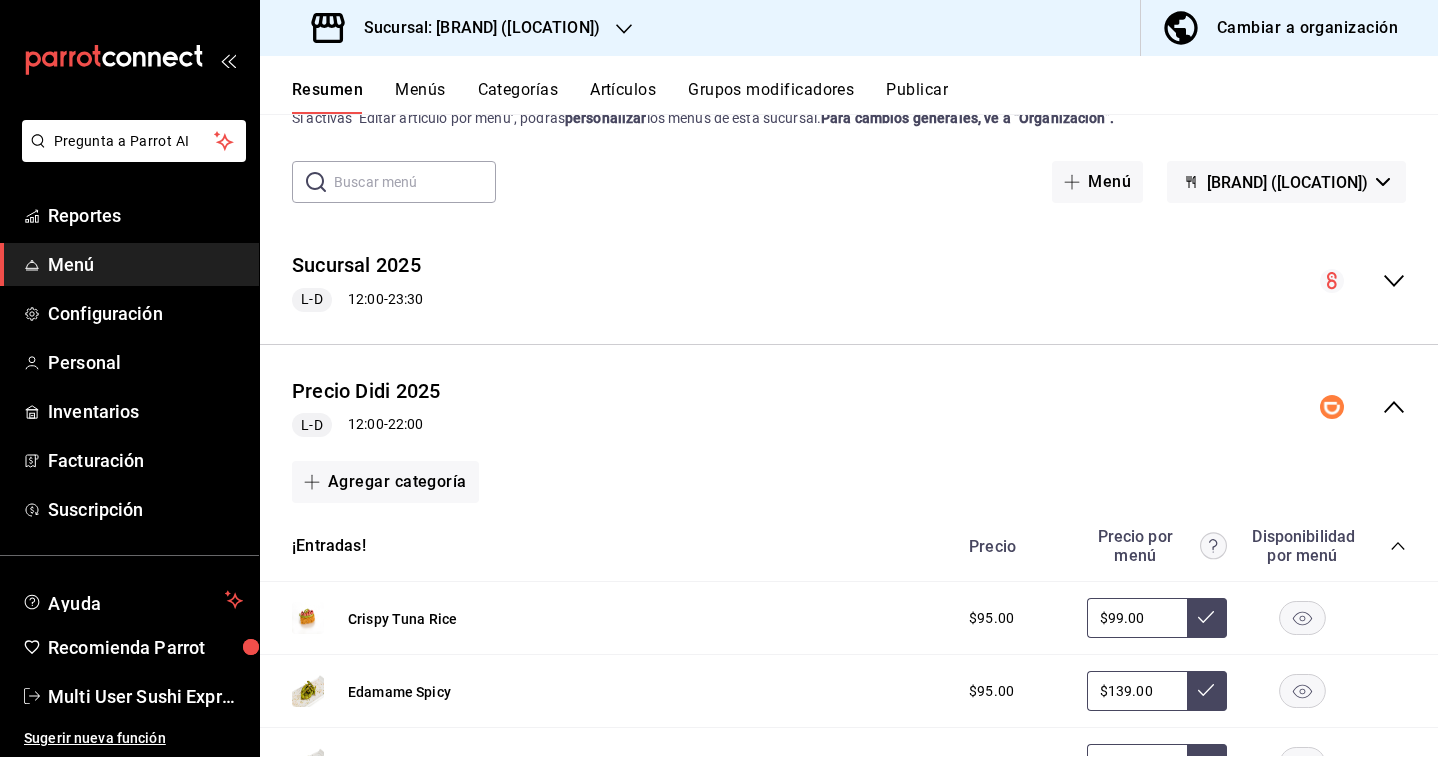 scroll, scrollTop: 0, scrollLeft: 0, axis: both 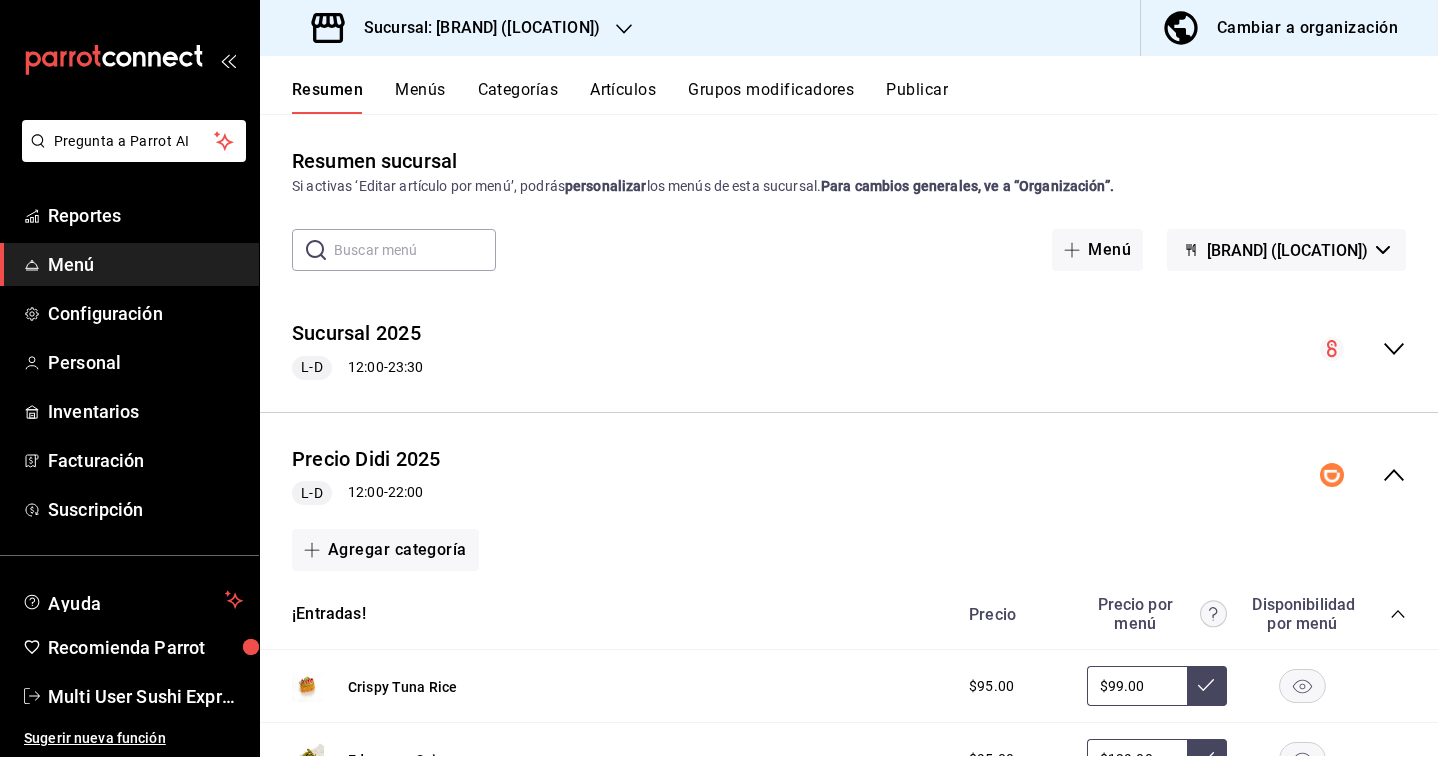 click on "Sucursal: [BRAND] ([LOCATION])" at bounding box center [474, 28] 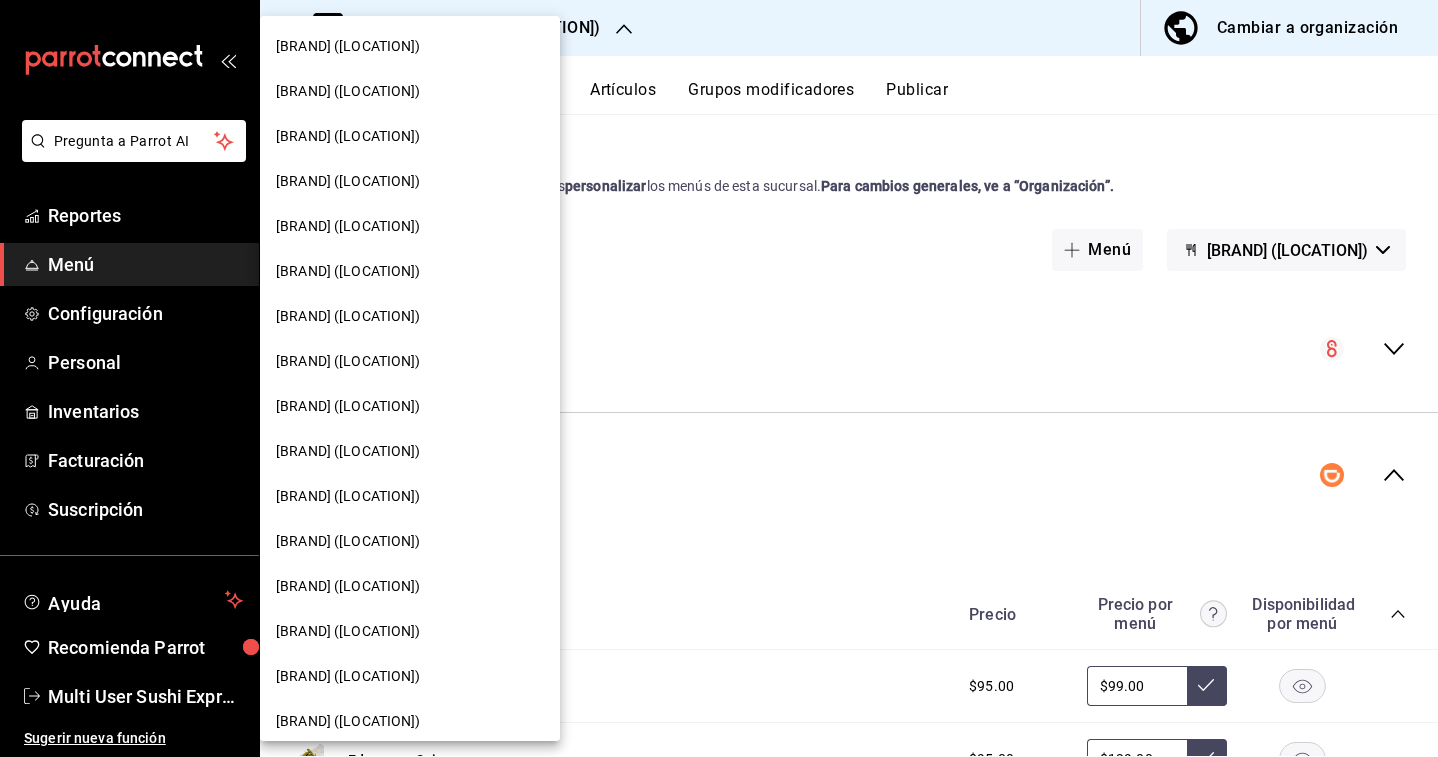 click on "[BRAND] ([LOCATION])" at bounding box center (410, 136) 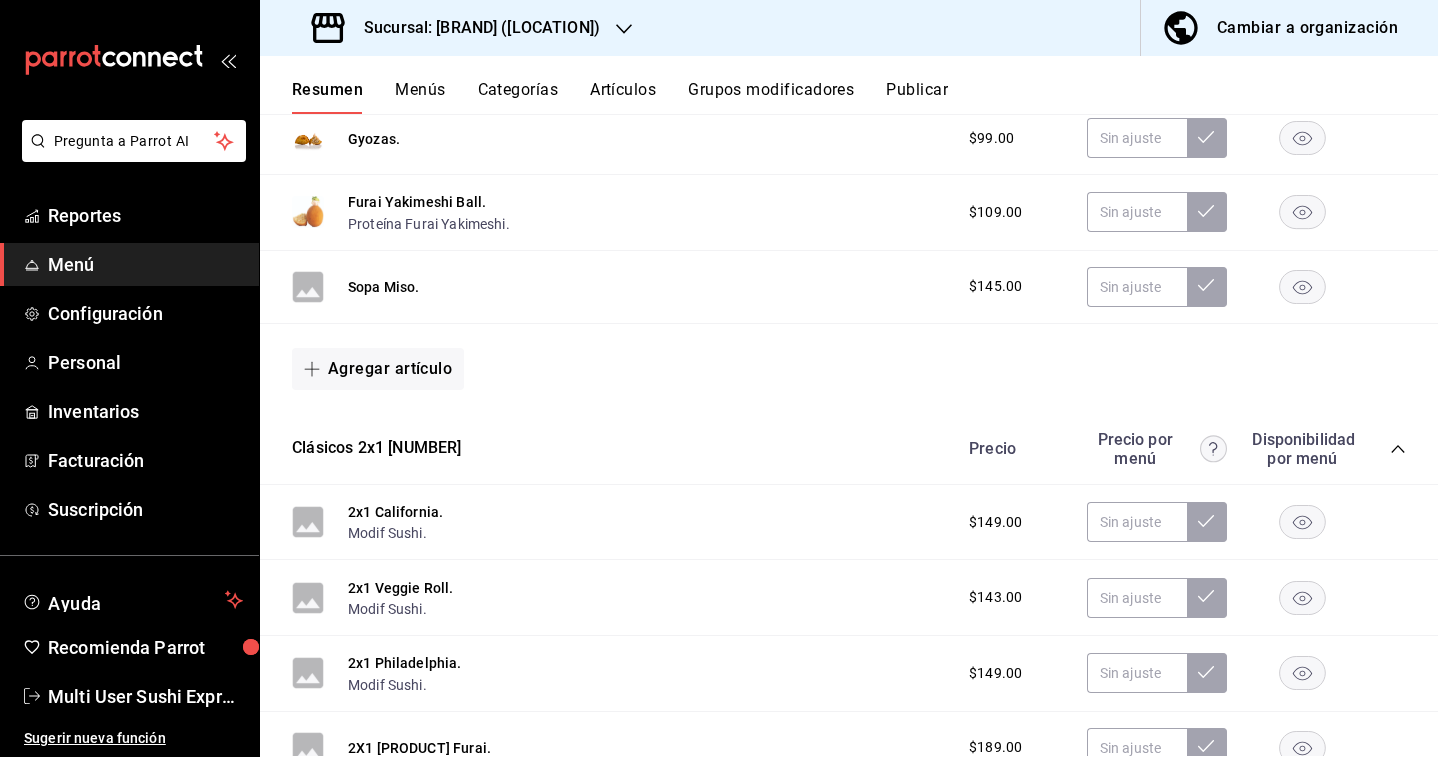 scroll, scrollTop: 0, scrollLeft: 0, axis: both 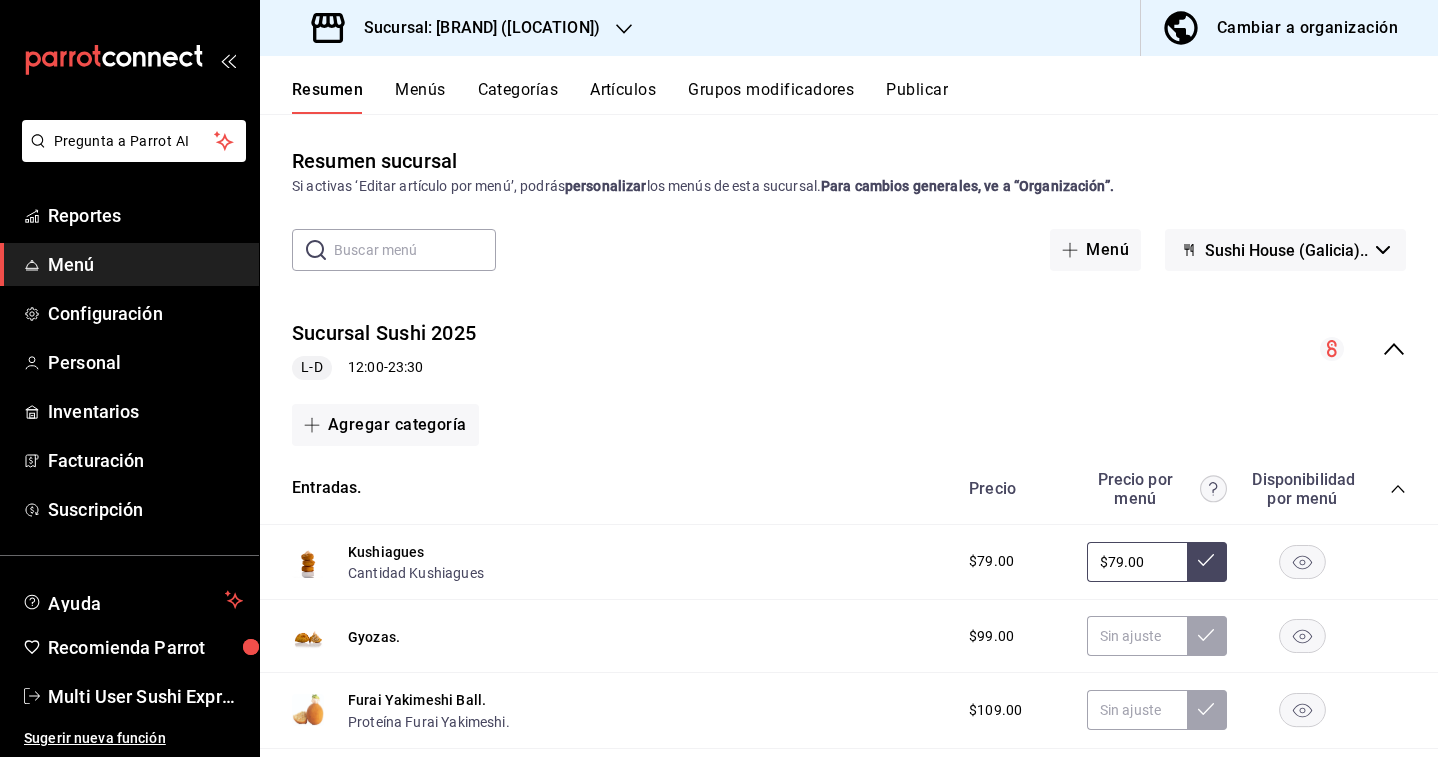 click on "Sushi House (Galicia).." at bounding box center [1286, 250] 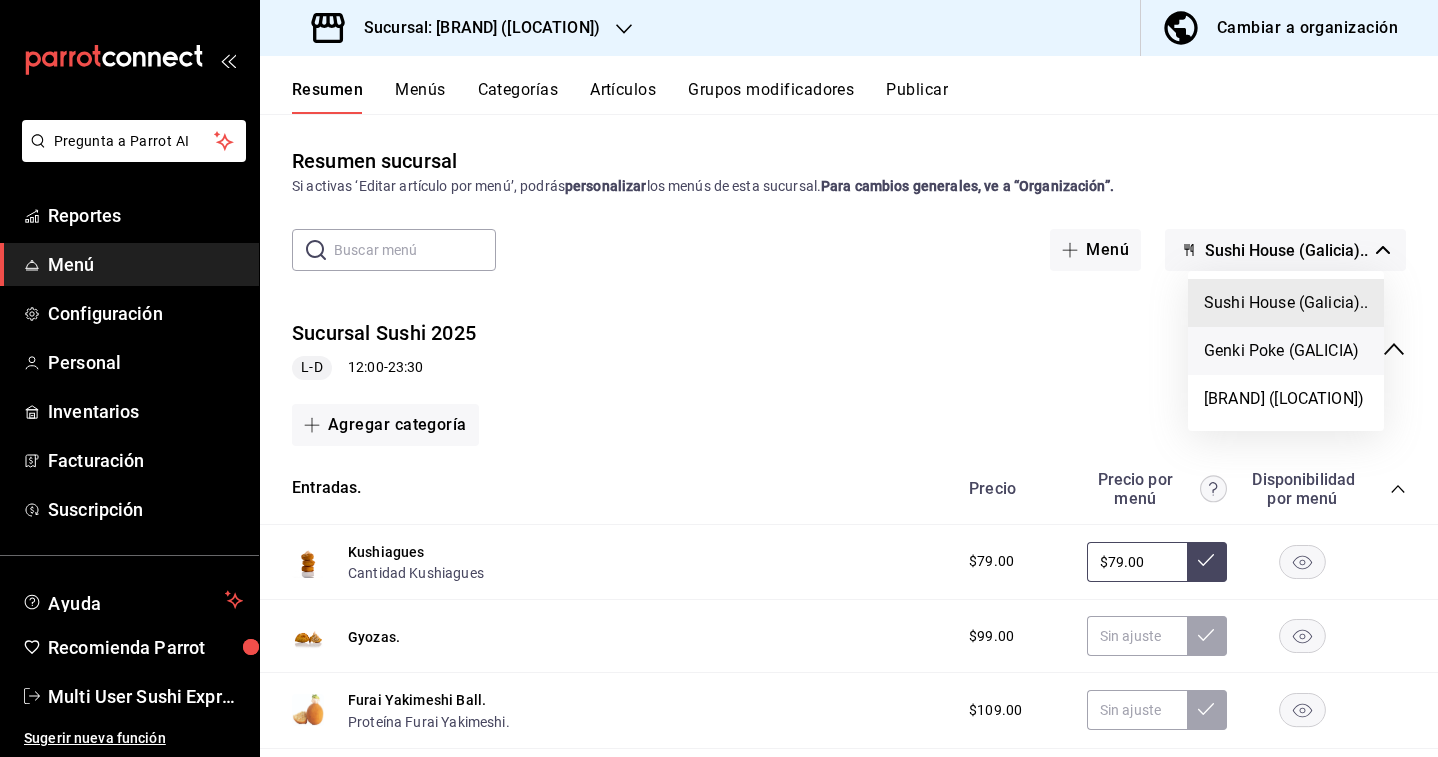 click on "Genki Poke (GALICIA)" at bounding box center [1286, 351] 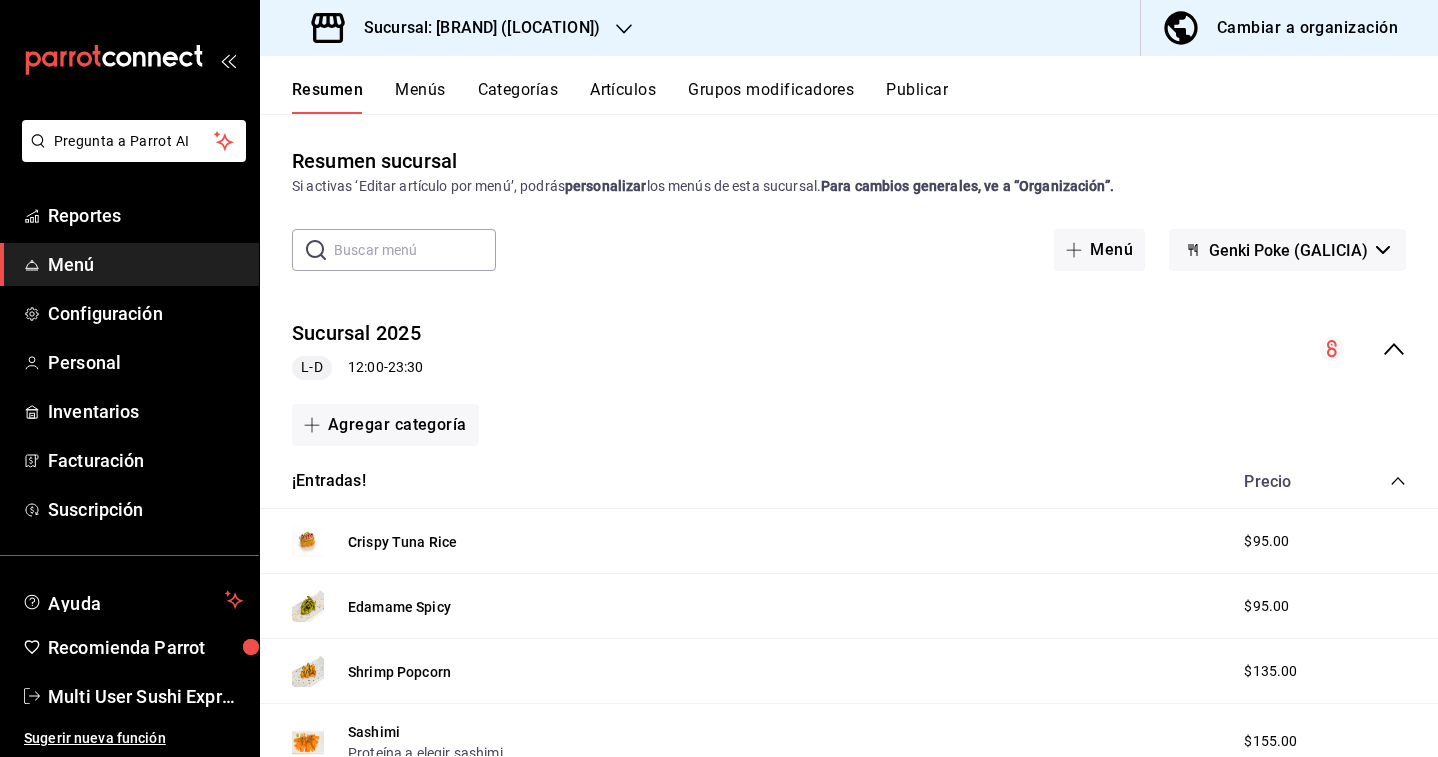click on "Sucursal [NUMBER] L-D [TIME] - [TIME]" at bounding box center (849, 349) 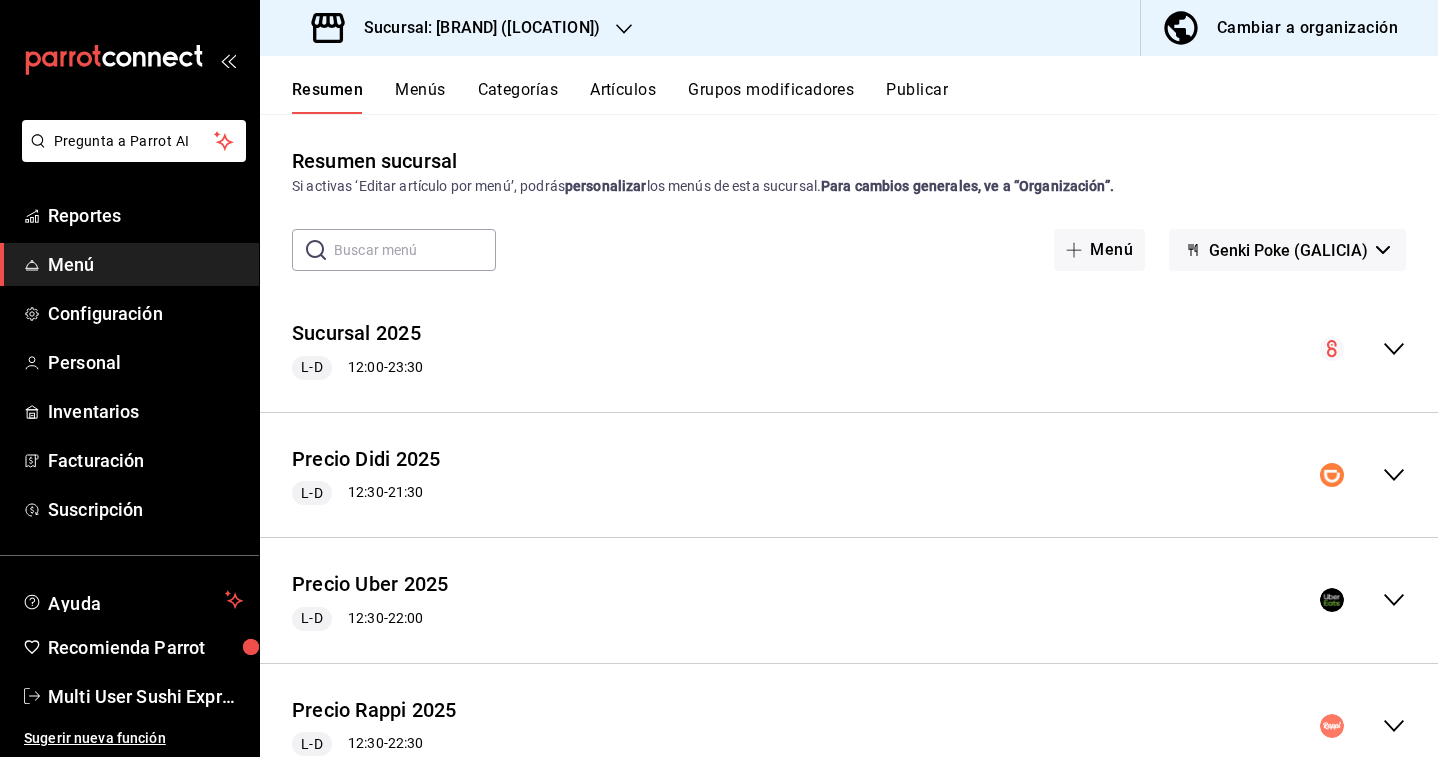click 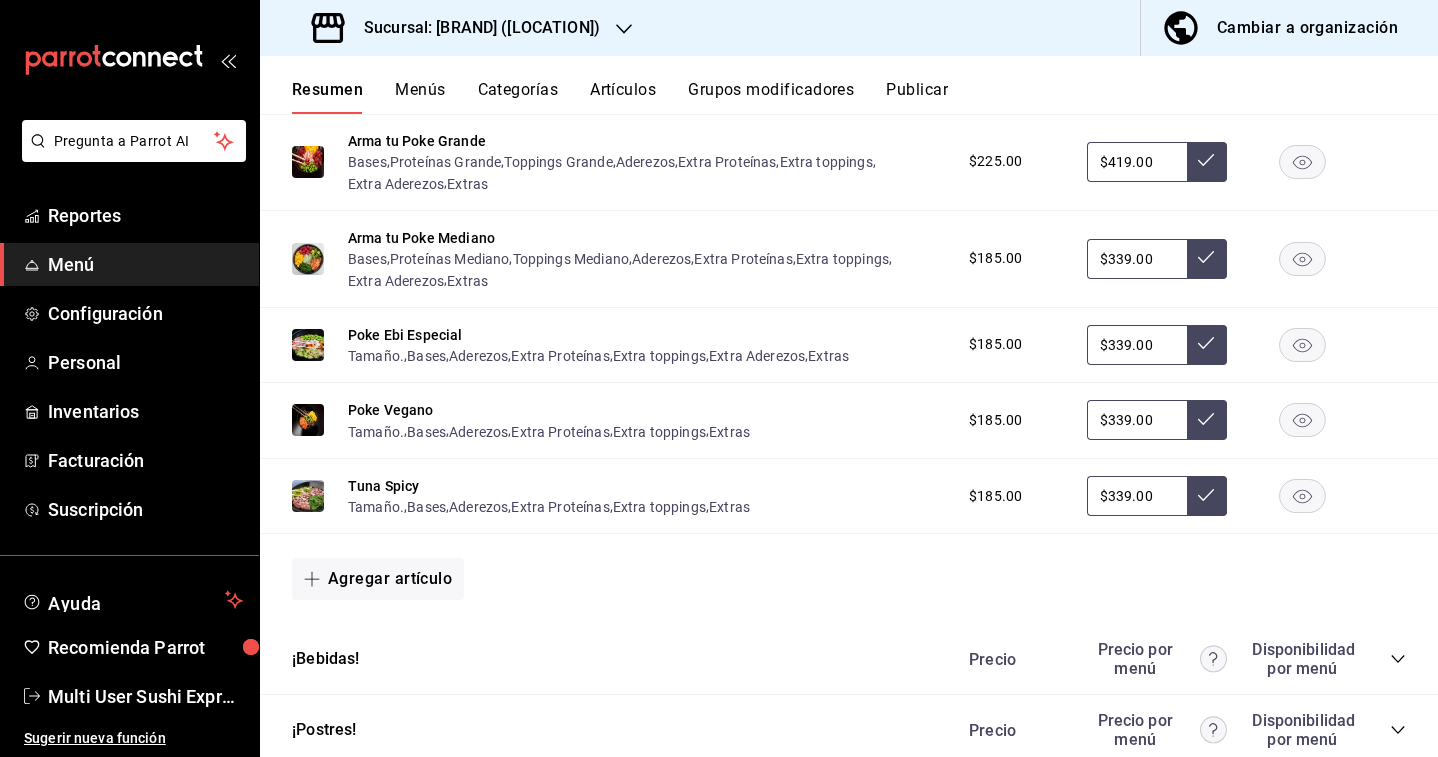 scroll, scrollTop: 1311, scrollLeft: 0, axis: vertical 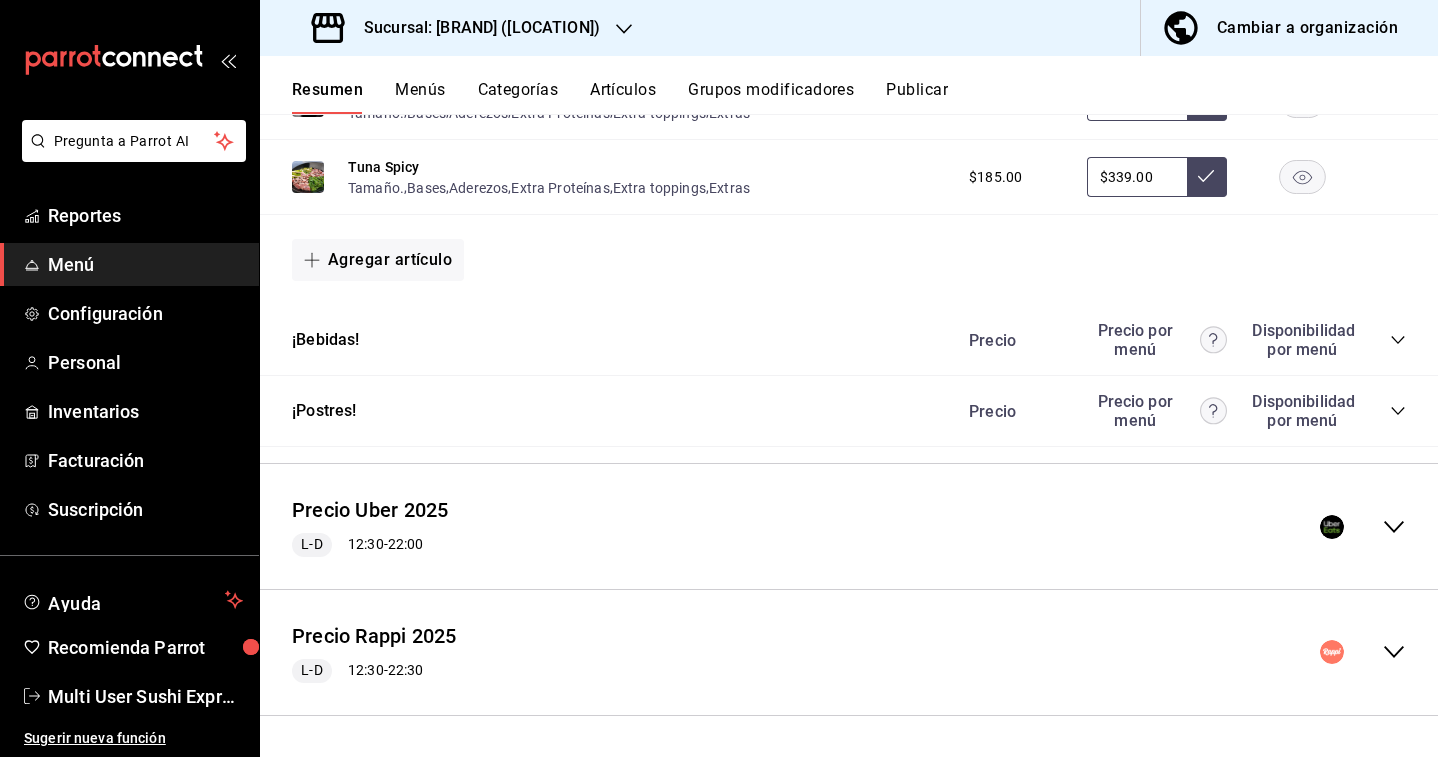 click on "Precio Uber [NUMBER] L-D [TIME] - [TIME]" at bounding box center [849, 526] 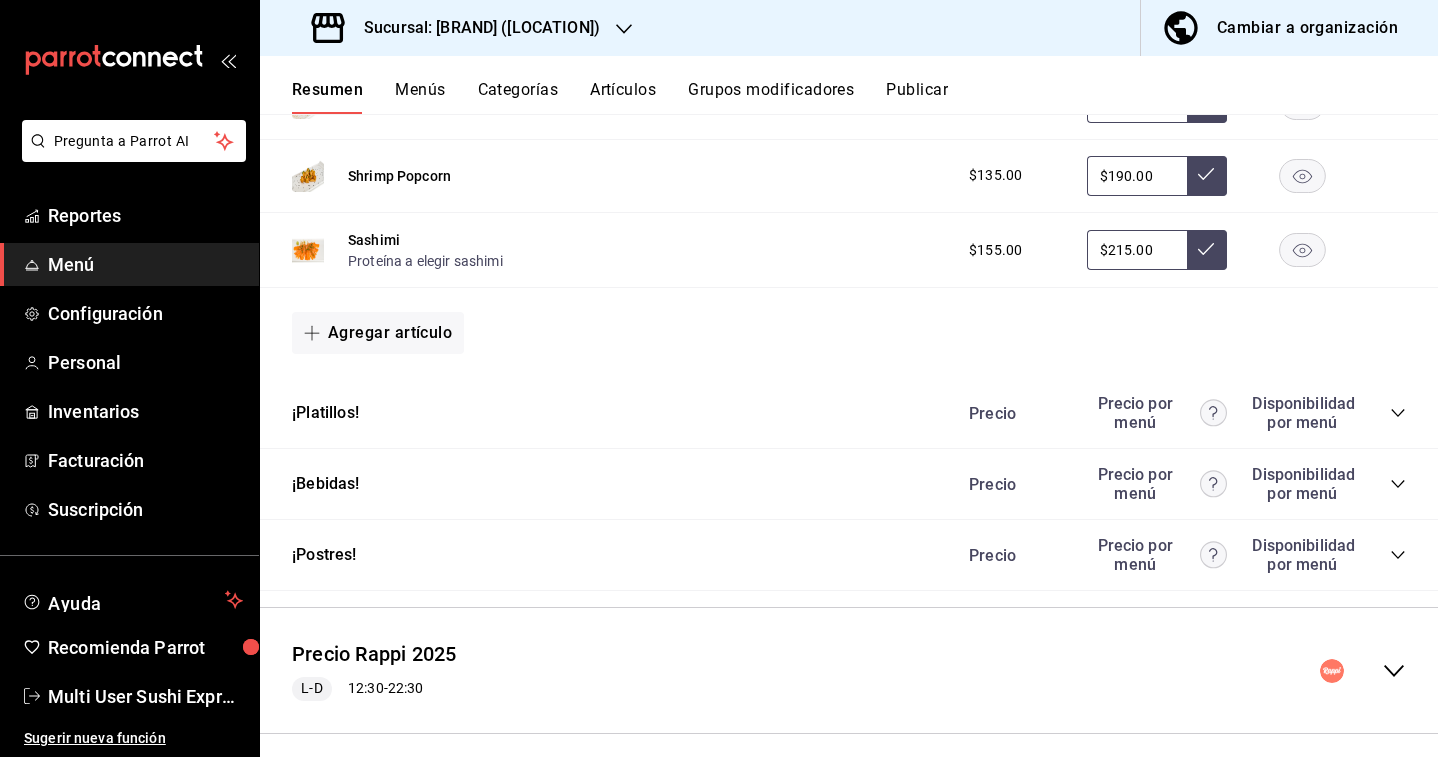 scroll, scrollTop: 2392, scrollLeft: 0, axis: vertical 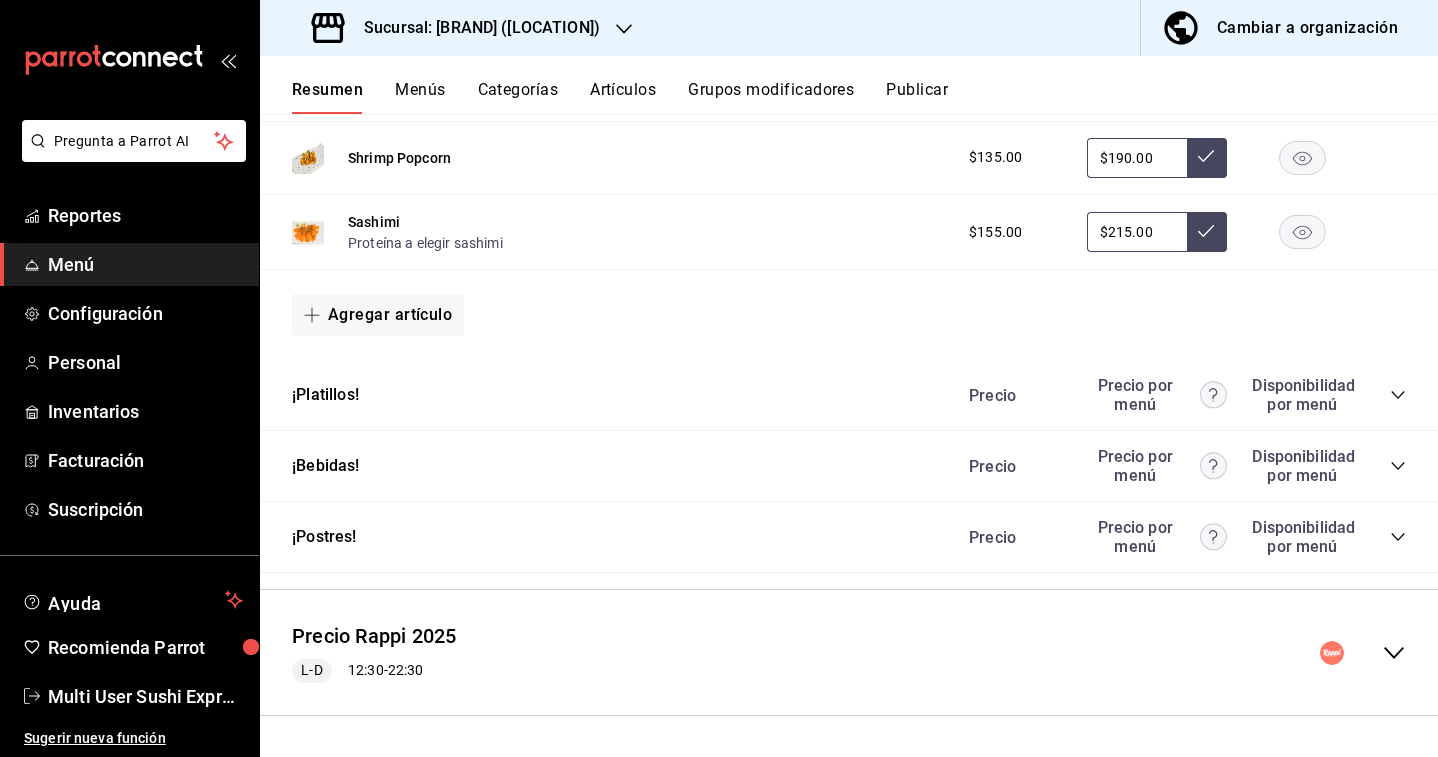 click on "¡Platillos! Precio Precio por menú   Disponibilidad por menú" at bounding box center (849, 395) 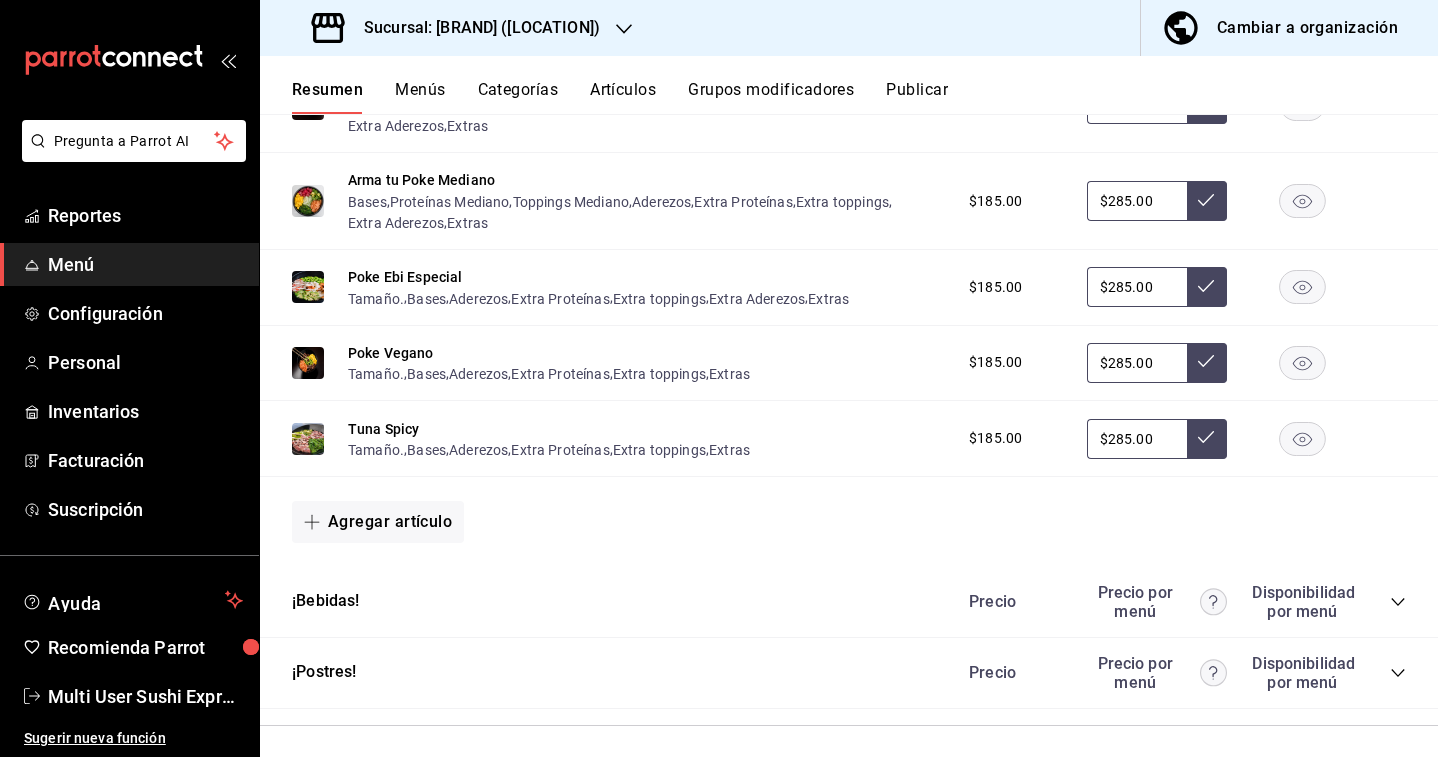 scroll, scrollTop: 2903, scrollLeft: 0, axis: vertical 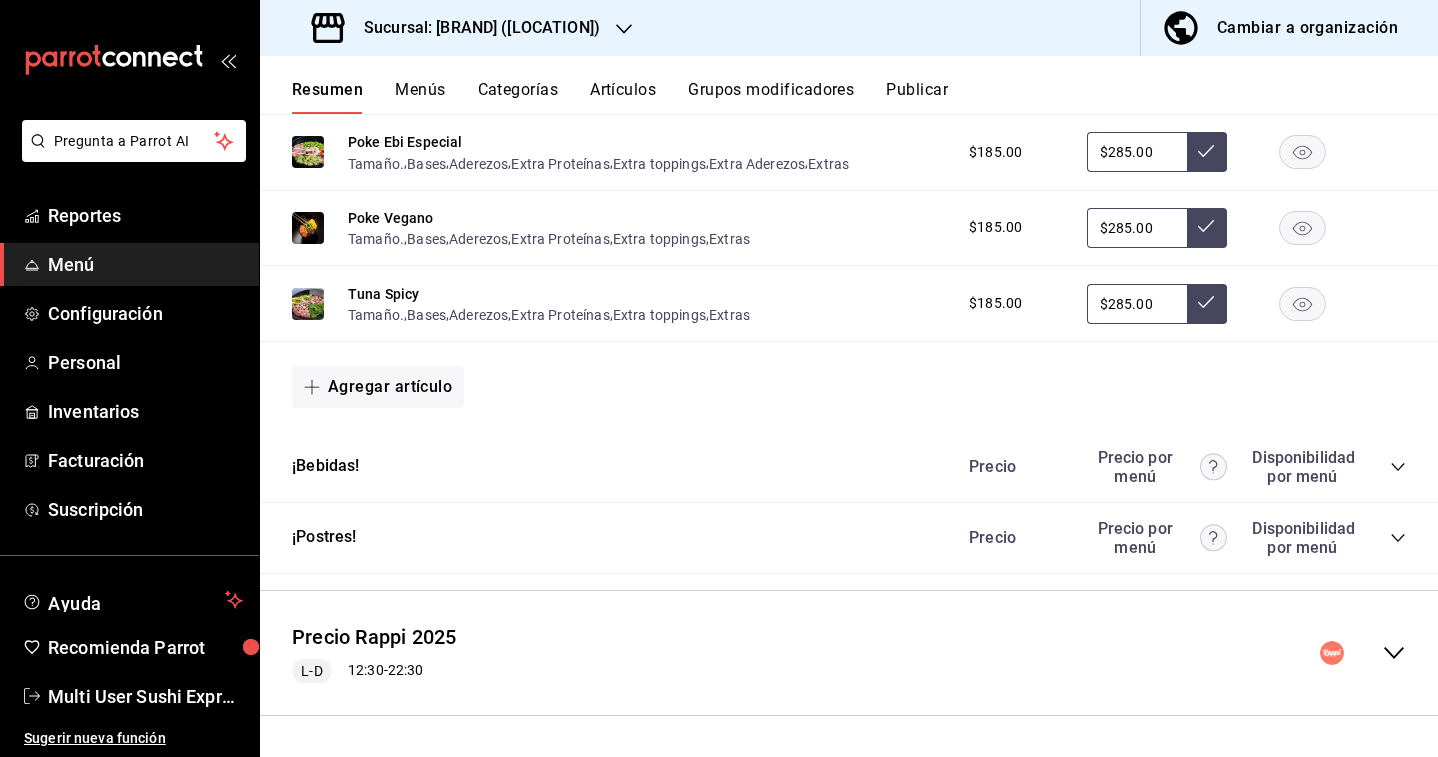 click 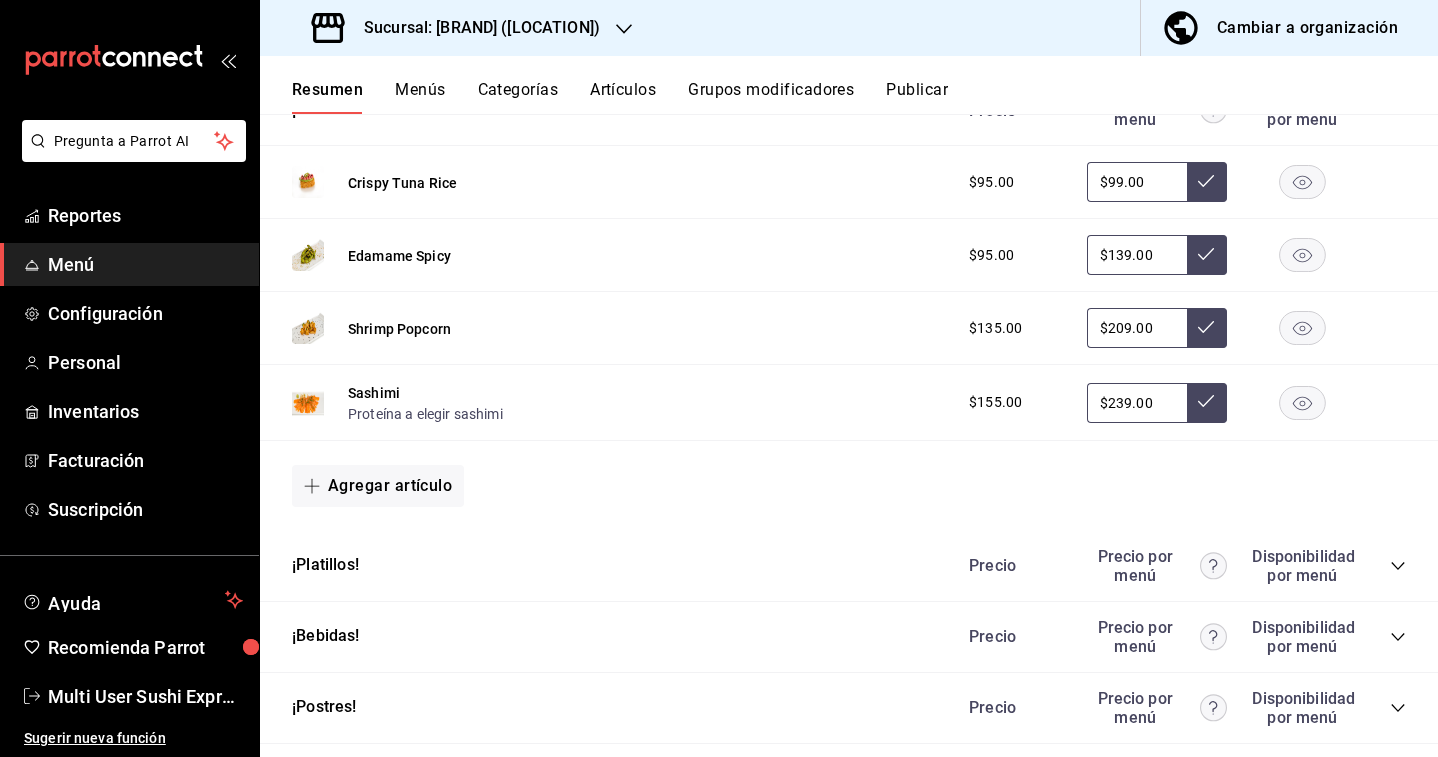 scroll, scrollTop: 3984, scrollLeft: 0, axis: vertical 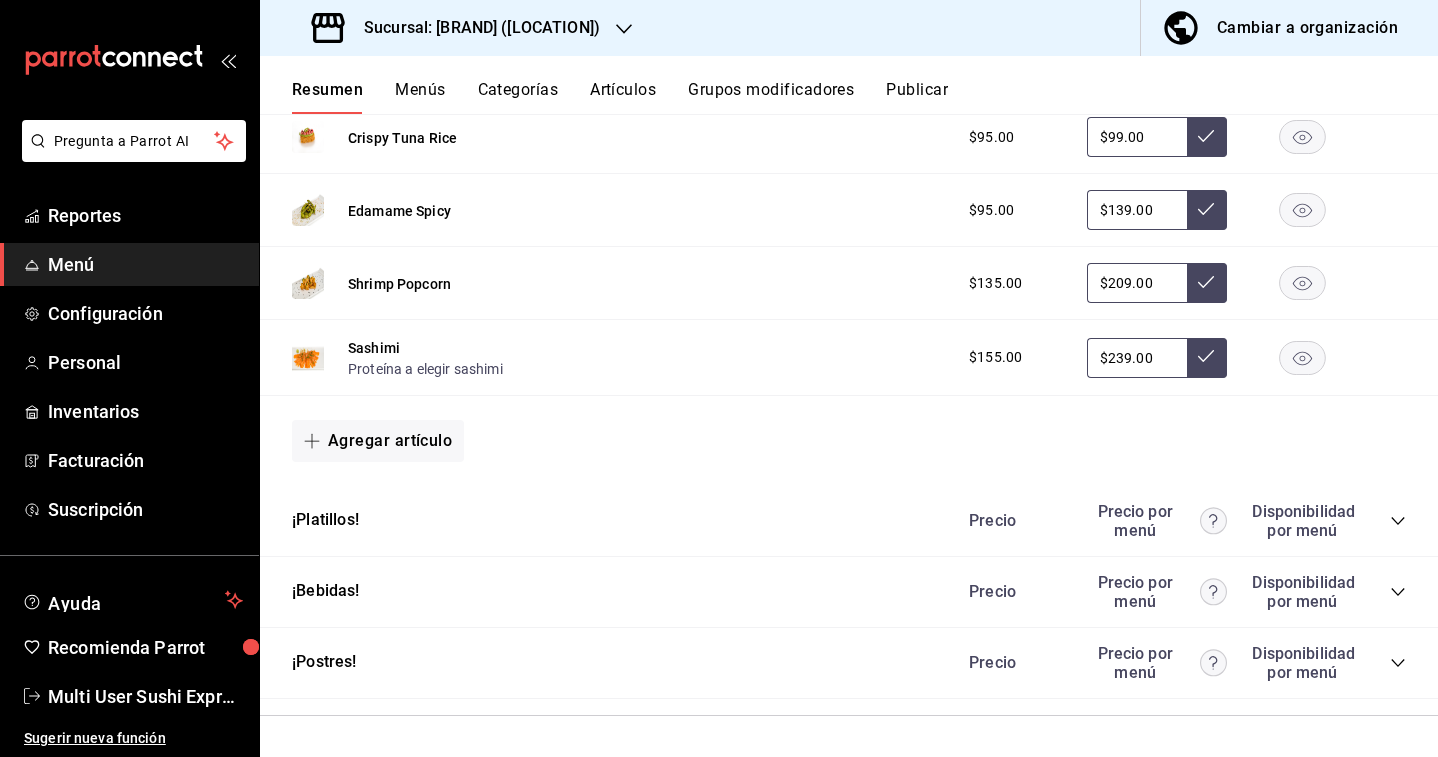 click 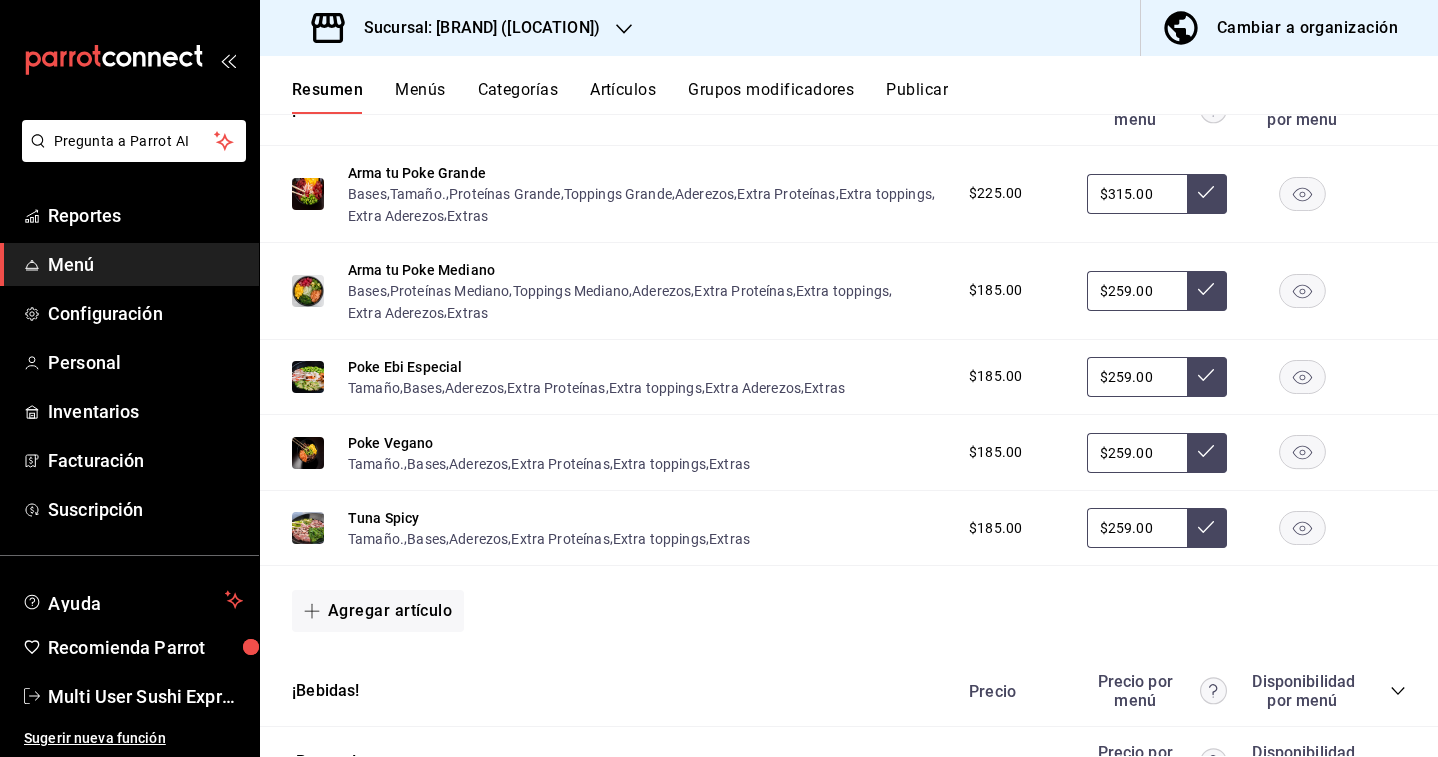 scroll, scrollTop: 4400, scrollLeft: 0, axis: vertical 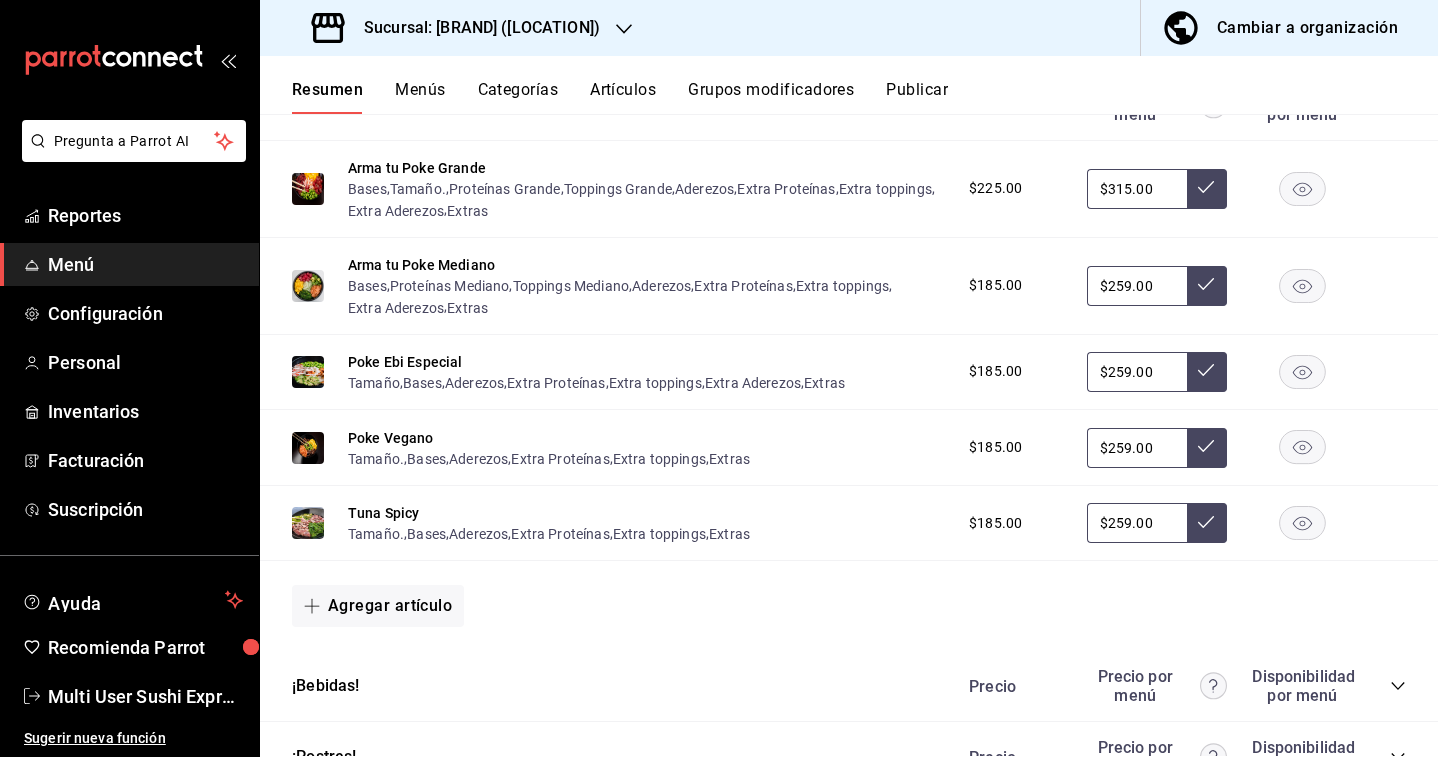 click on "Sucursal: [BRAND] ([LOCATION])" at bounding box center (474, 28) 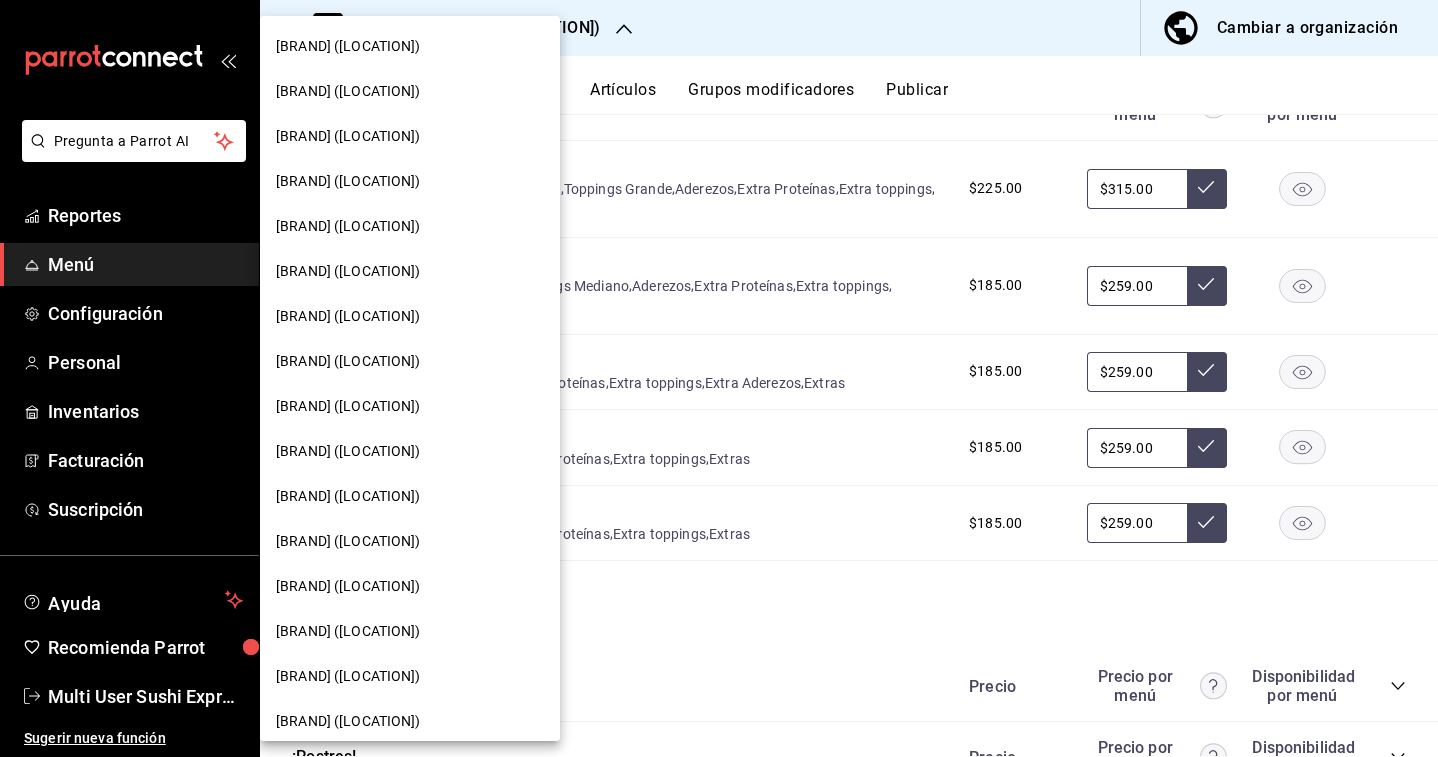 click on "[BRAND] ([LOCATION])" at bounding box center (348, 451) 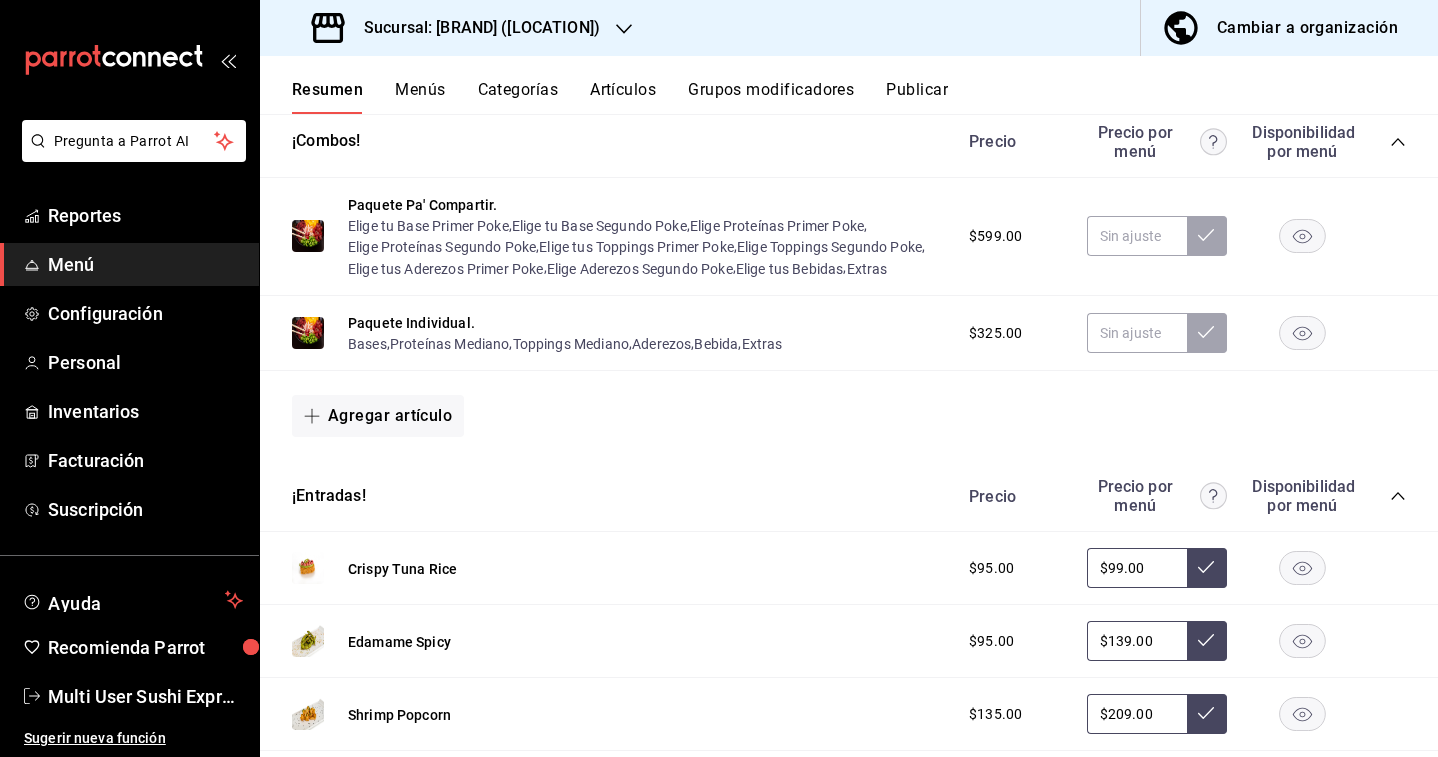 scroll, scrollTop: 0, scrollLeft: 0, axis: both 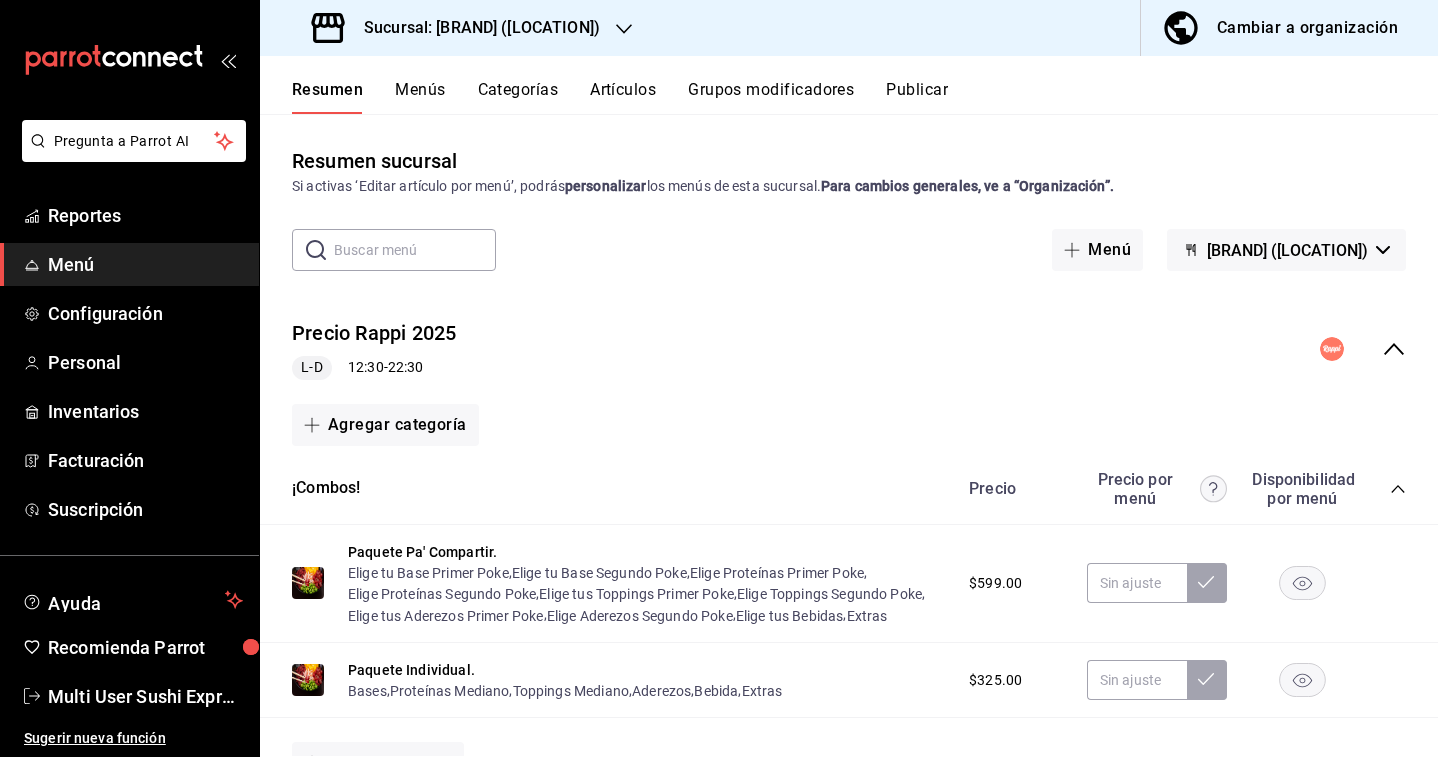 click 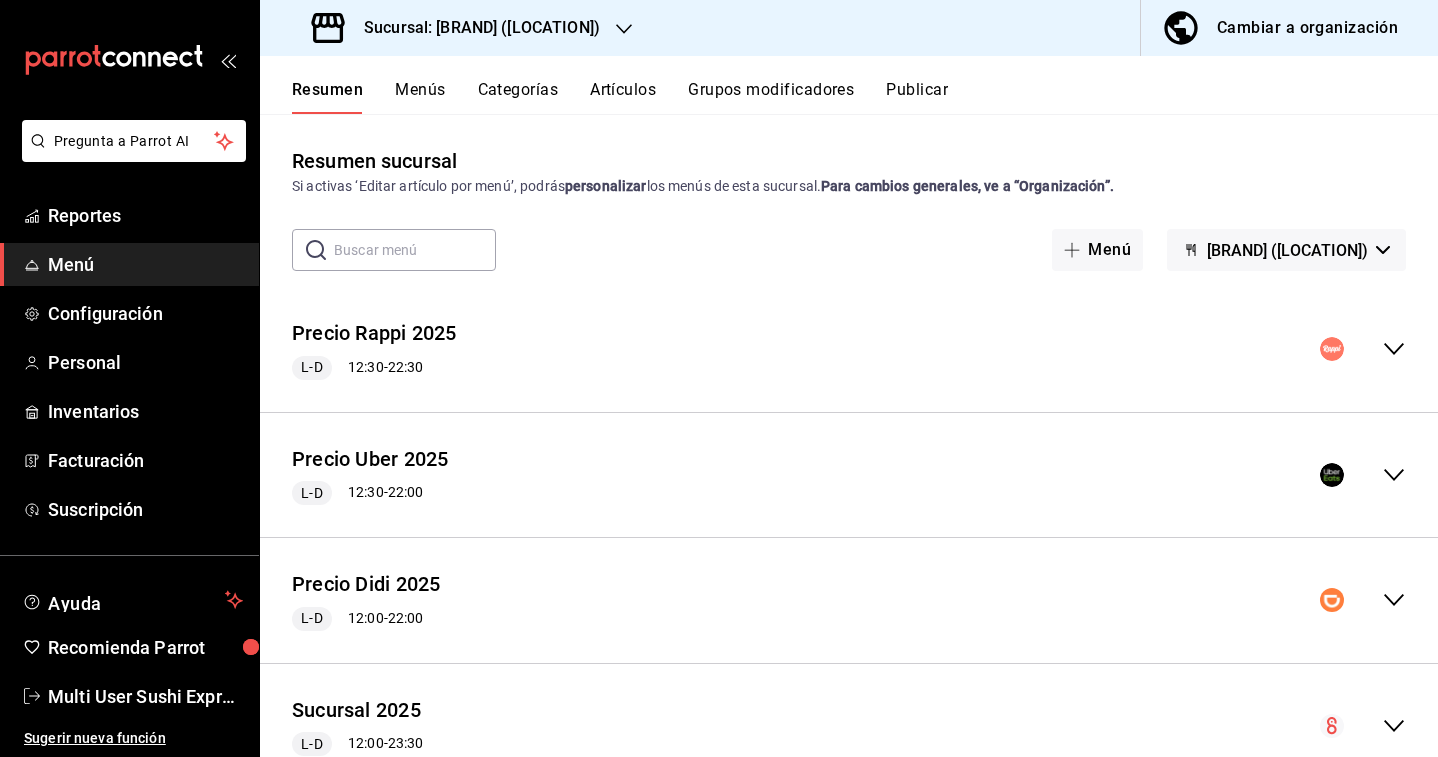 click 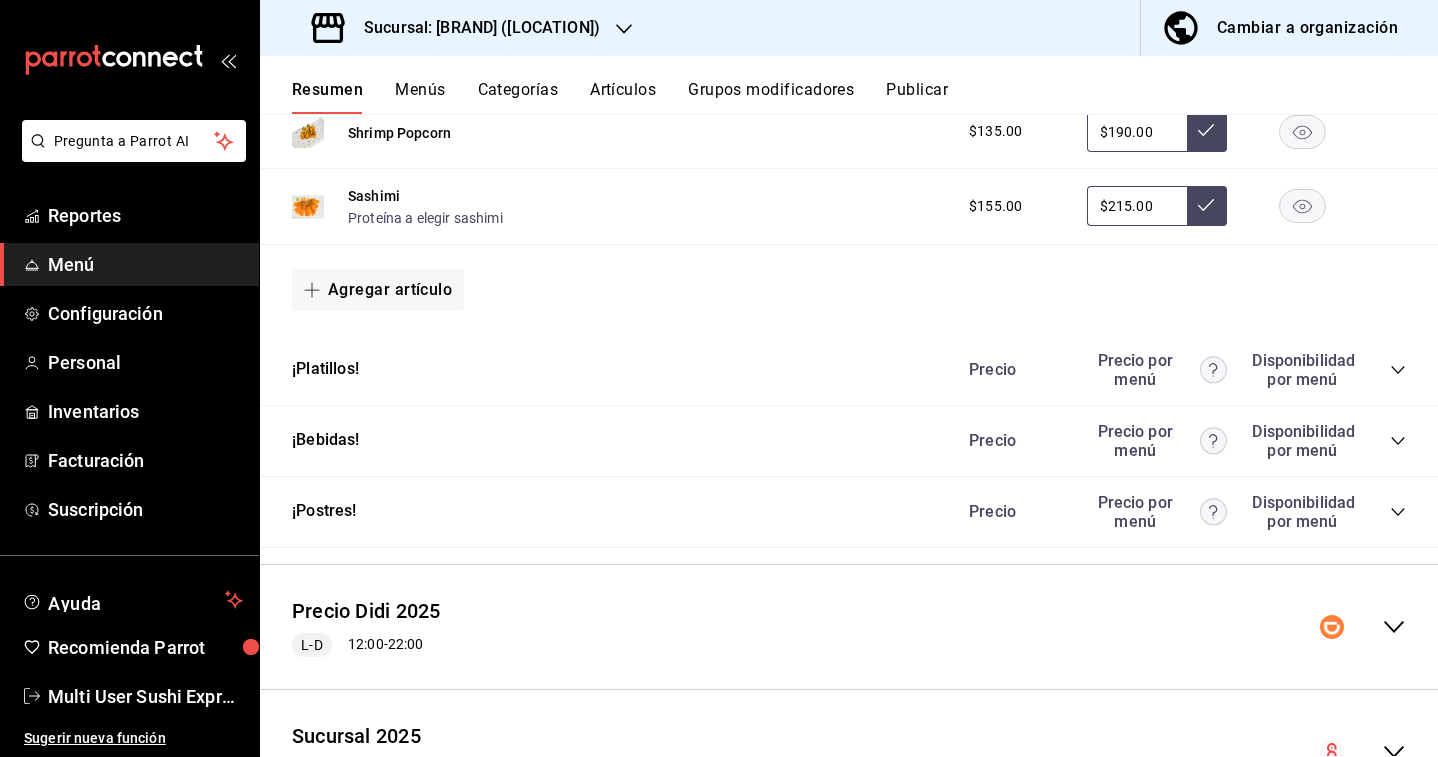 scroll, scrollTop: 1088, scrollLeft: 0, axis: vertical 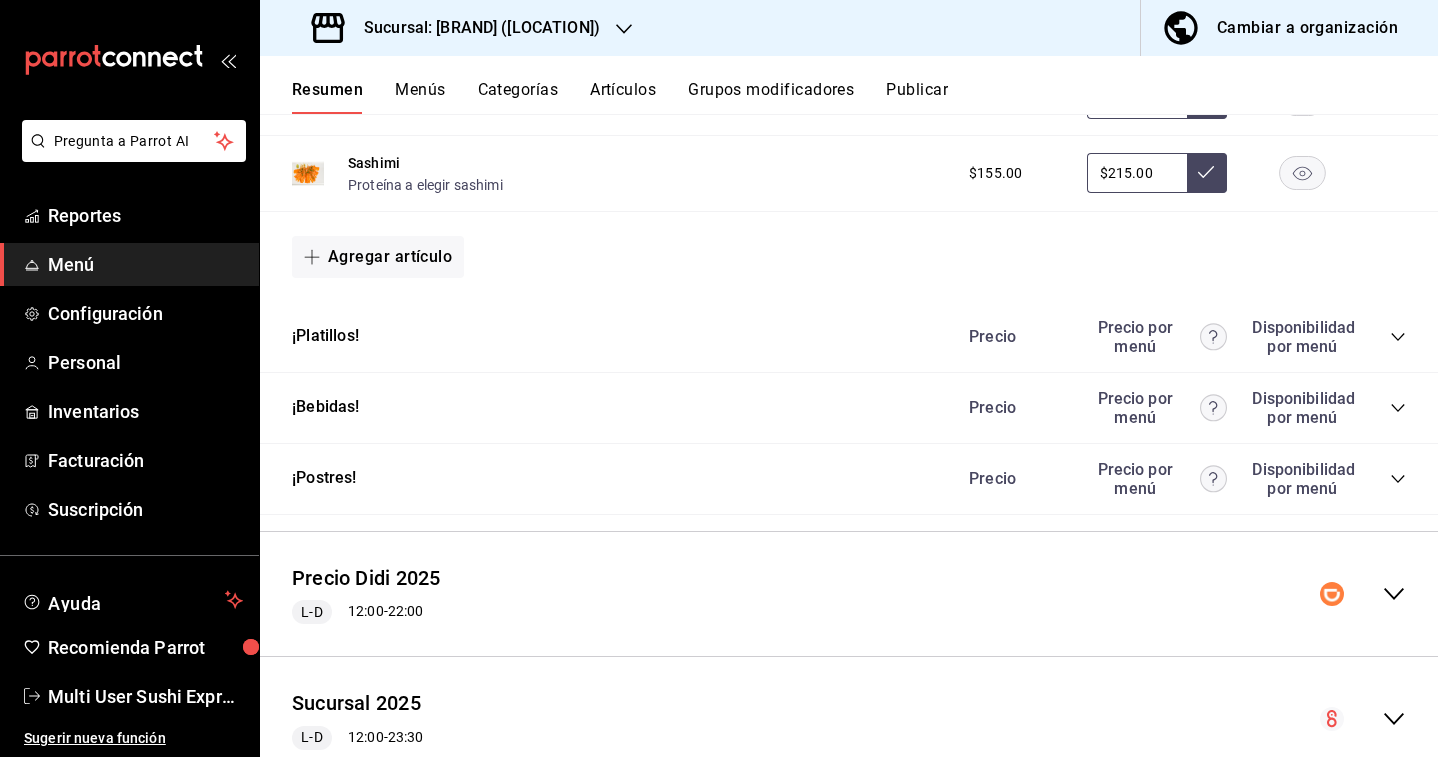 click 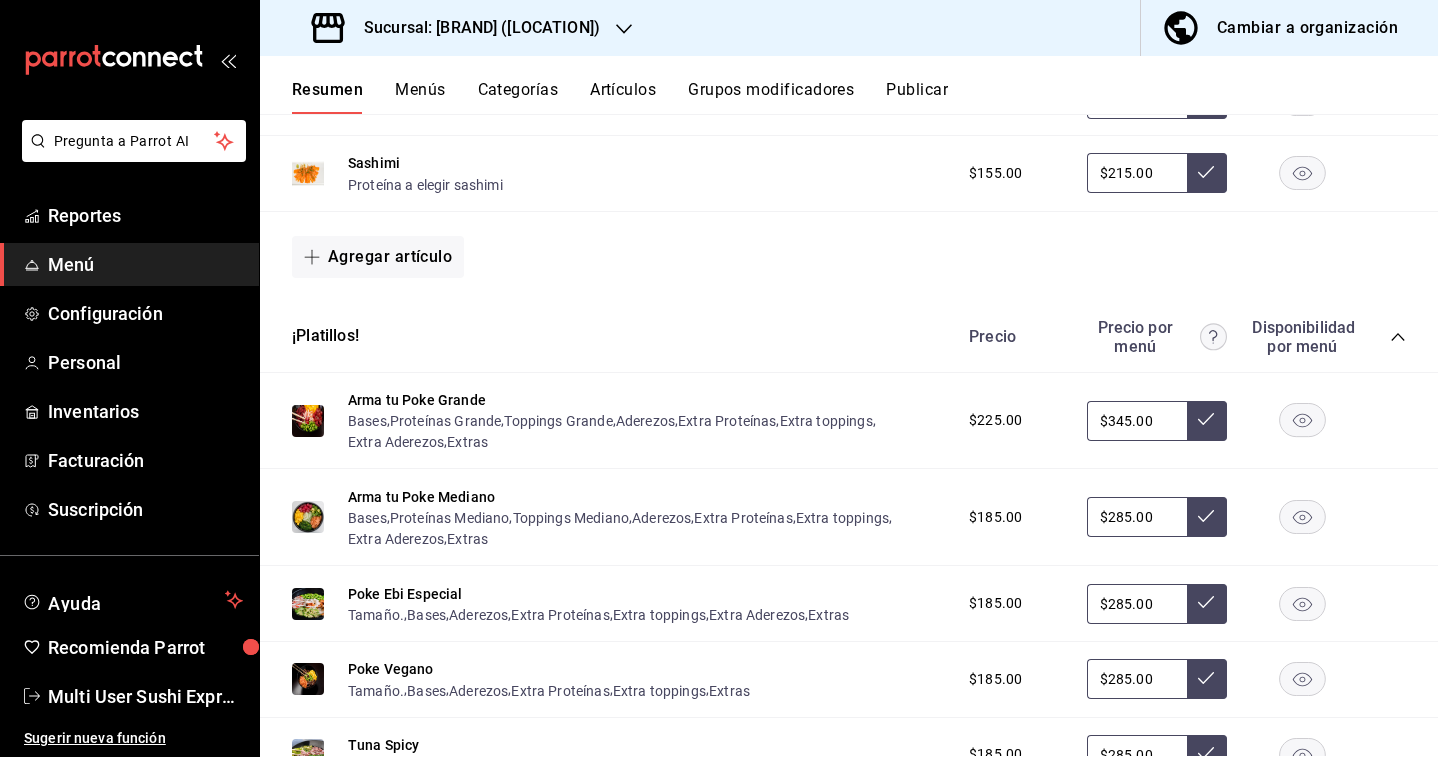 click on "Precio Precio por menú   Disponibilidad por menú" at bounding box center [1177, 337] 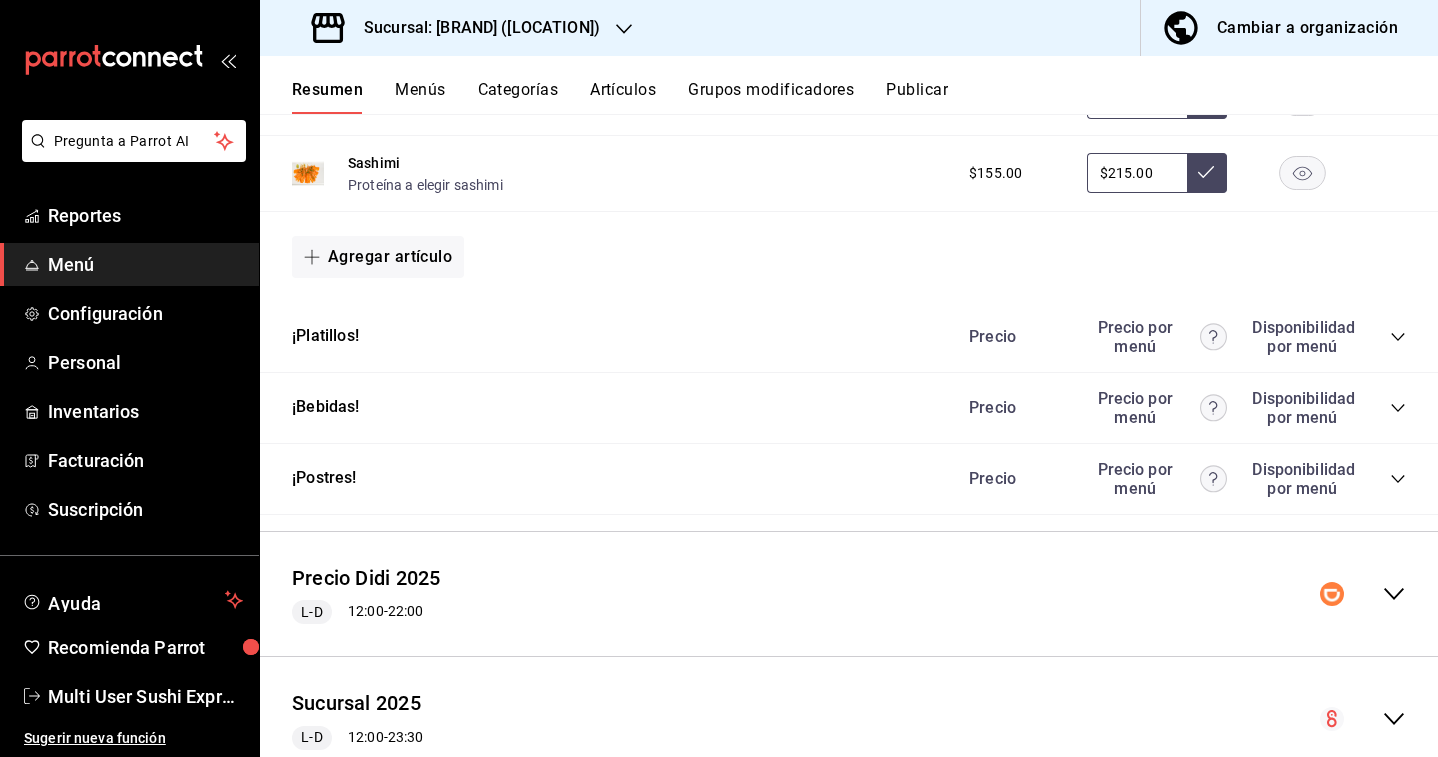 scroll, scrollTop: 1155, scrollLeft: 0, axis: vertical 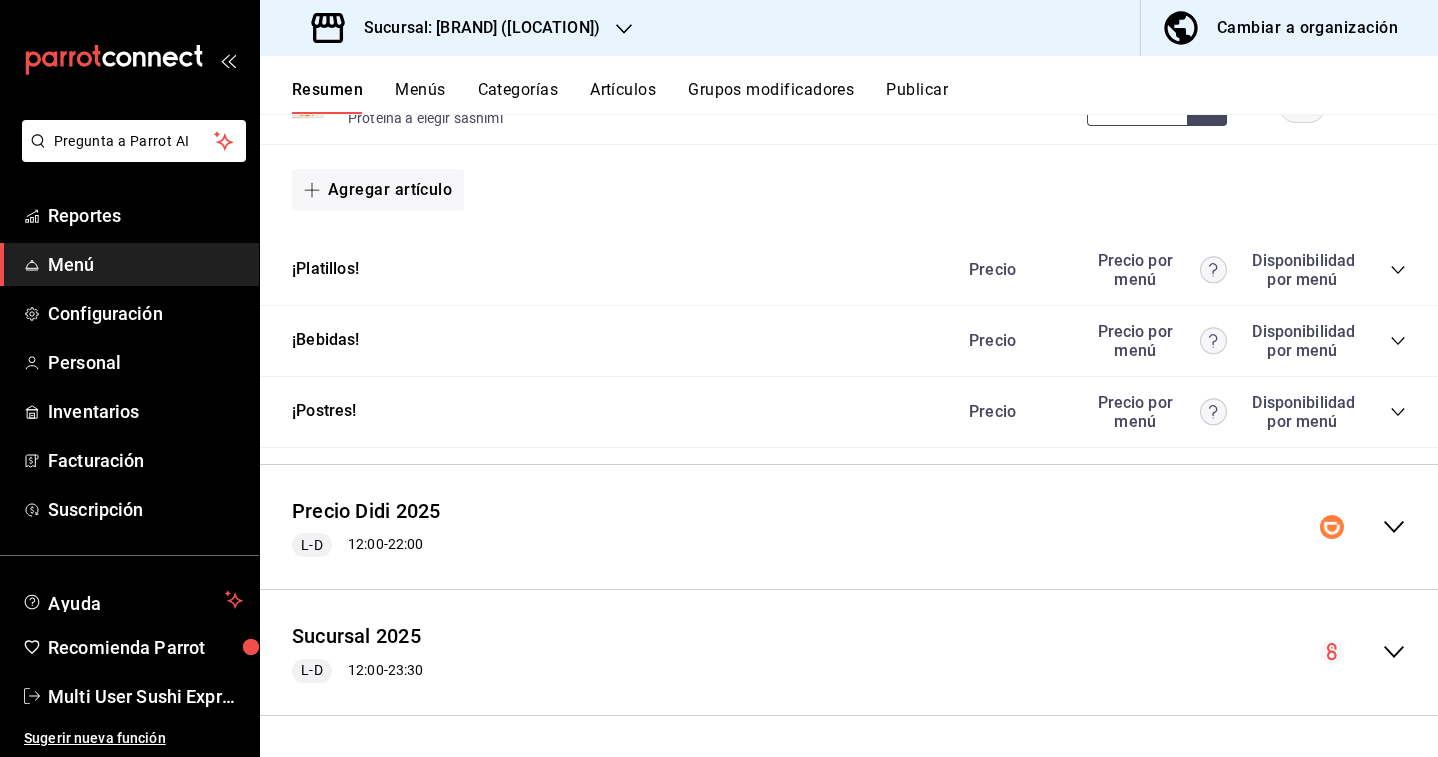click 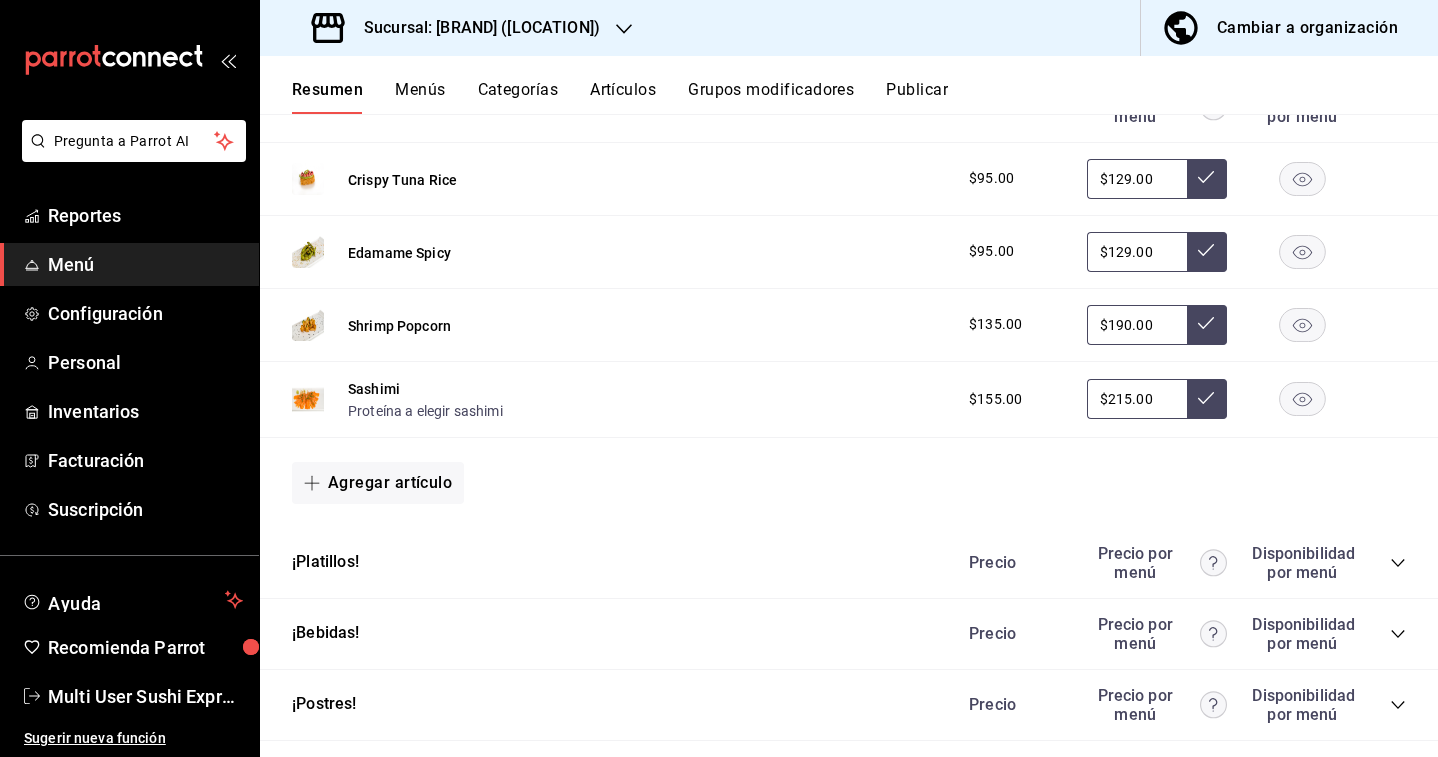 scroll, scrollTop: 89, scrollLeft: 0, axis: vertical 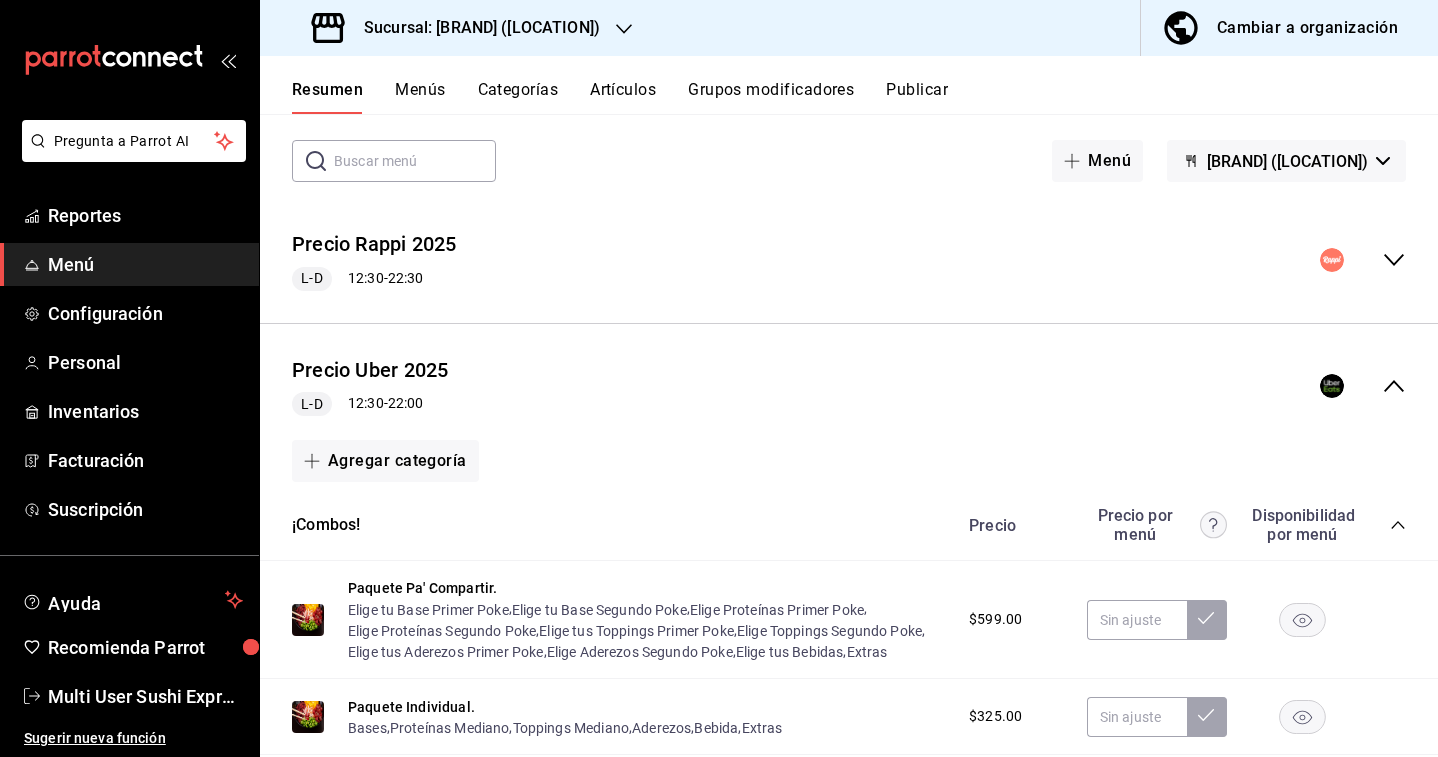 click 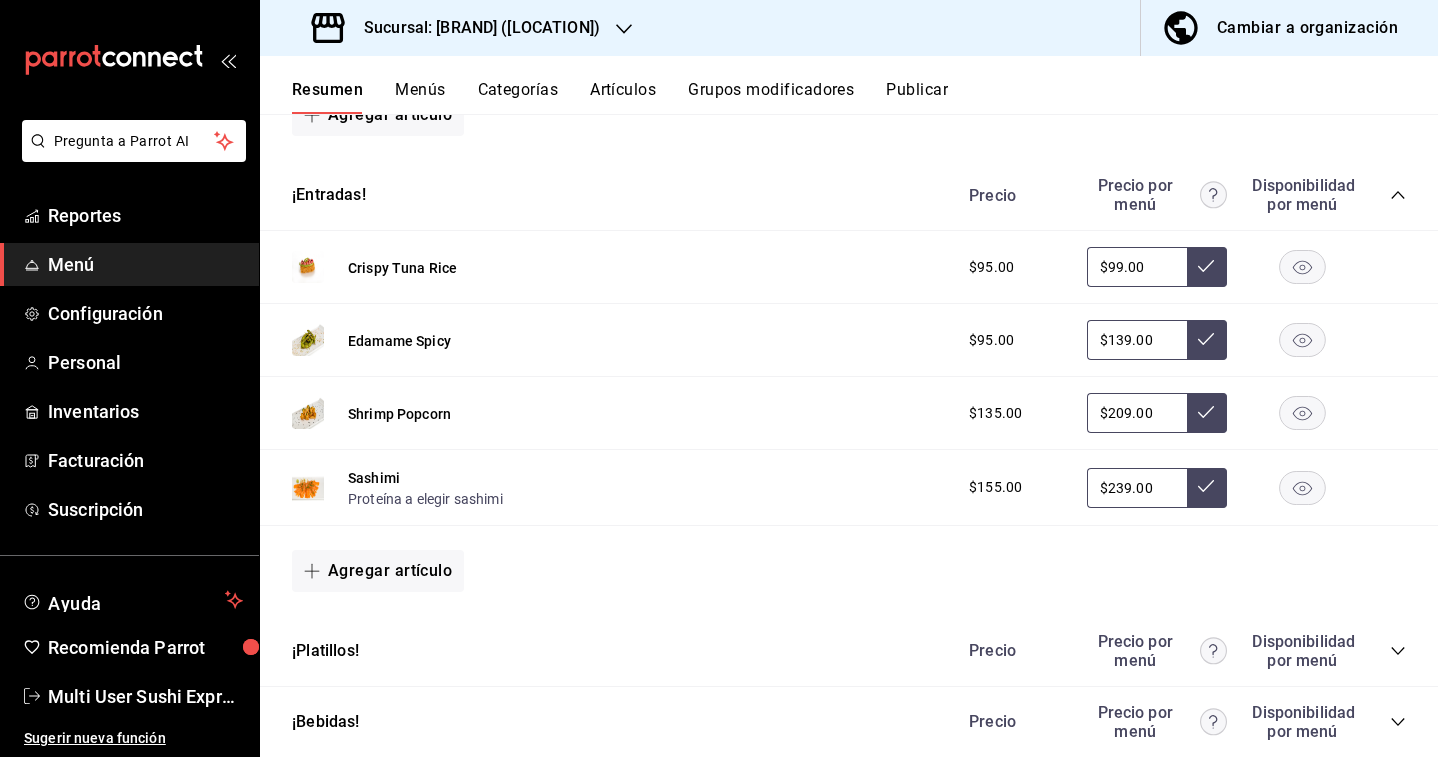 scroll, scrollTop: 653, scrollLeft: 0, axis: vertical 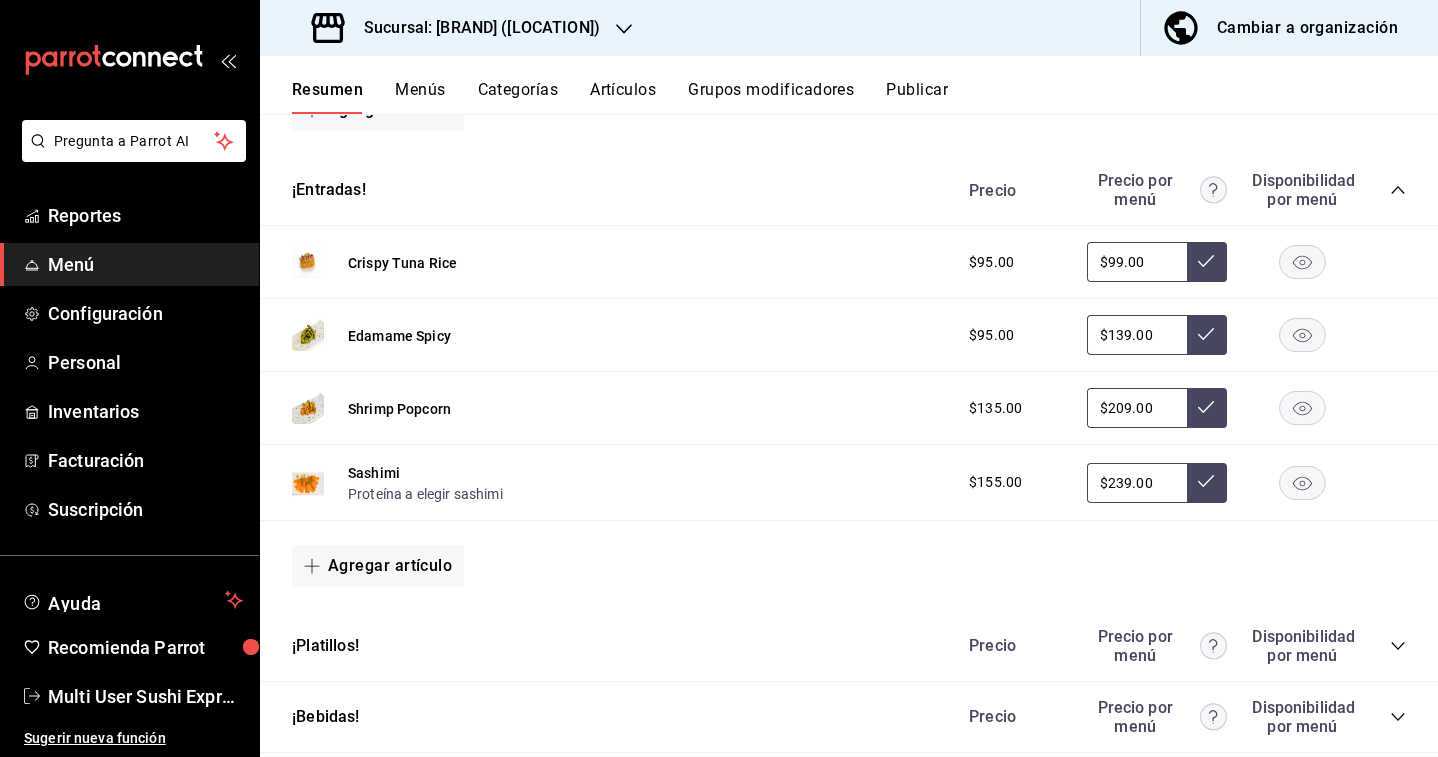 click 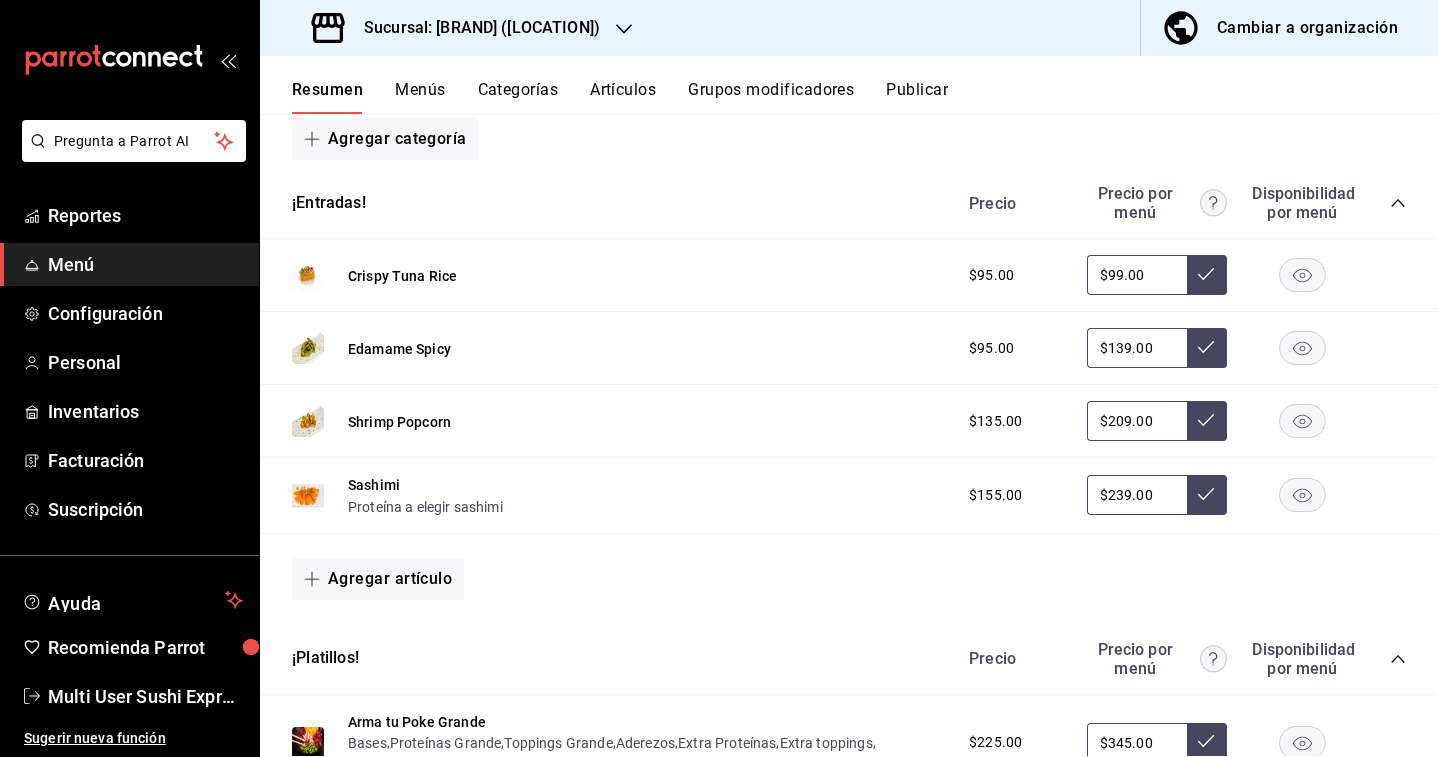 scroll, scrollTop: 3984, scrollLeft: 0, axis: vertical 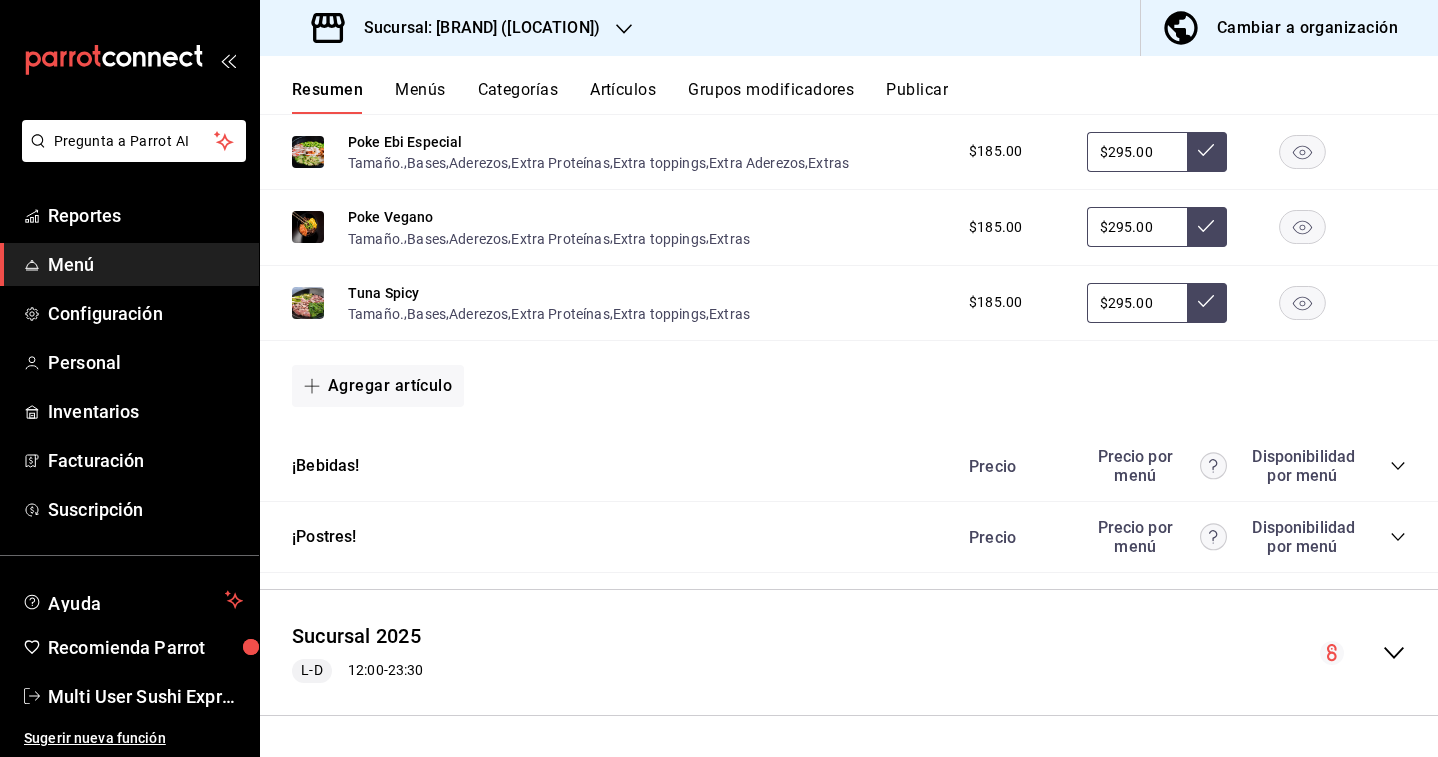 click 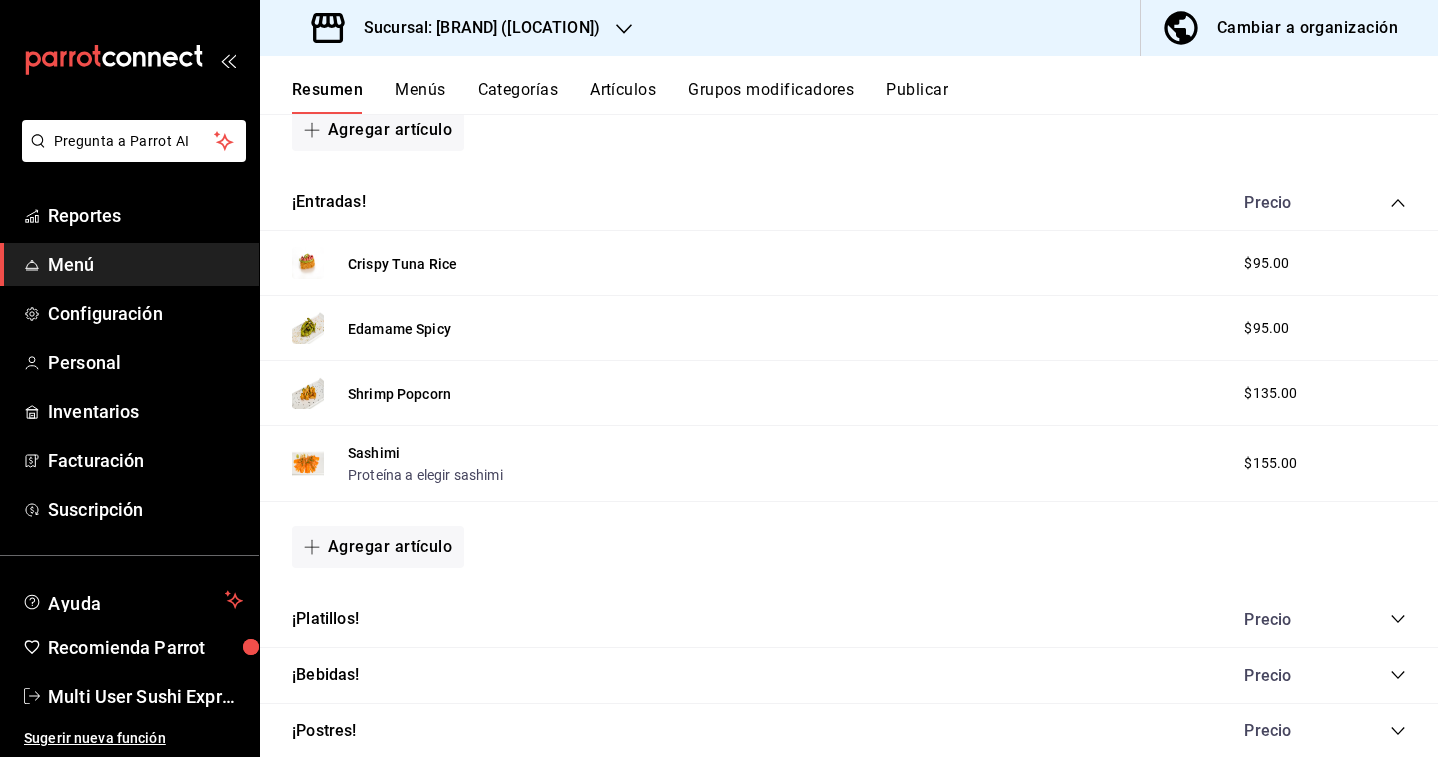 scroll, scrollTop: 4904, scrollLeft: 0, axis: vertical 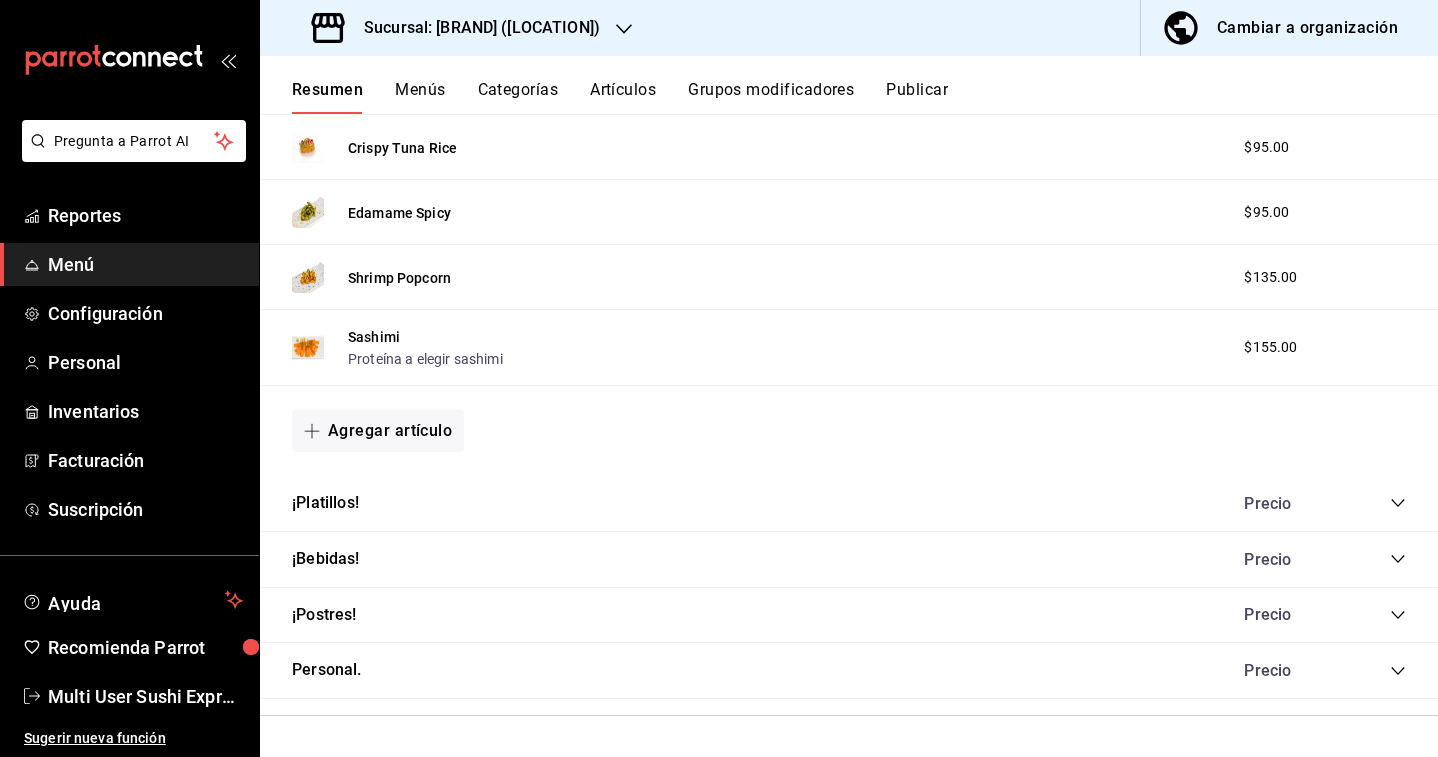 click 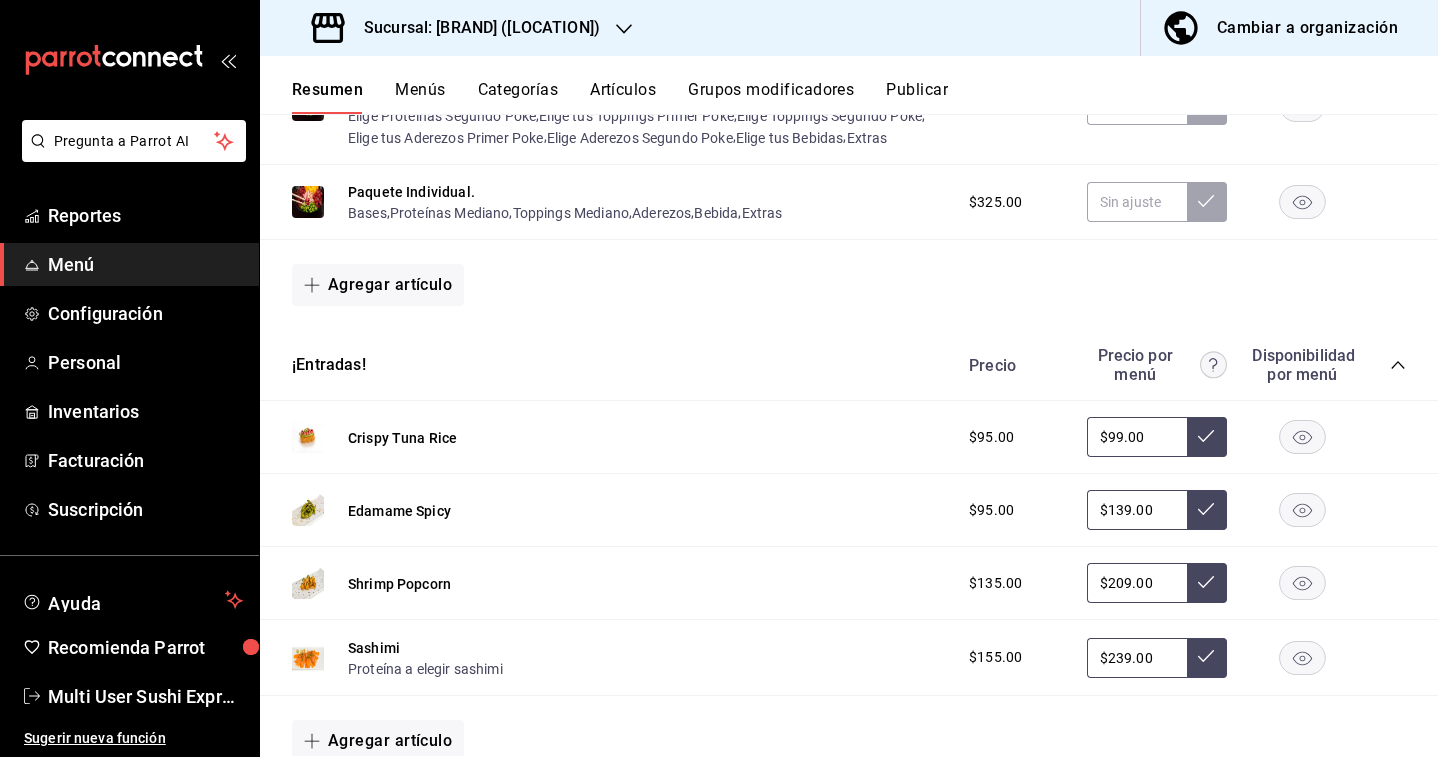 scroll, scrollTop: 0, scrollLeft: 0, axis: both 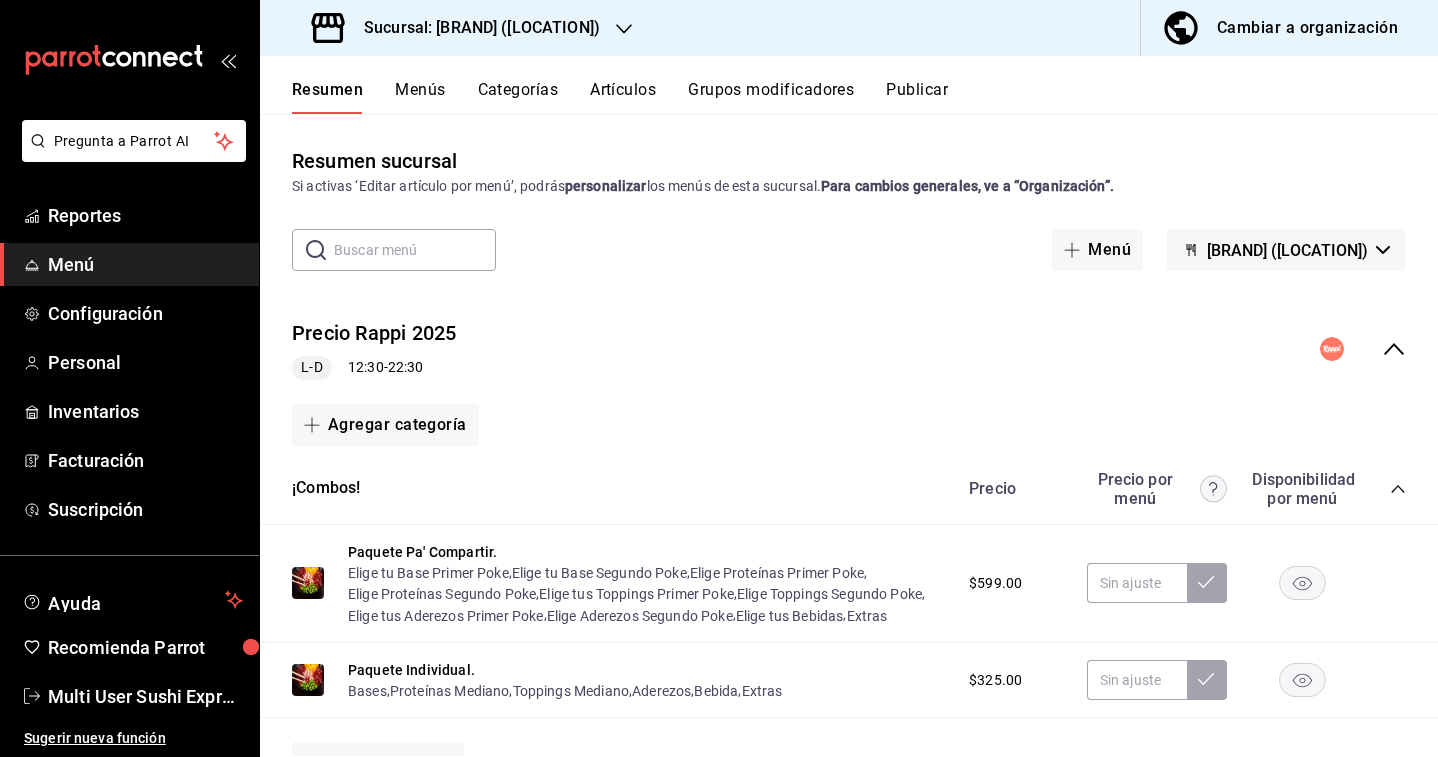 click on "Precio Rappi [NUMBER] L-D [TIME] - [TIME]" at bounding box center [849, 349] 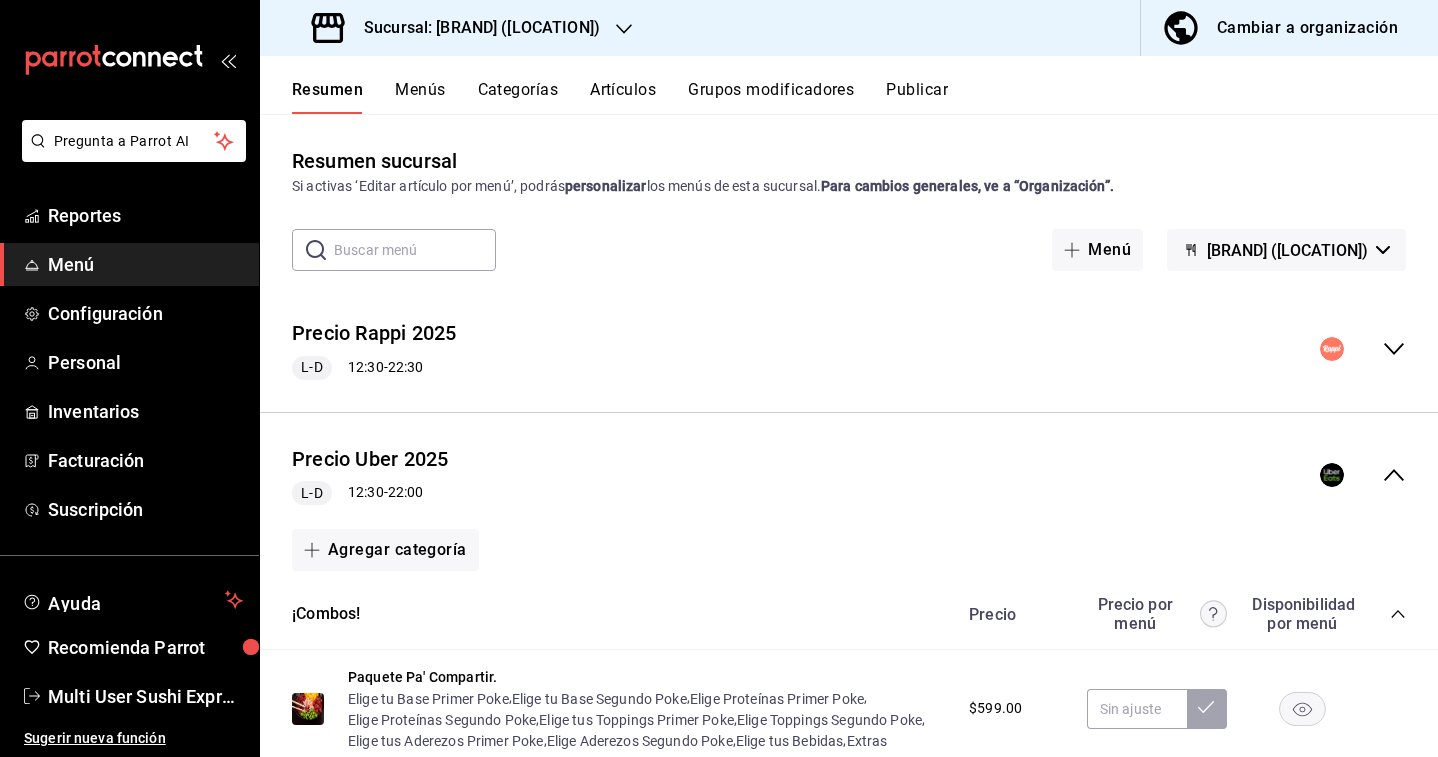 click on "Sucursal: [BRAND] ([LOCATION])" at bounding box center [458, 28] 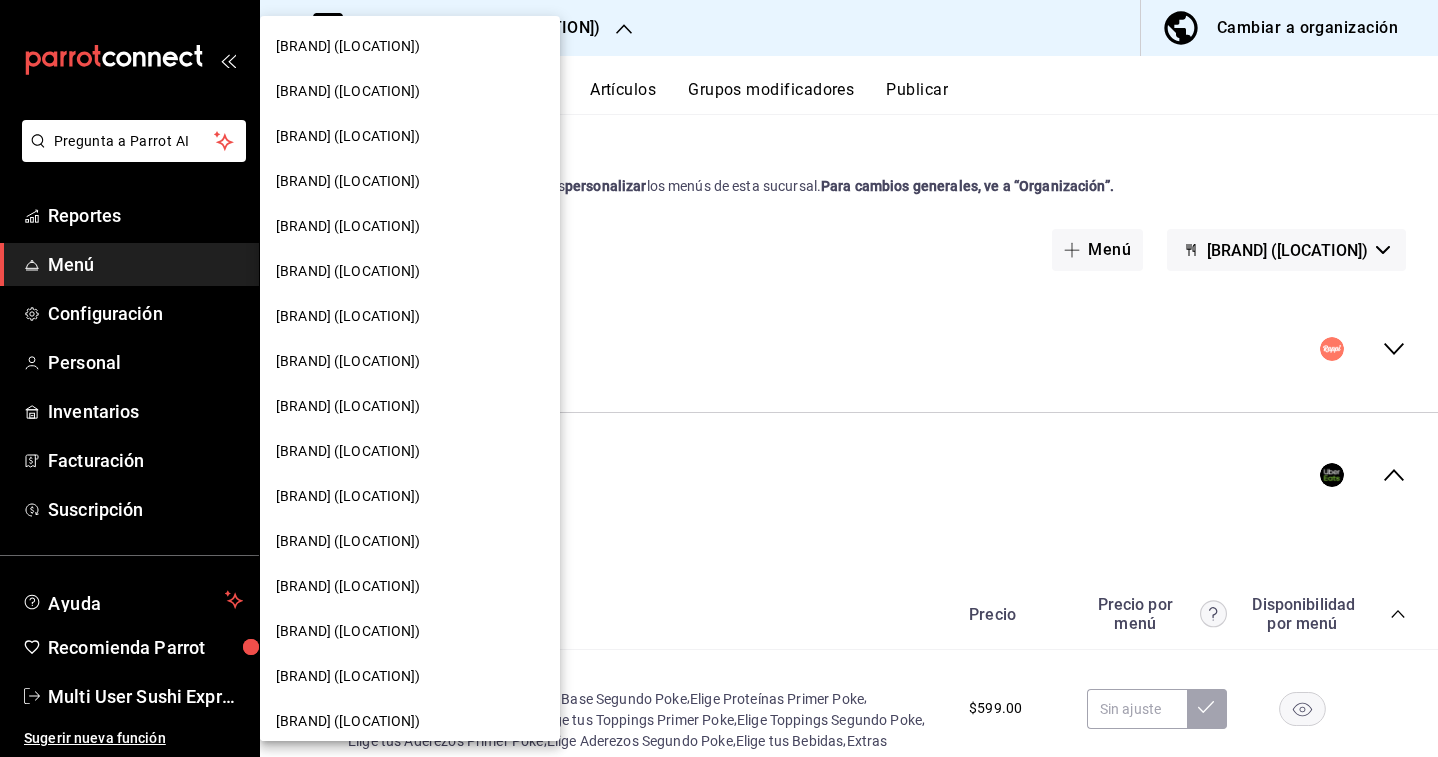 scroll, scrollTop: 101, scrollLeft: 0, axis: vertical 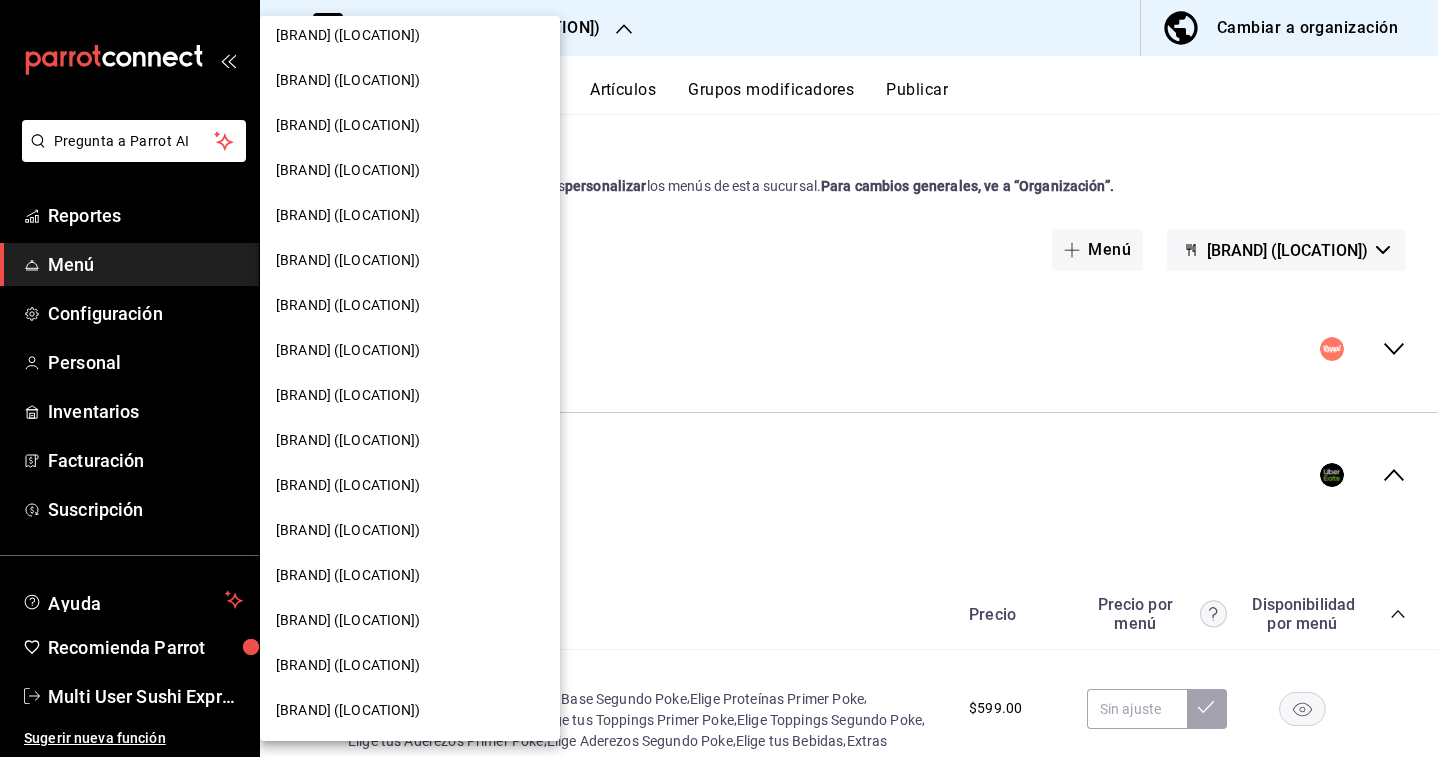 click on "[BRAND] ([LOCATION])" at bounding box center (410, 620) 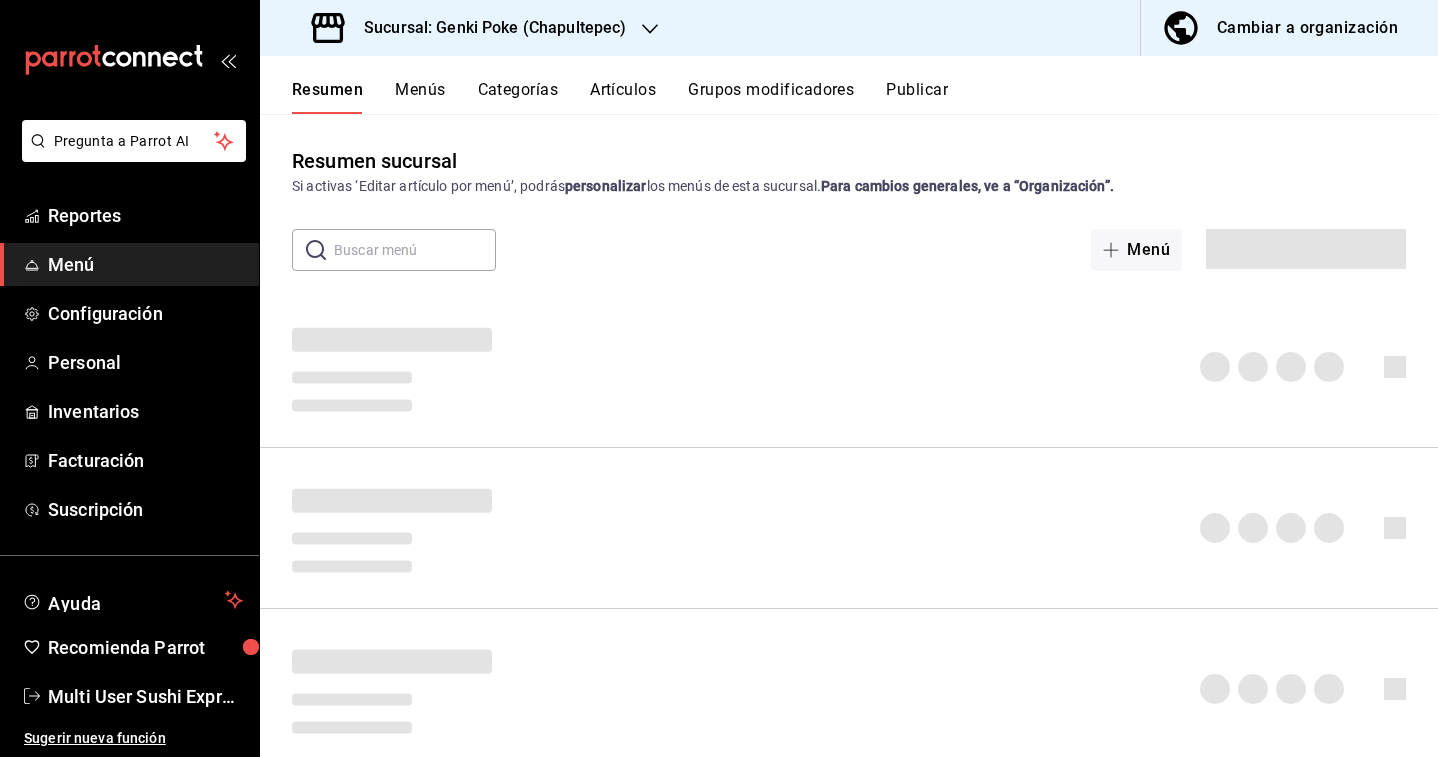 click on "Menús" at bounding box center [420, 97] 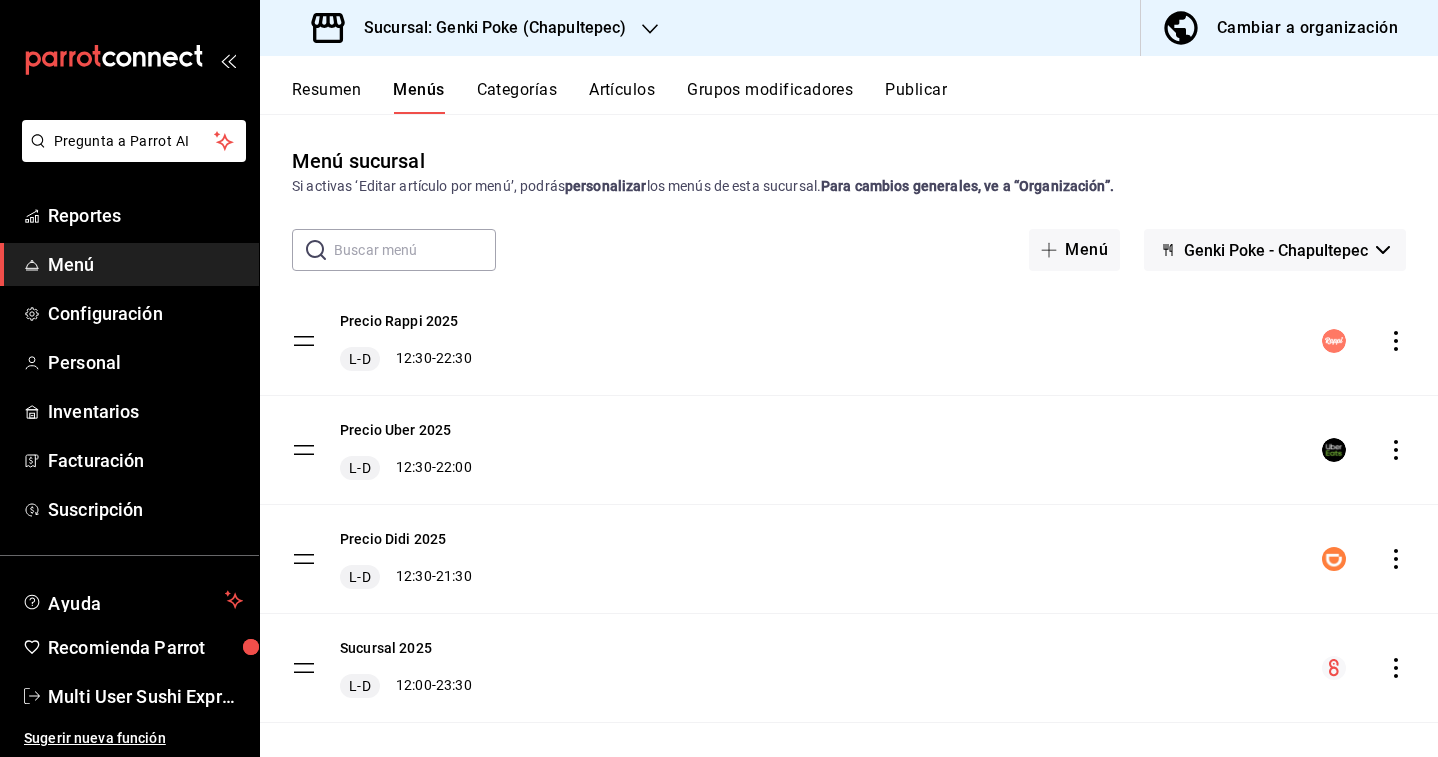 click on "Resumen" at bounding box center [326, 97] 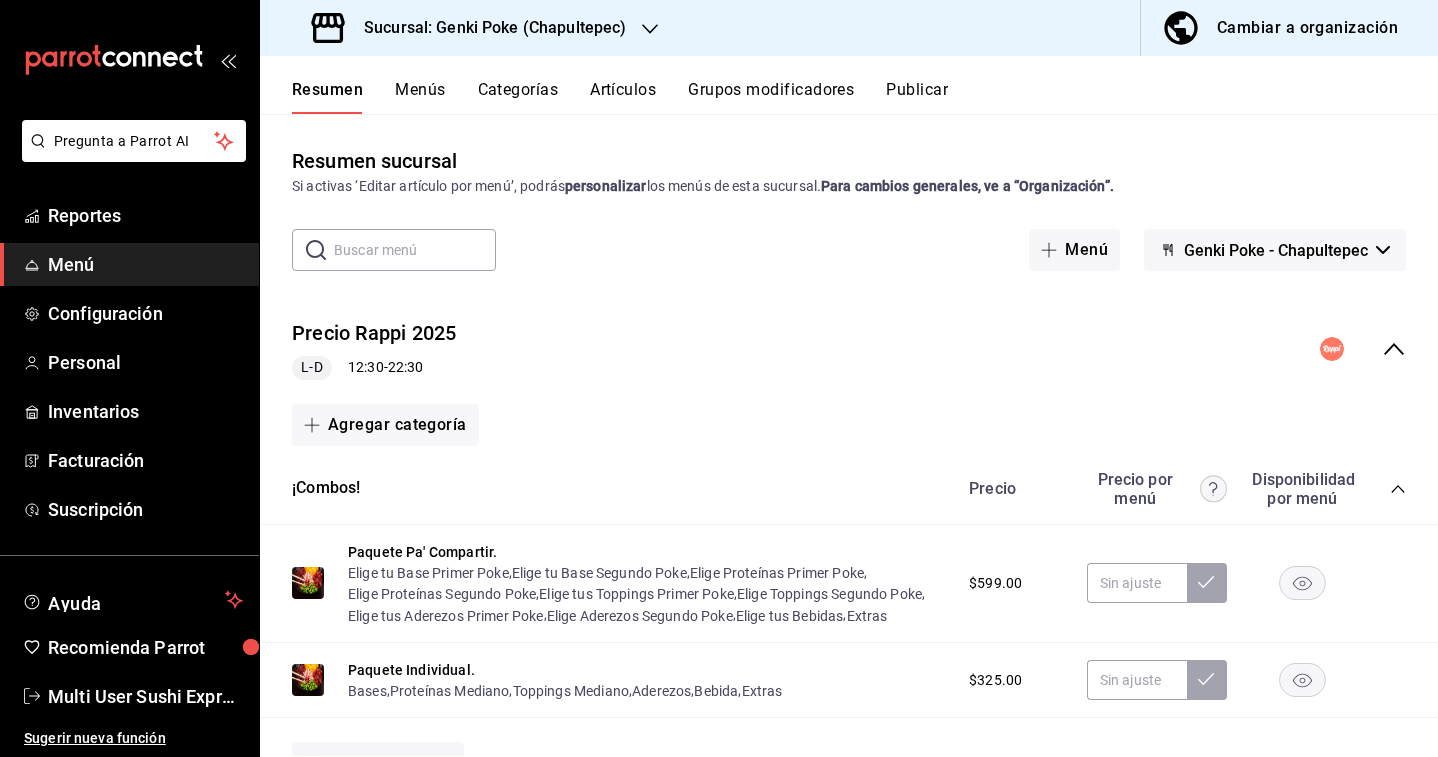 click 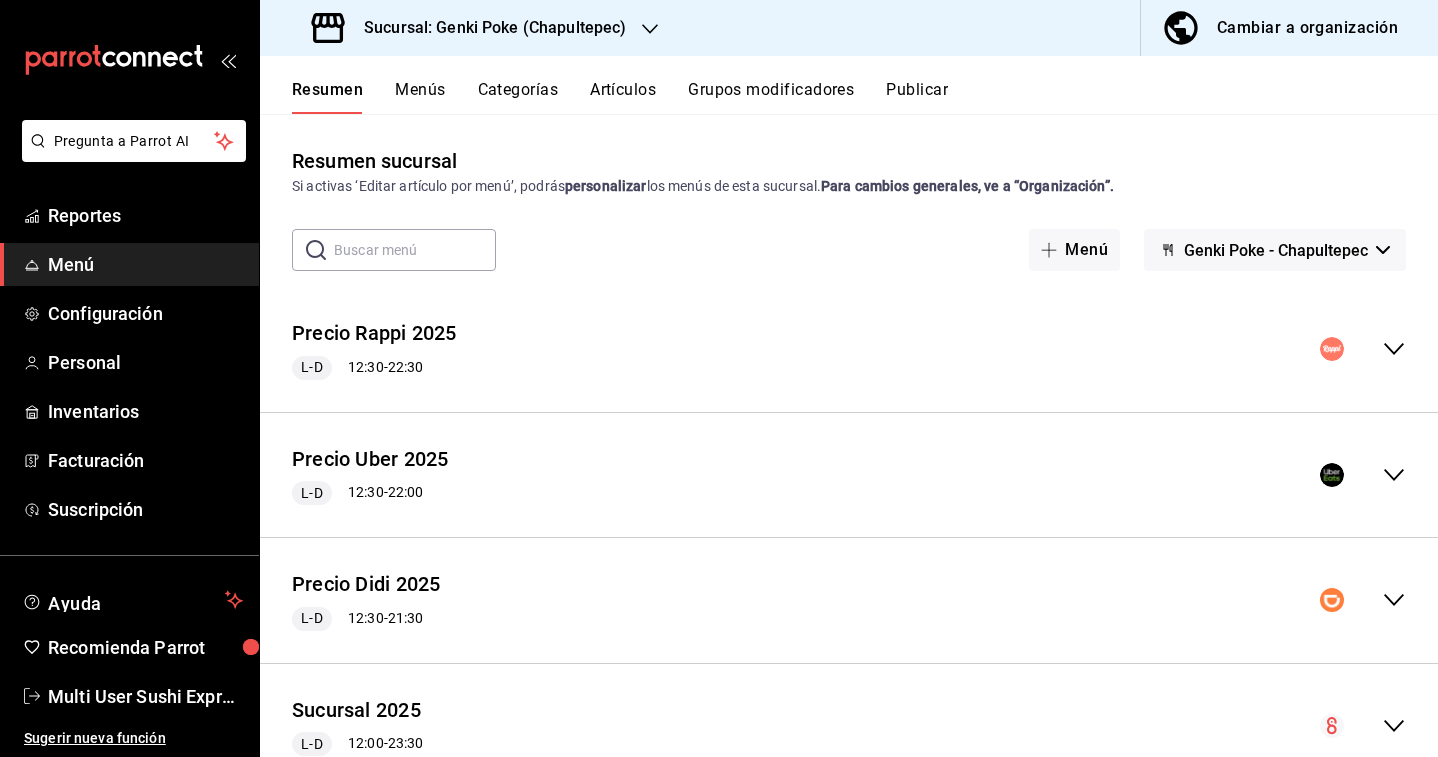 click at bounding box center (1363, 475) 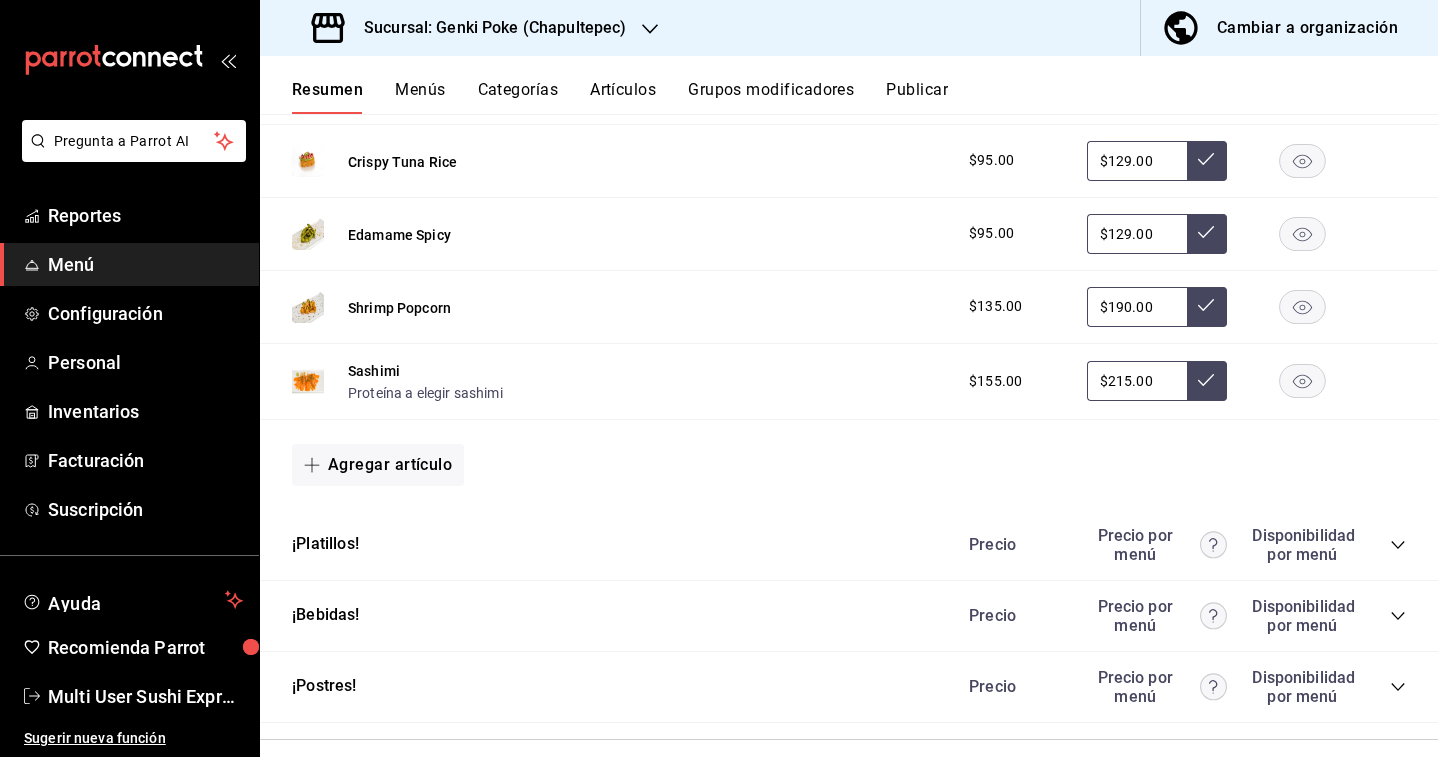 scroll, scrollTop: 936, scrollLeft: 0, axis: vertical 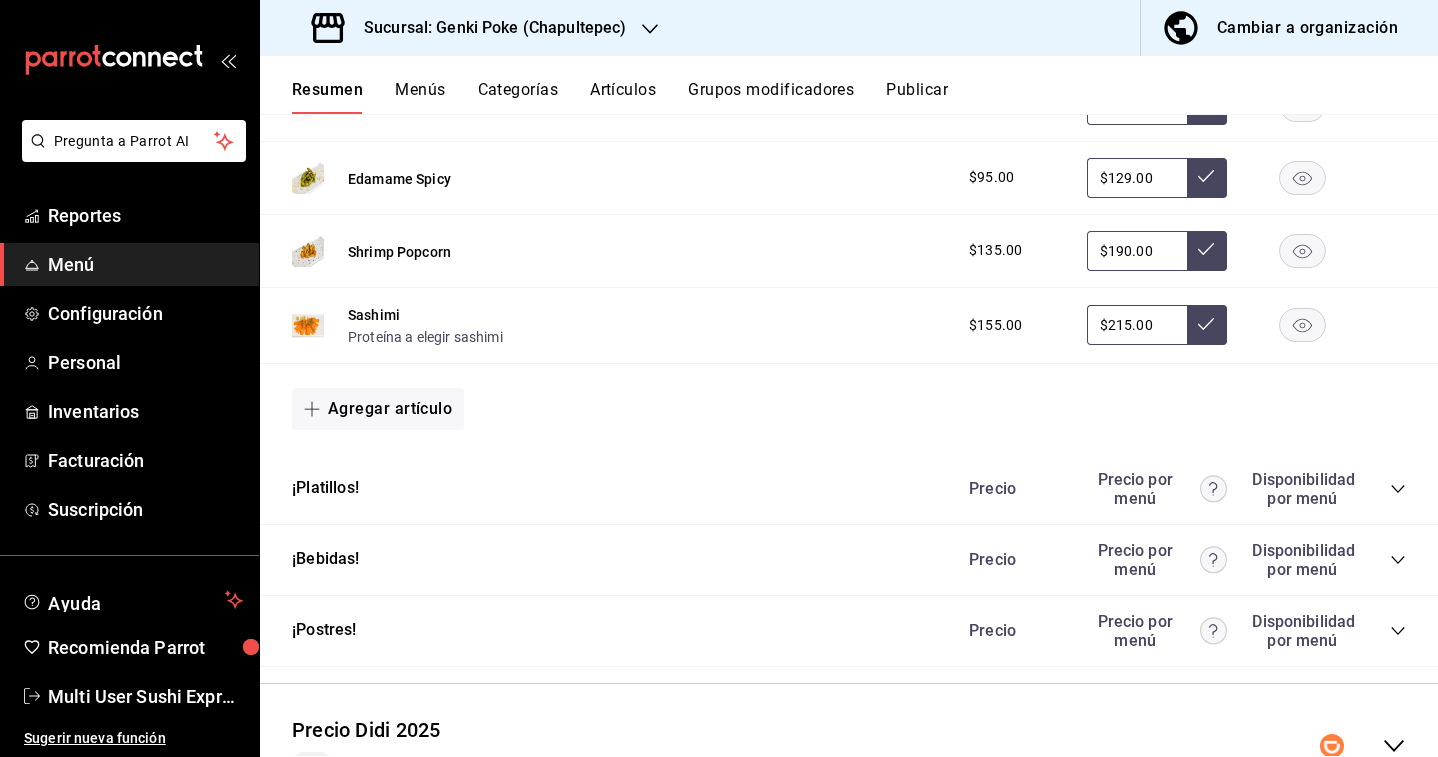 click 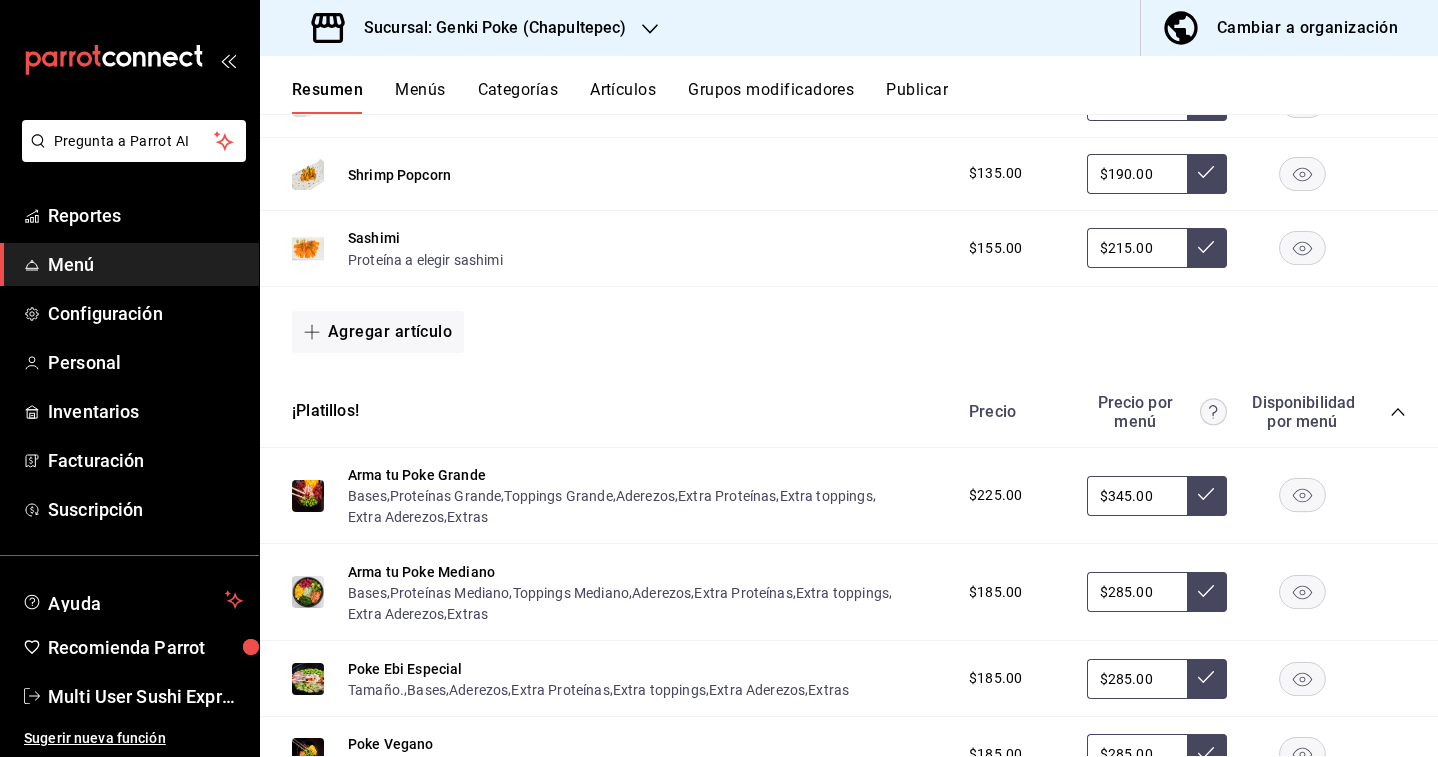 scroll, scrollTop: 0, scrollLeft: 0, axis: both 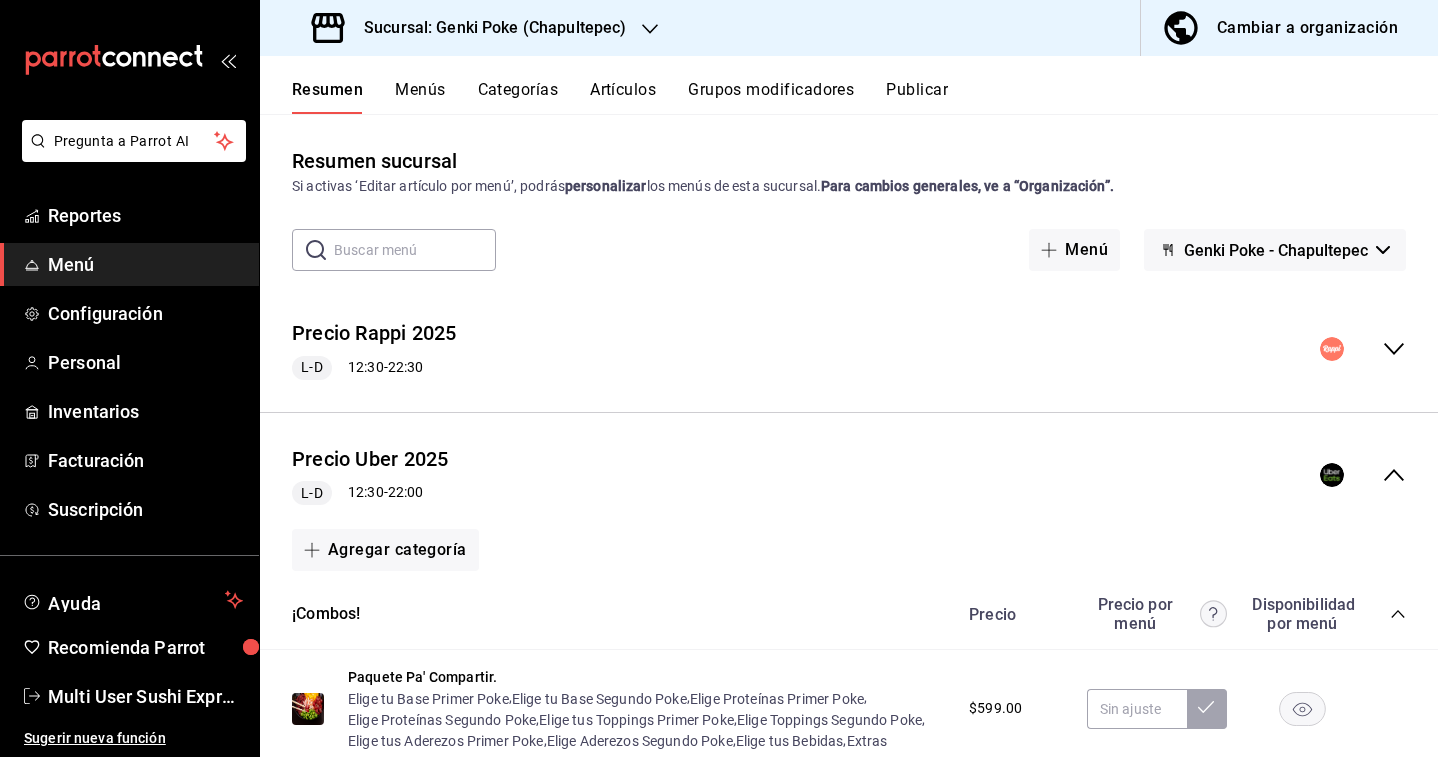 click on "Sucursal: Genki Poke (Chapultepec)" at bounding box center [487, 28] 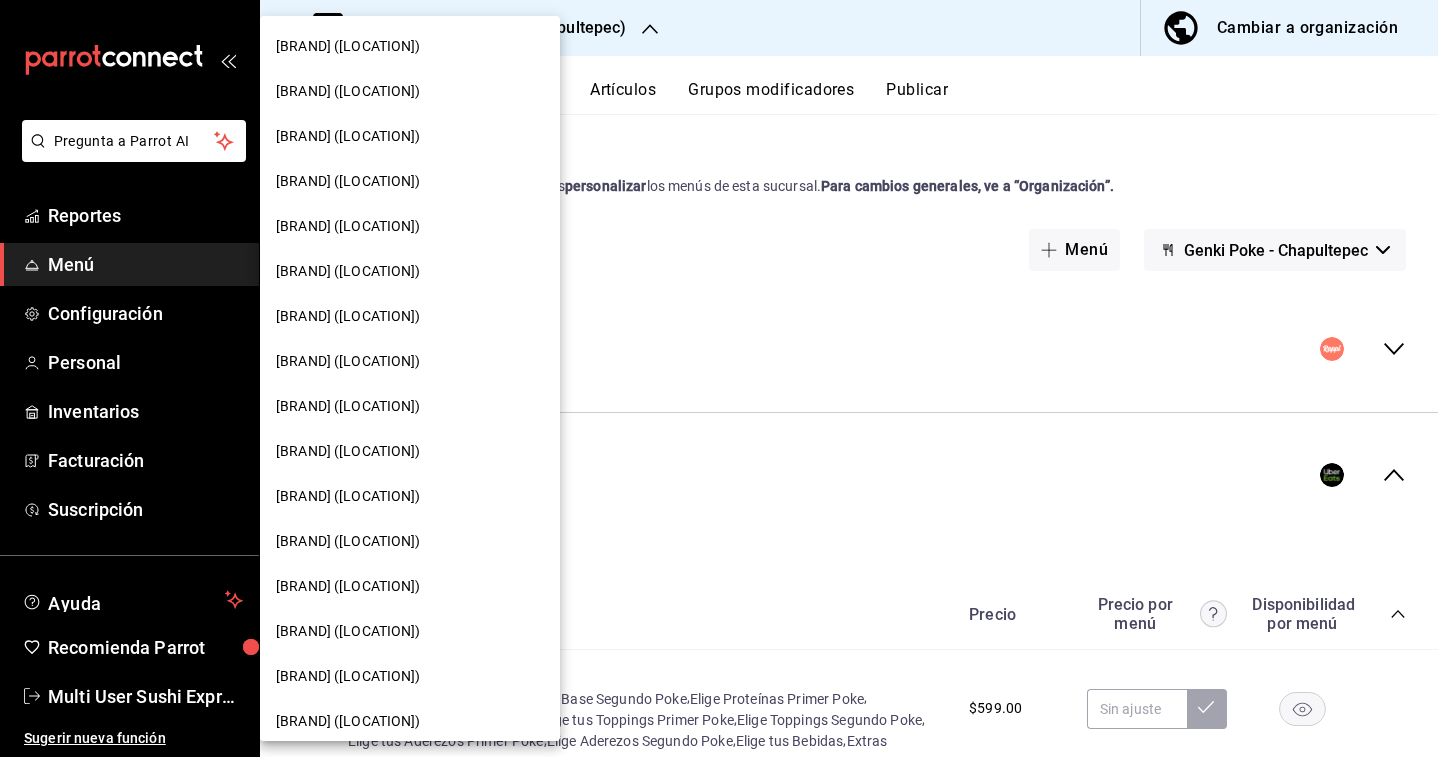 click on "[BRAND] ([LOCATION])" at bounding box center [348, 316] 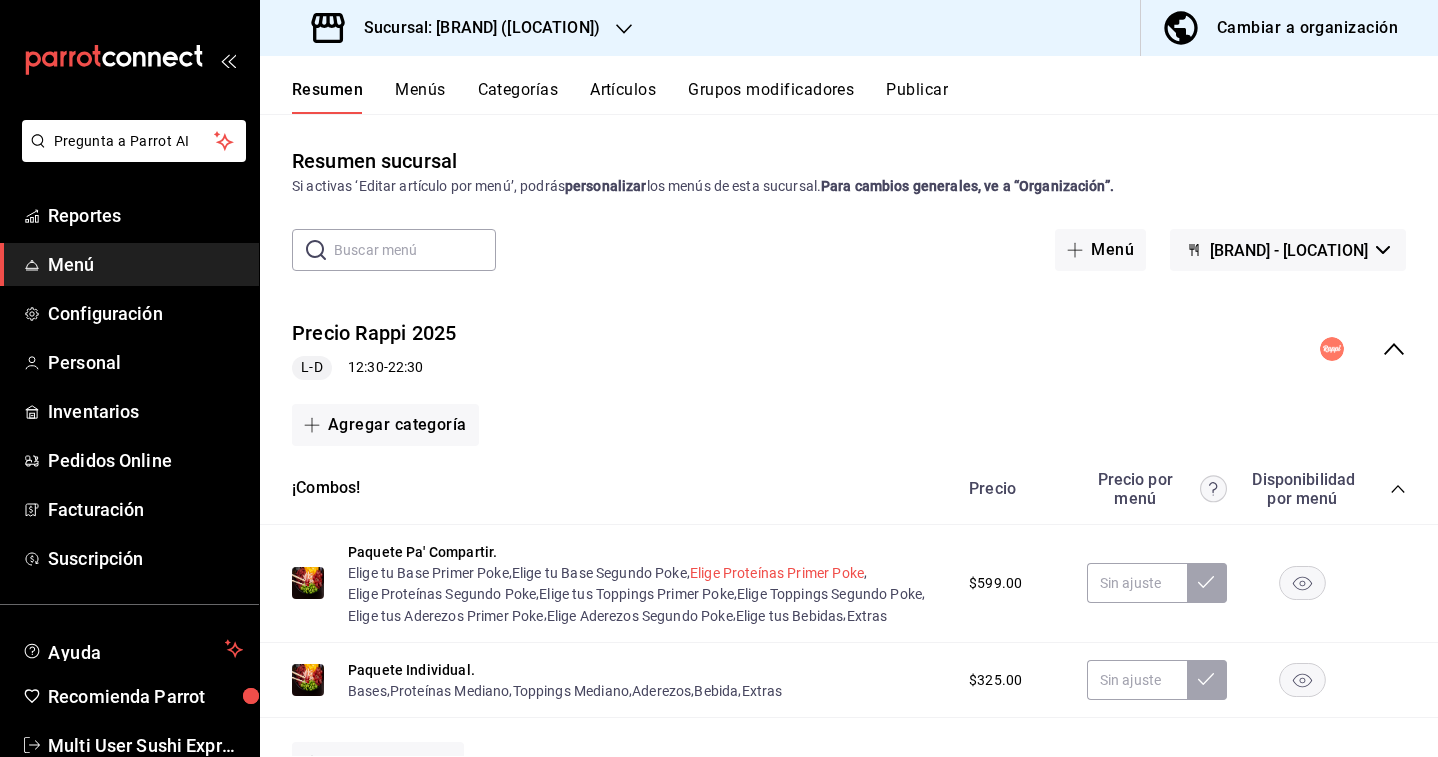 scroll, scrollTop: 1155, scrollLeft: 0, axis: vertical 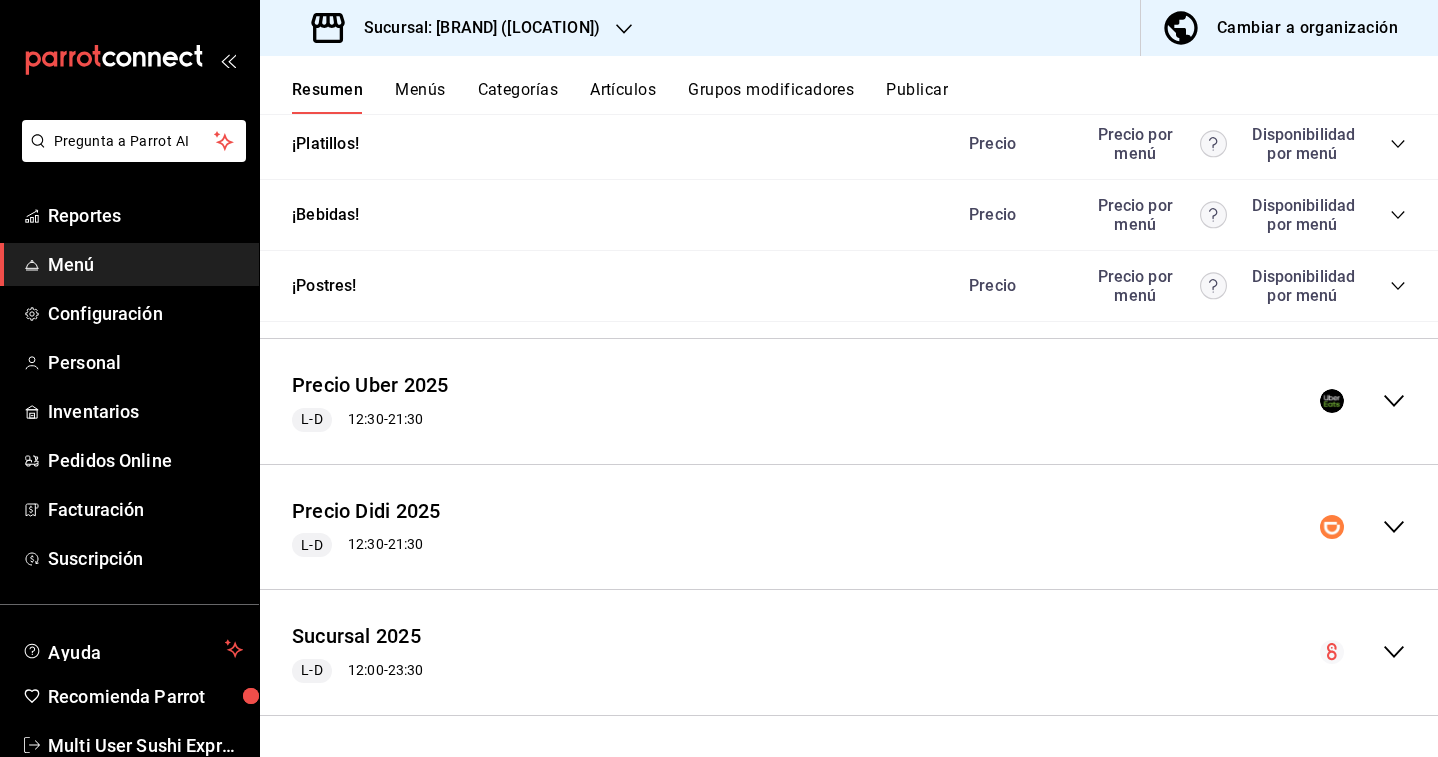 click 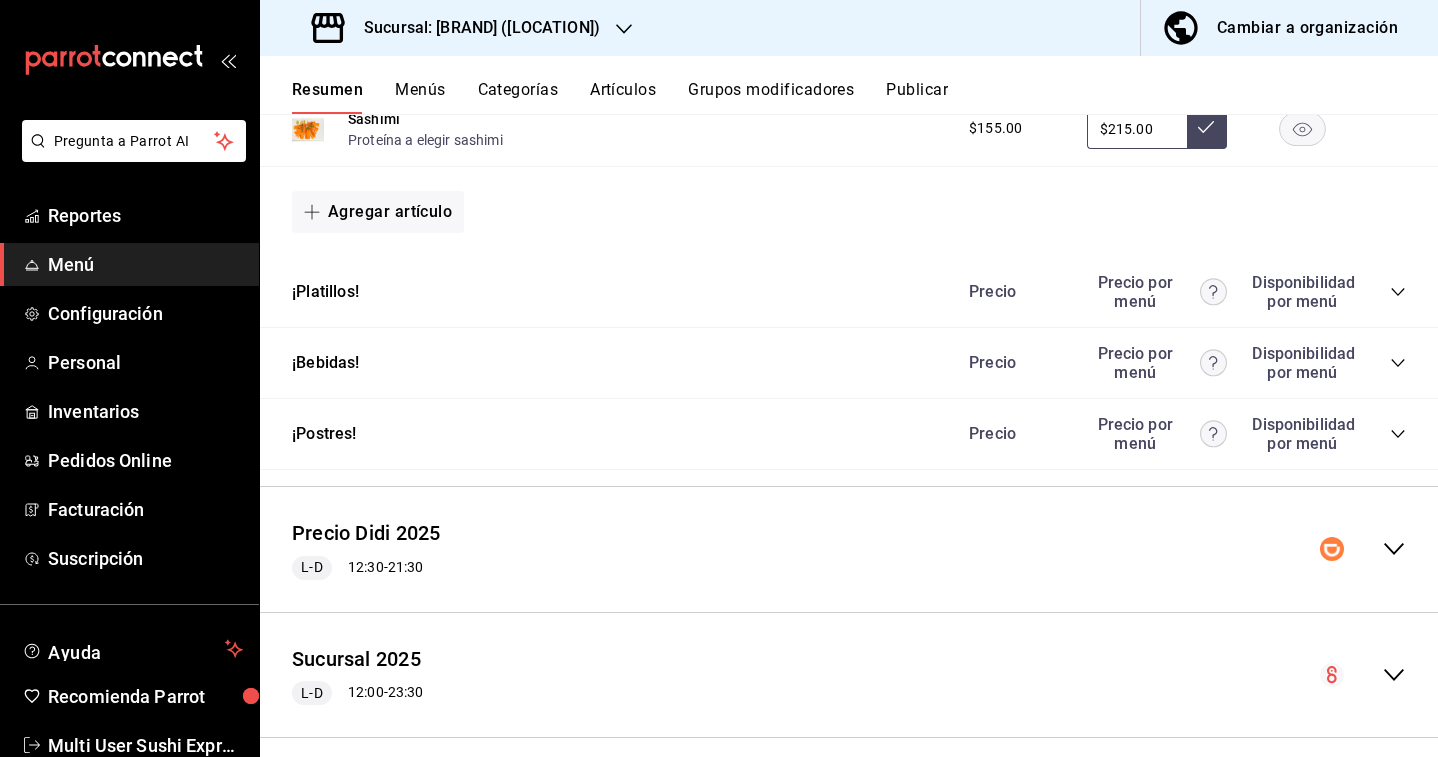 scroll, scrollTop: 2236, scrollLeft: 0, axis: vertical 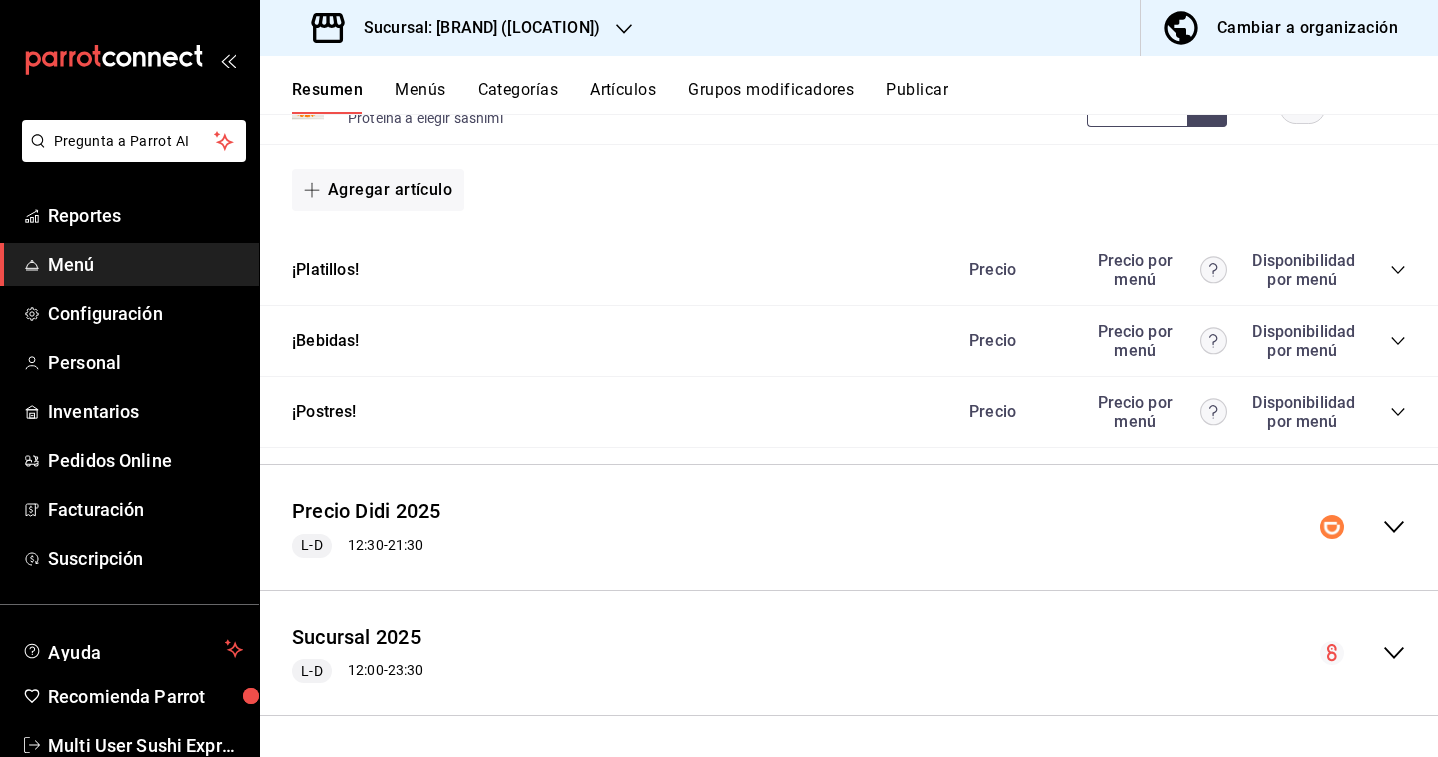 click 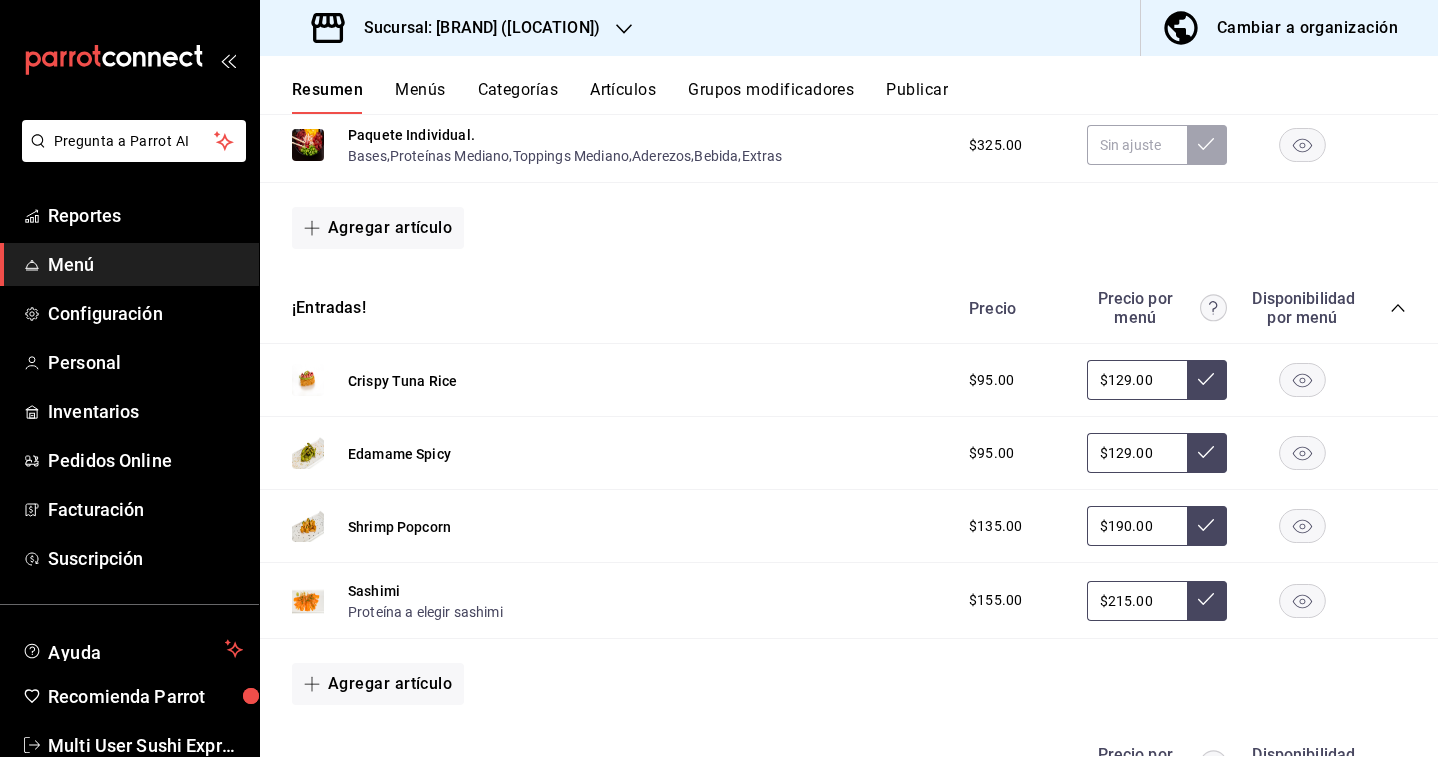 scroll, scrollTop: 704, scrollLeft: 0, axis: vertical 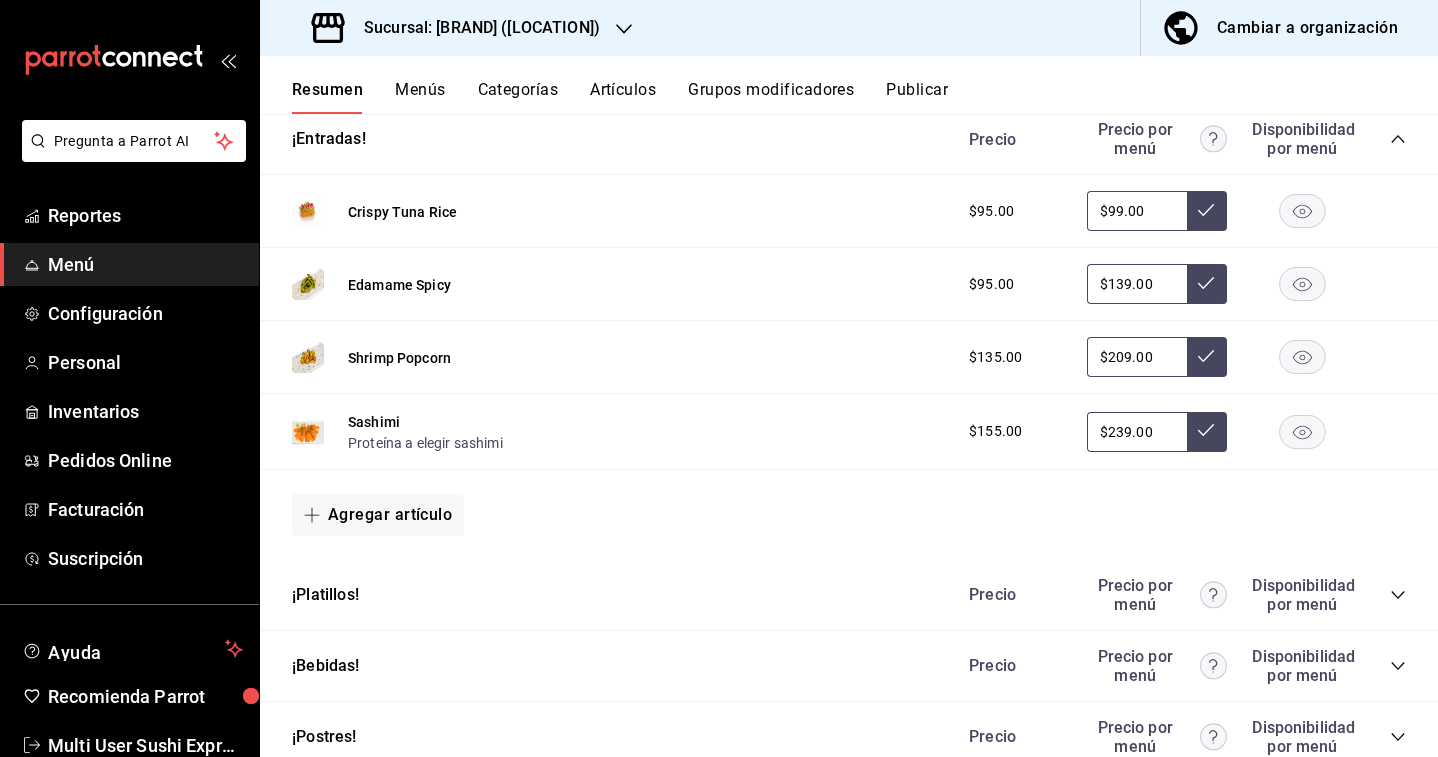 click on "Sucursal: [BRAND] ([LOCATION])" at bounding box center [474, 28] 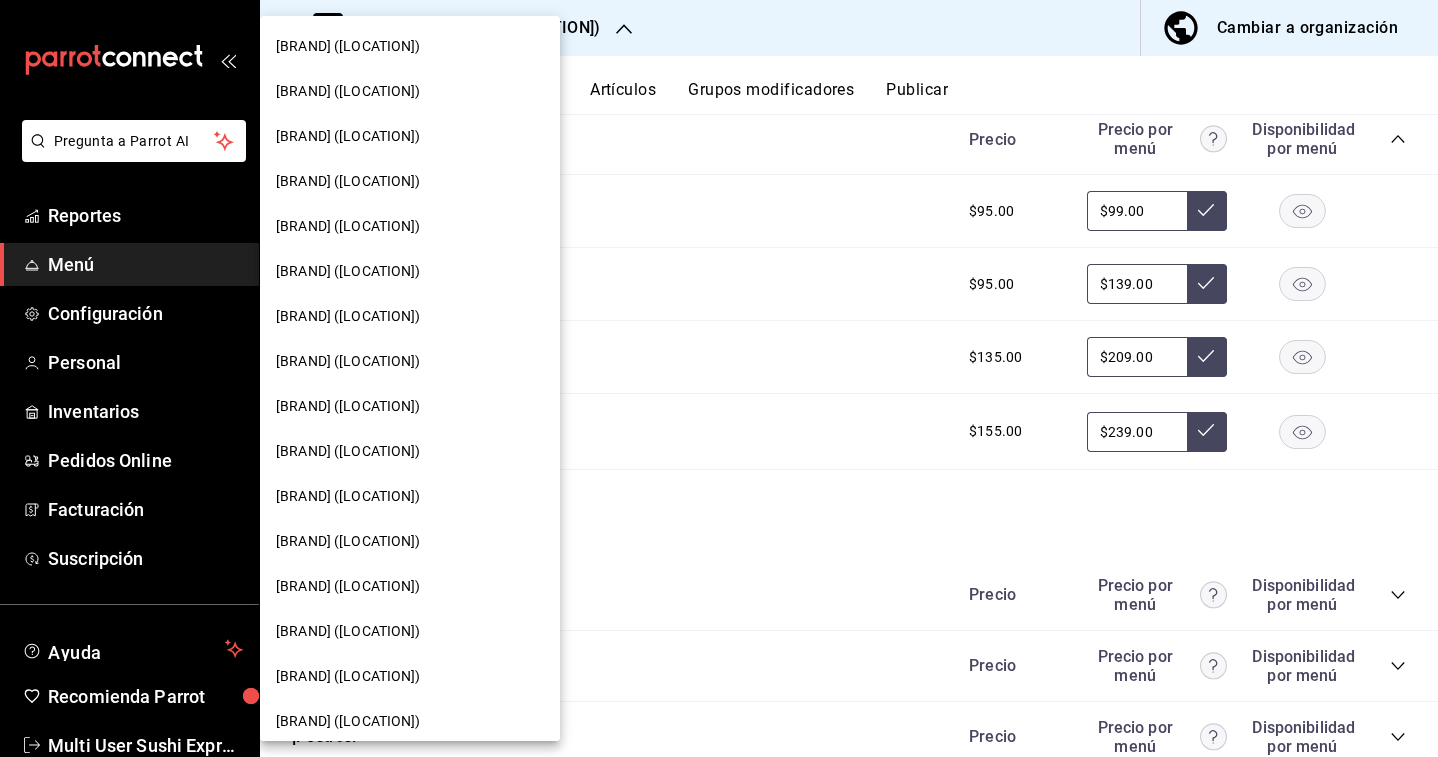 click on "[BRAND] ([LOCATION])" at bounding box center [348, 496] 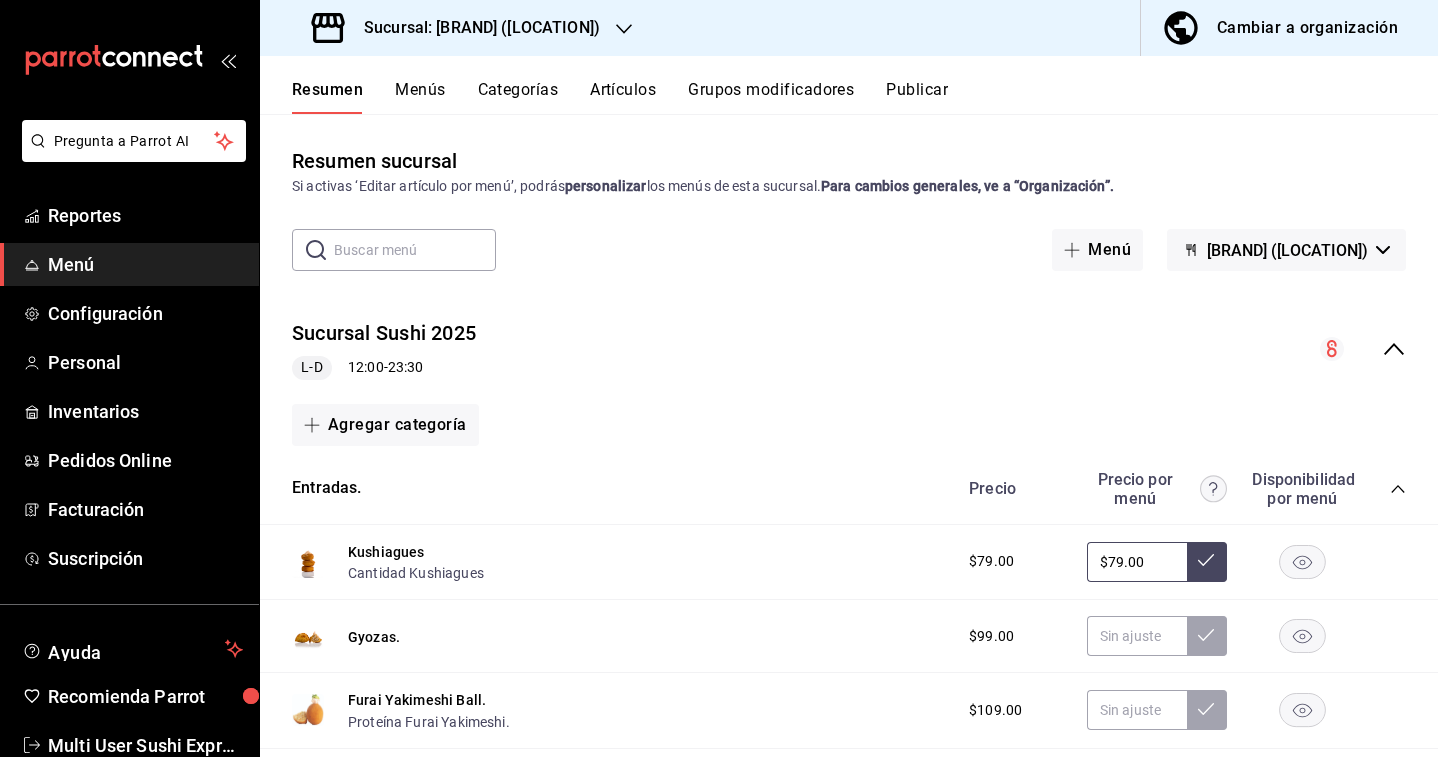click on "[BRAND] ([LOCATION])" at bounding box center (1286, 250) 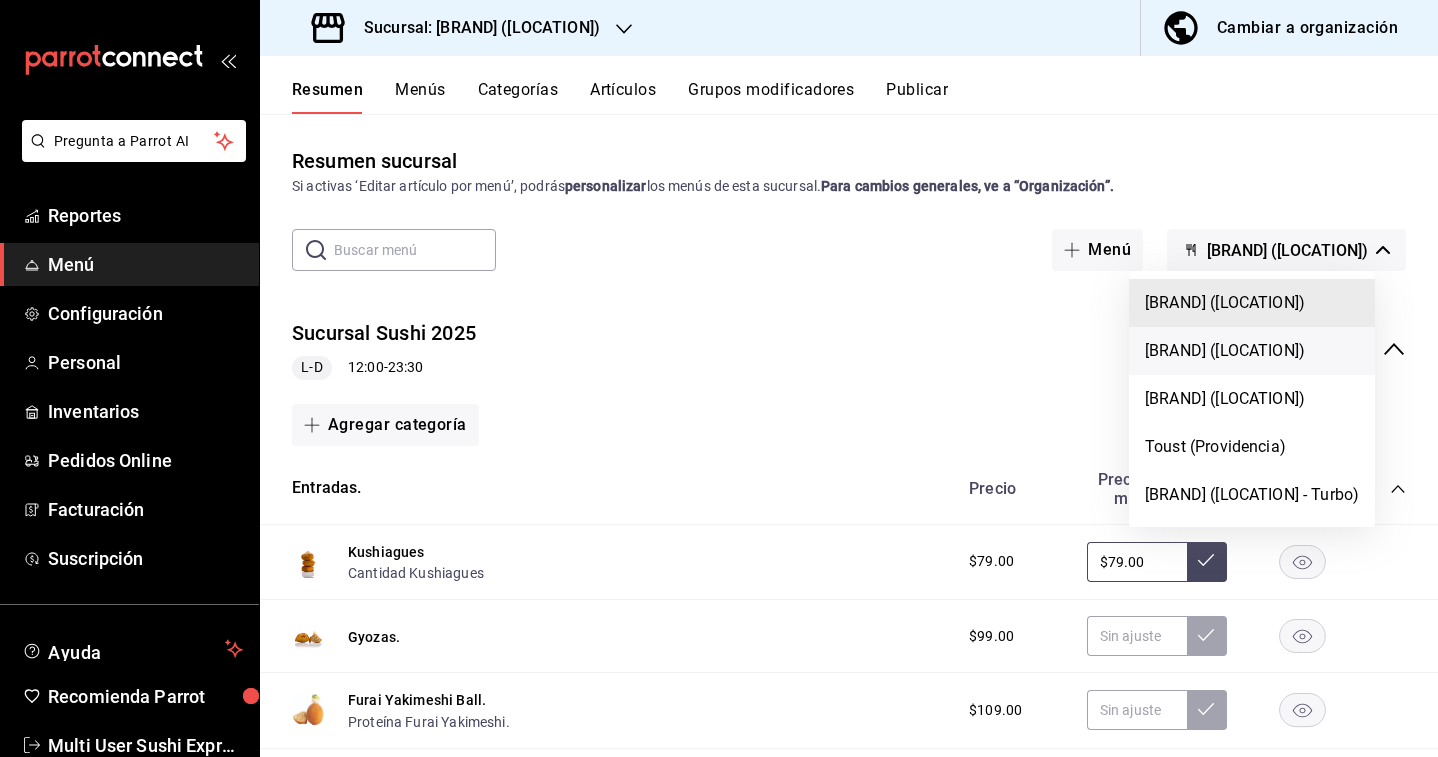 click on "[BRAND] ([LOCATION])" at bounding box center [1252, 351] 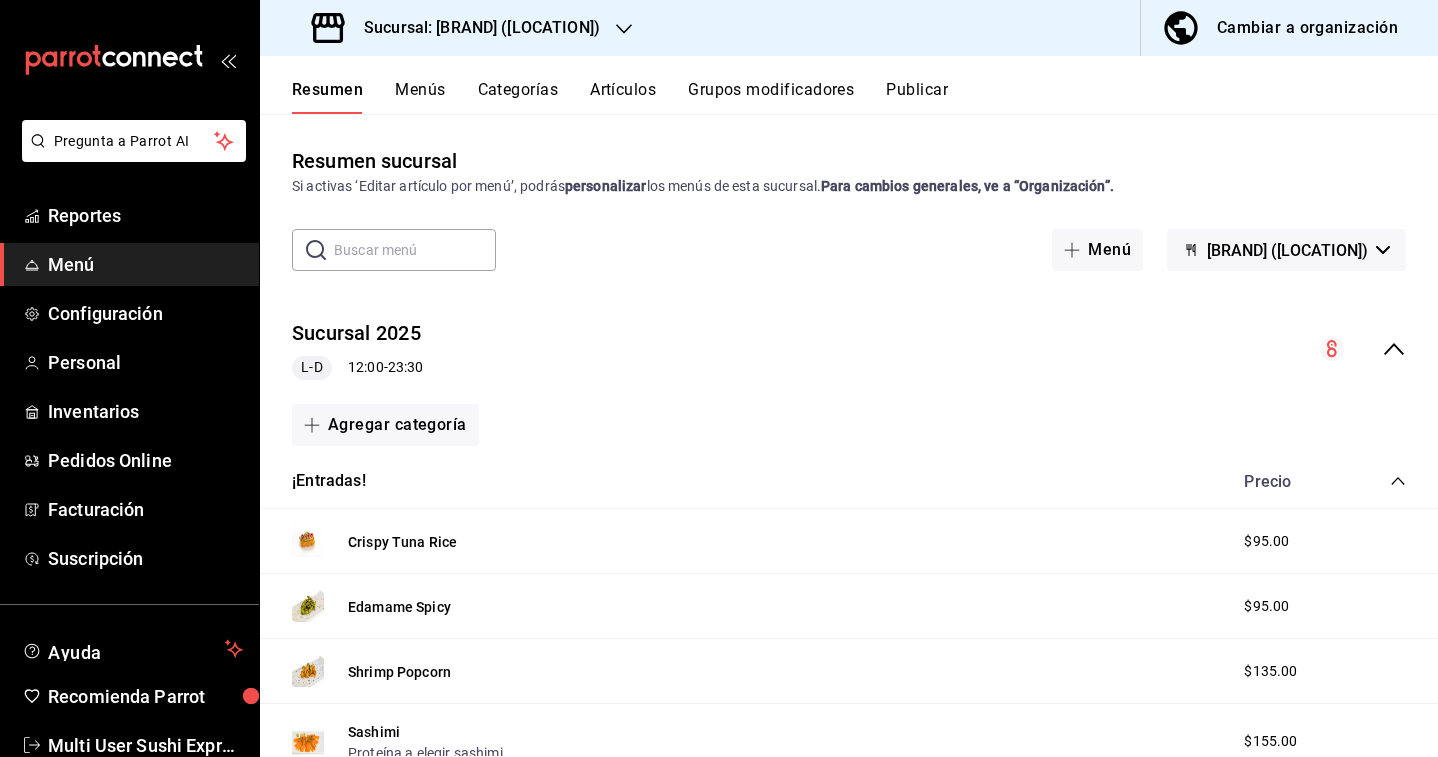 scroll, scrollTop: 1239, scrollLeft: 0, axis: vertical 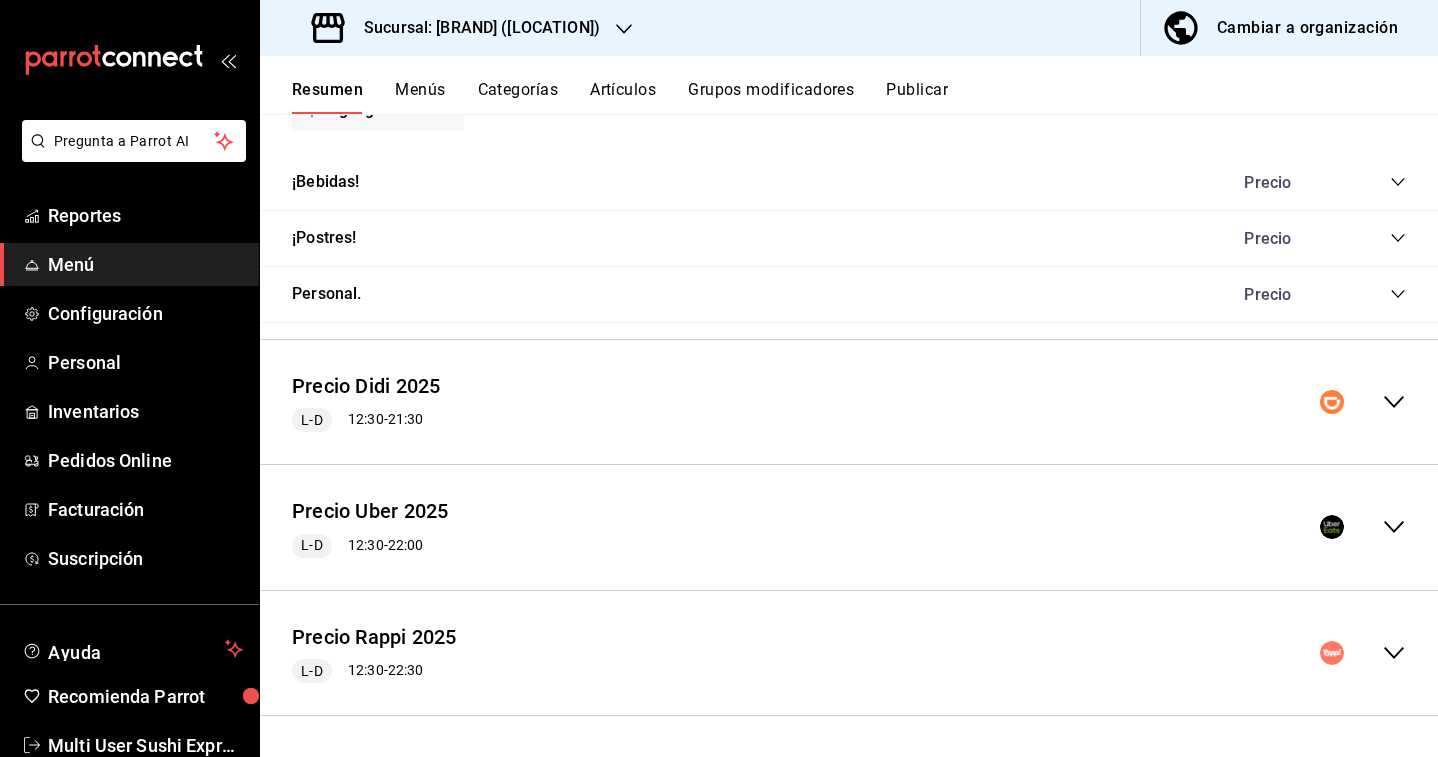 click at bounding box center [1363, 527] 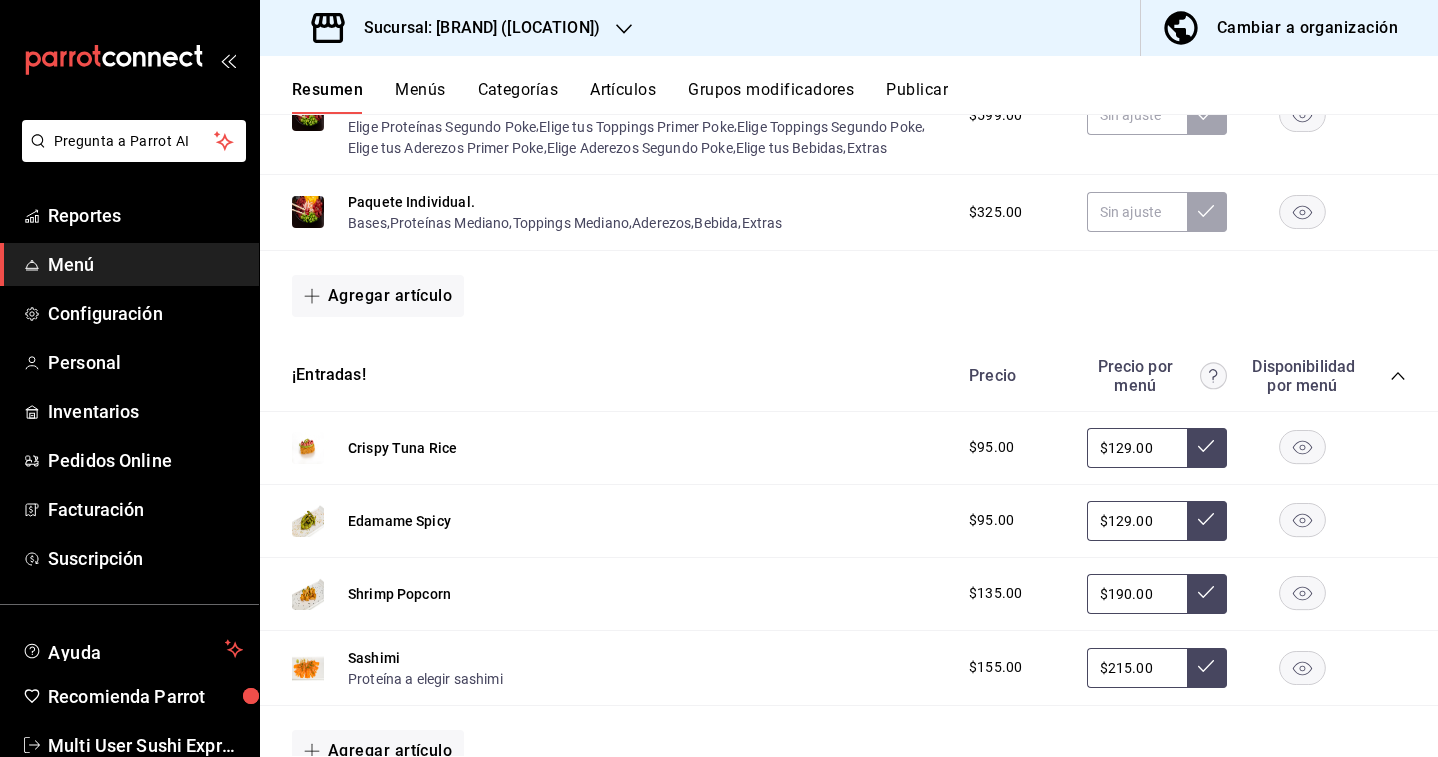 scroll, scrollTop: 2124, scrollLeft: 0, axis: vertical 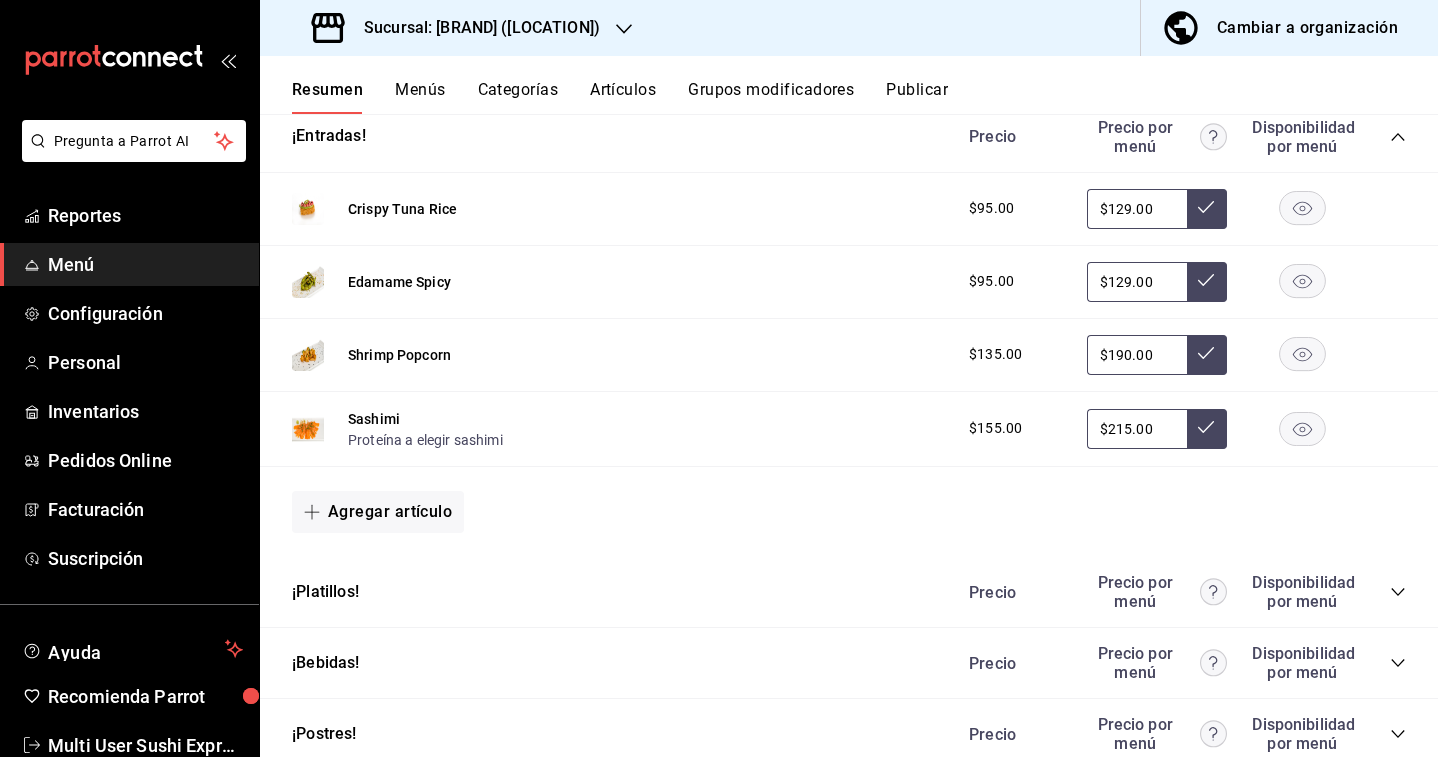 click 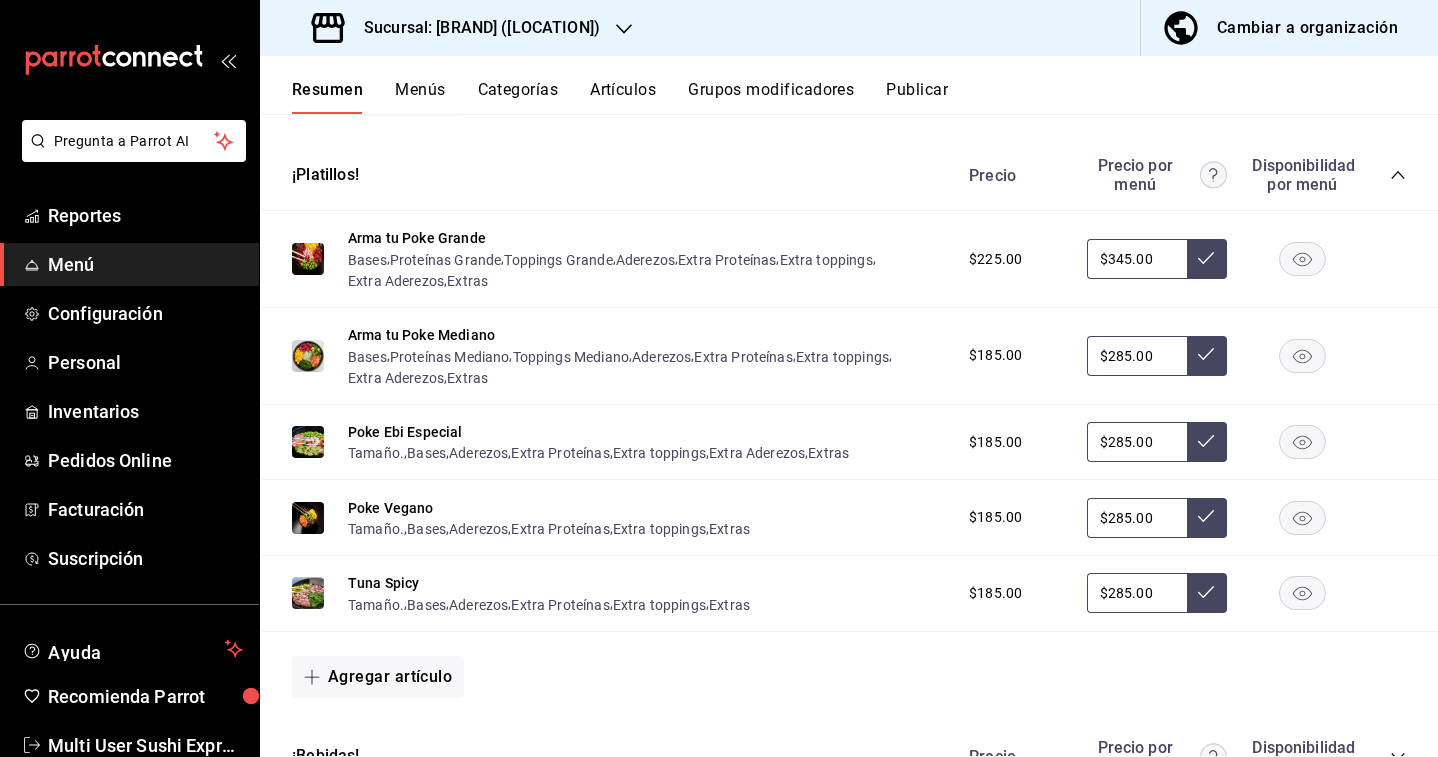 scroll, scrollTop: 2546, scrollLeft: 0, axis: vertical 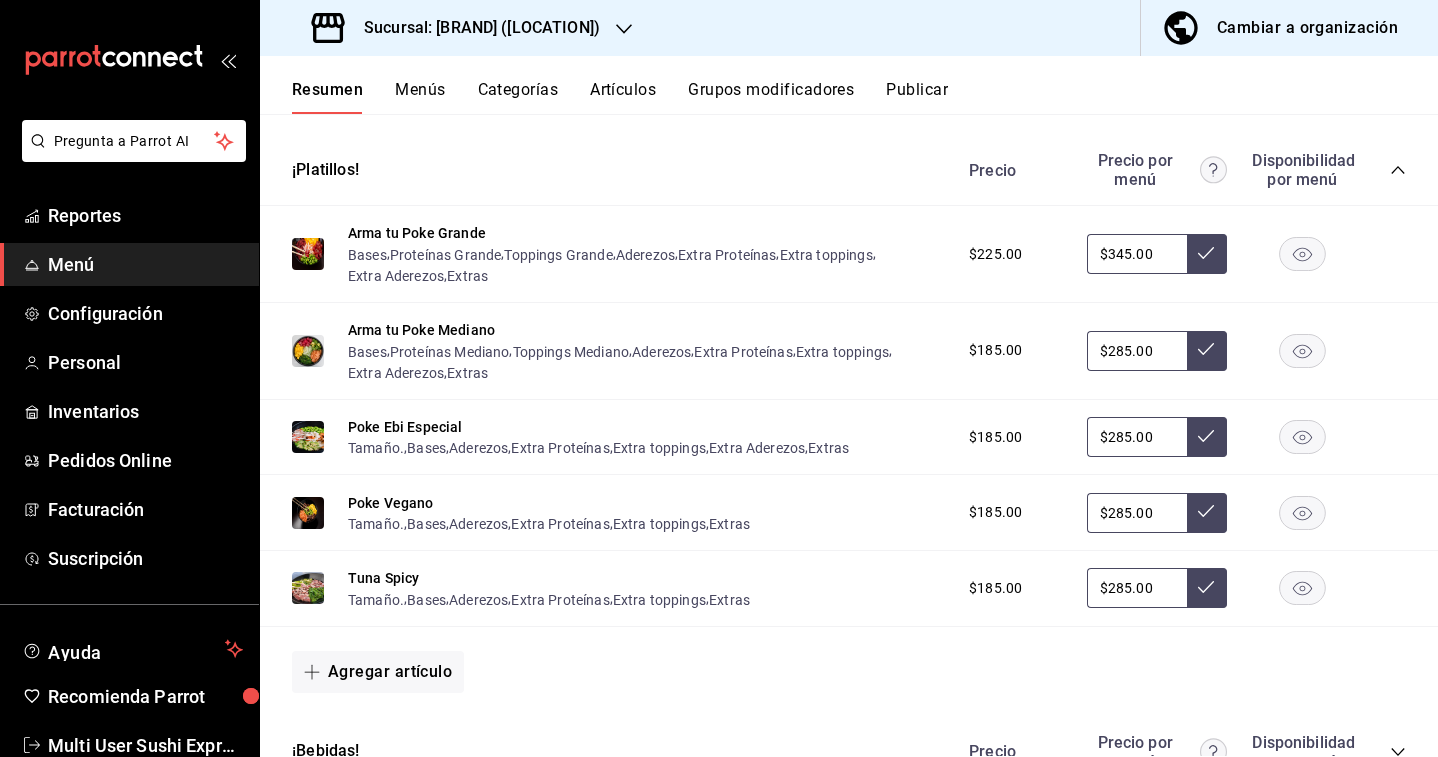 click 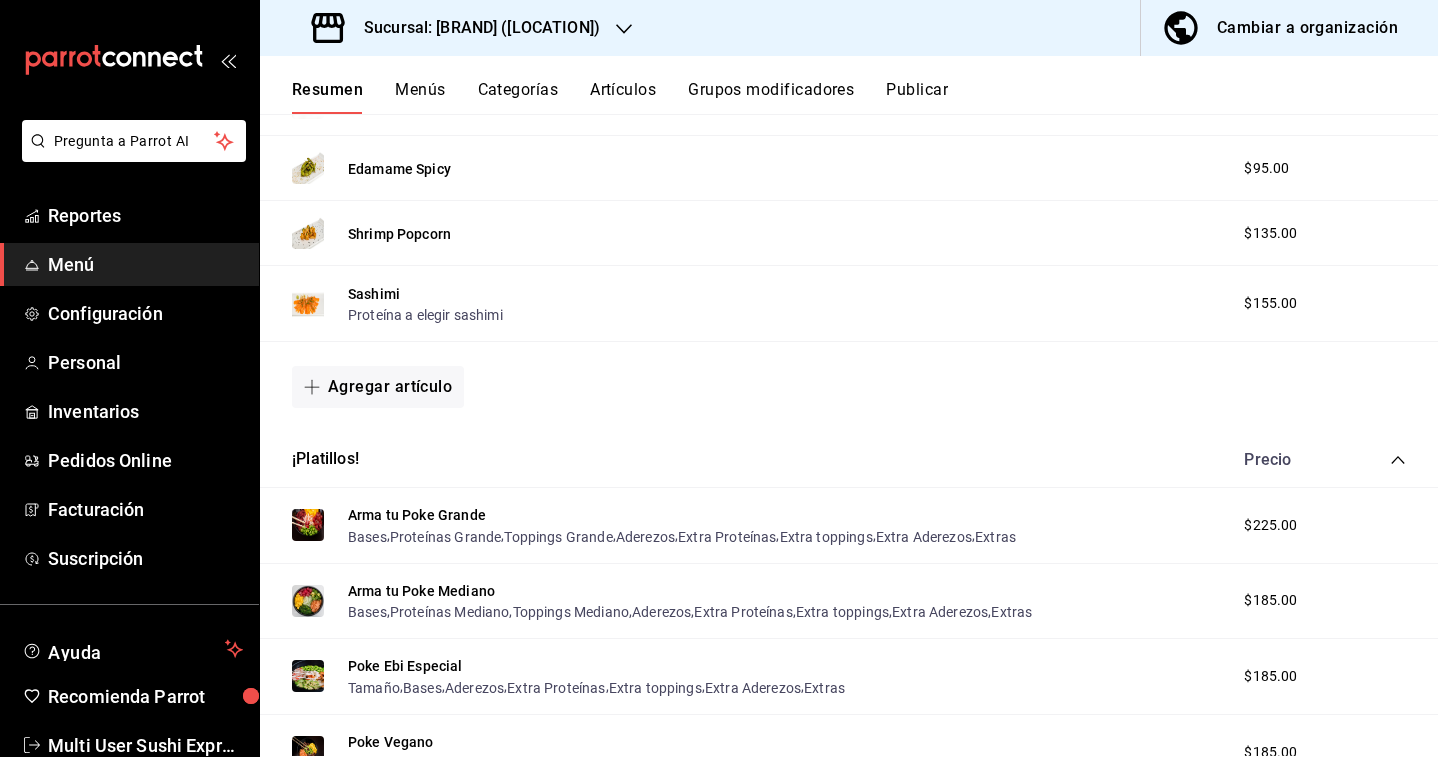 scroll, scrollTop: 0, scrollLeft: 0, axis: both 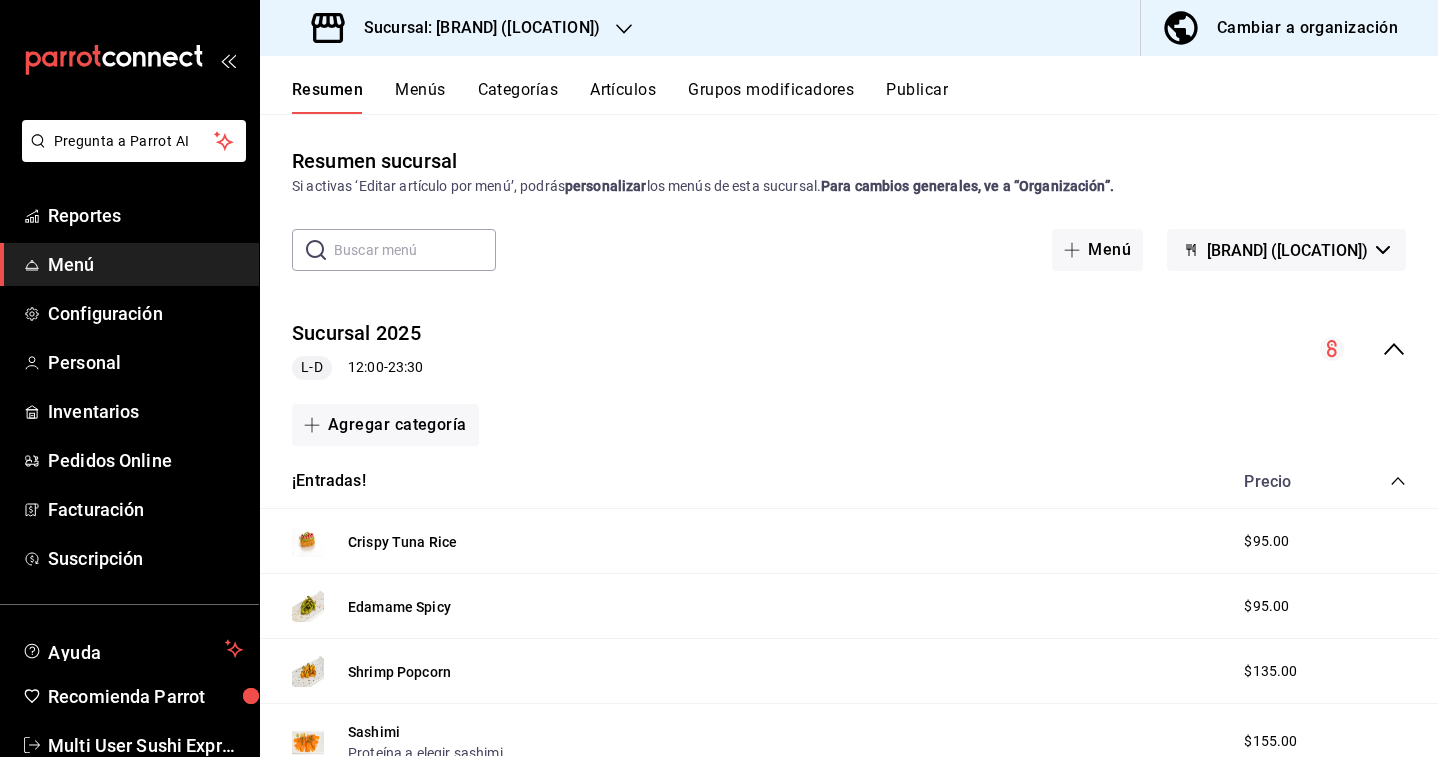 click on "[BRAND] ([LOCATION])" at bounding box center [1287, 250] 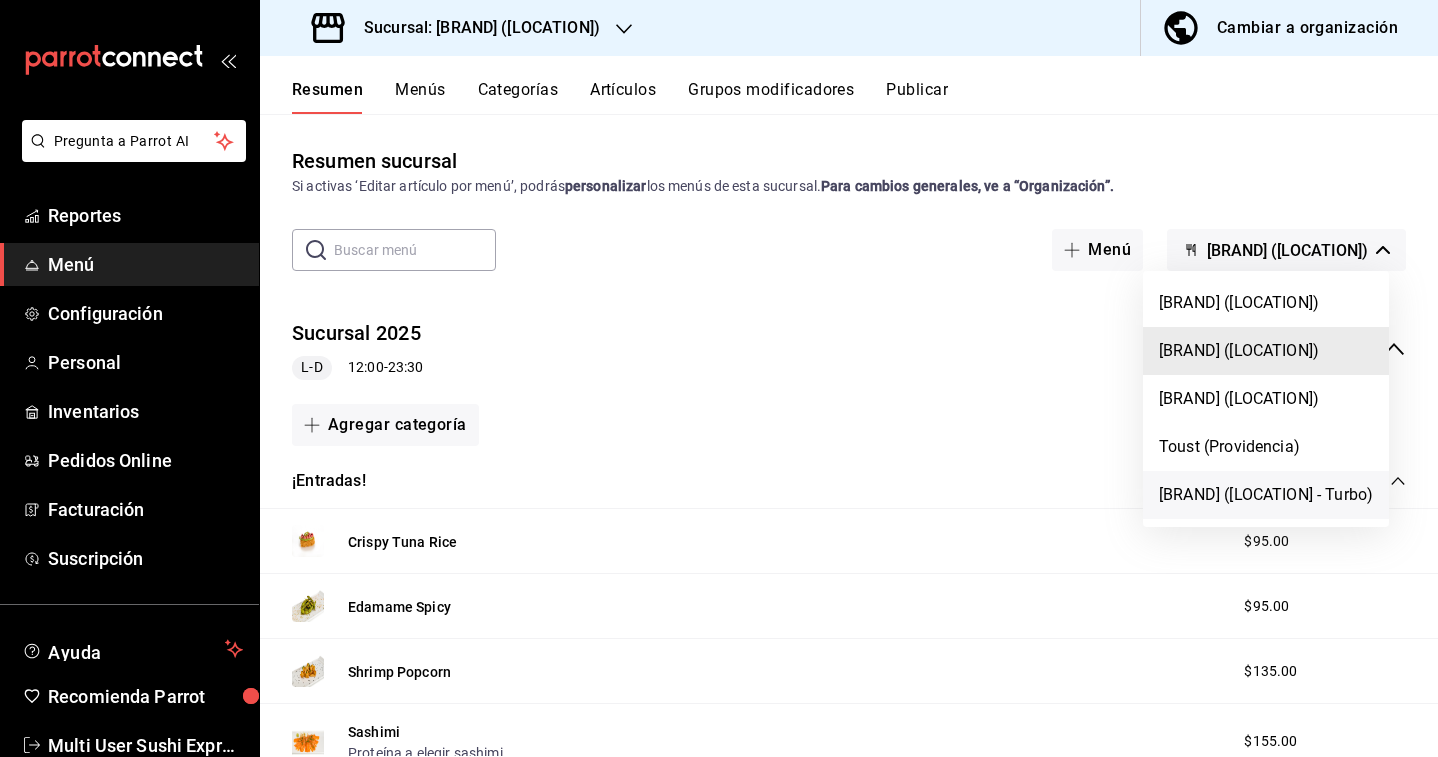 click on "[BRAND] ([LOCATION] - Turbo)" at bounding box center (1266, 495) 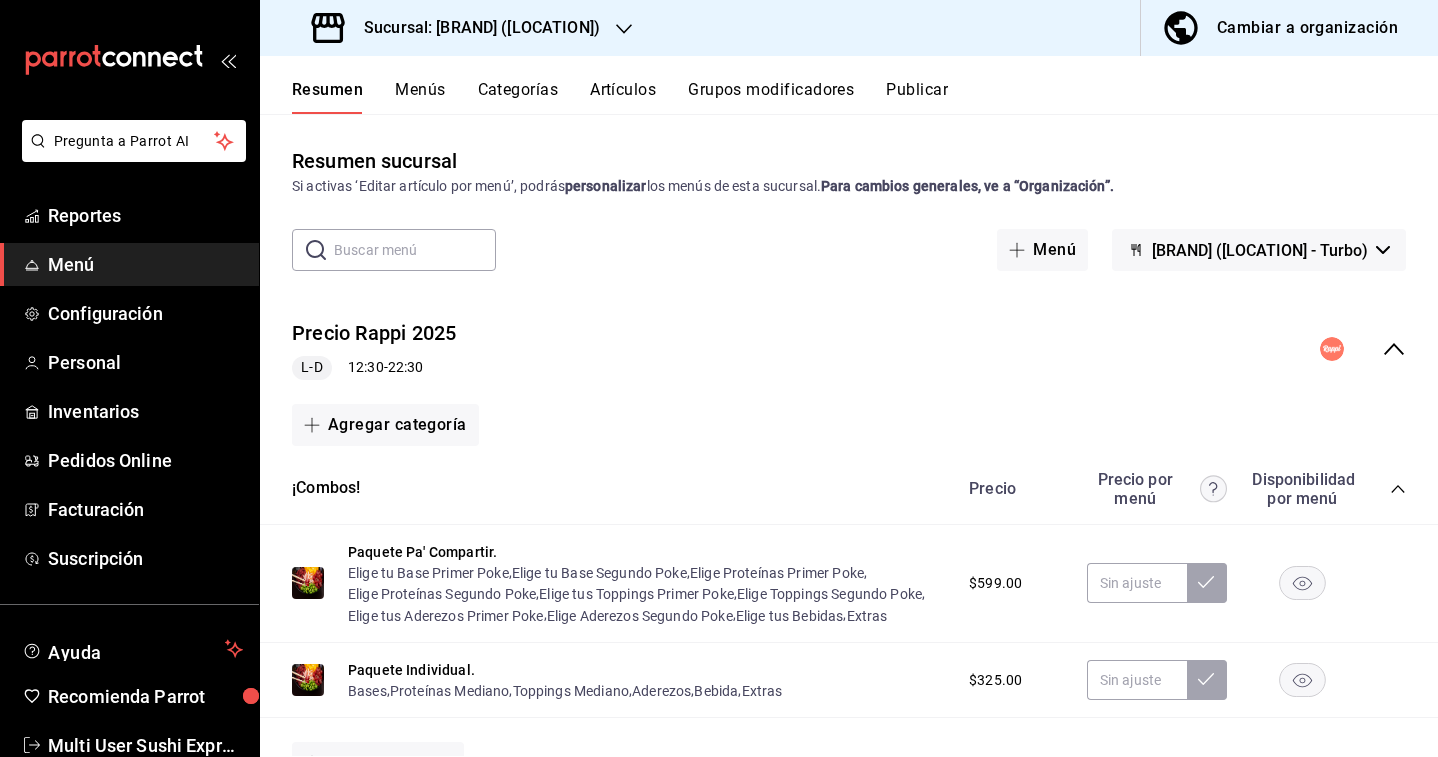 click 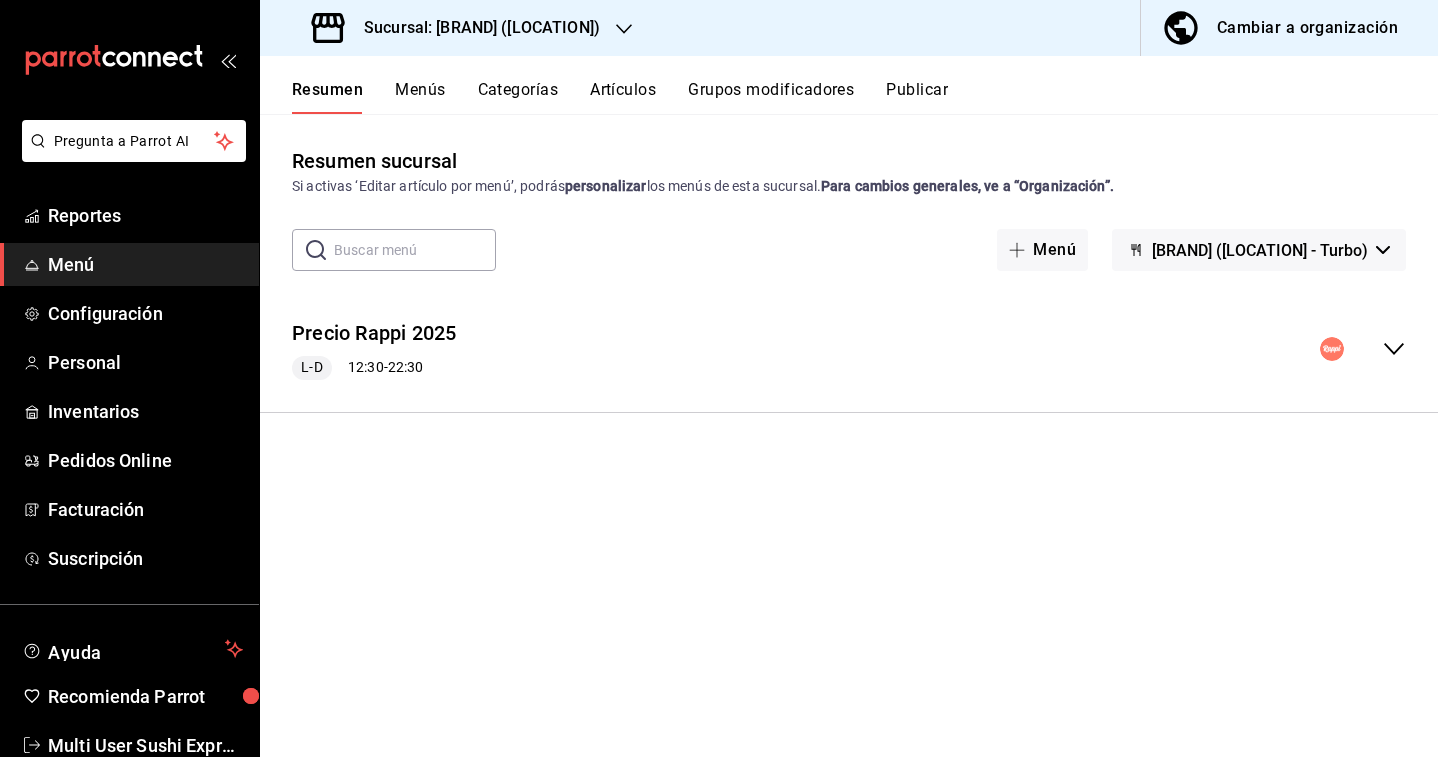 click 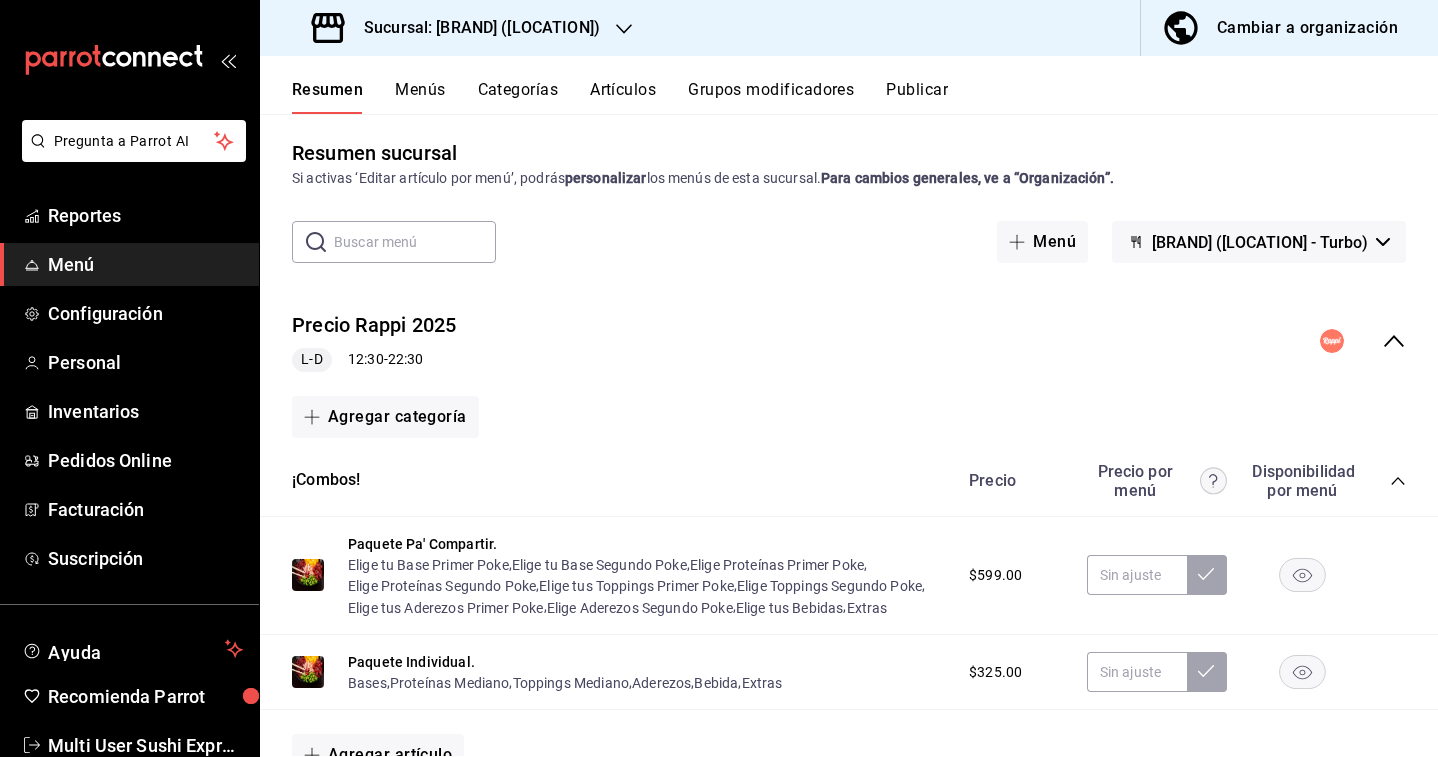 scroll, scrollTop: 7, scrollLeft: 0, axis: vertical 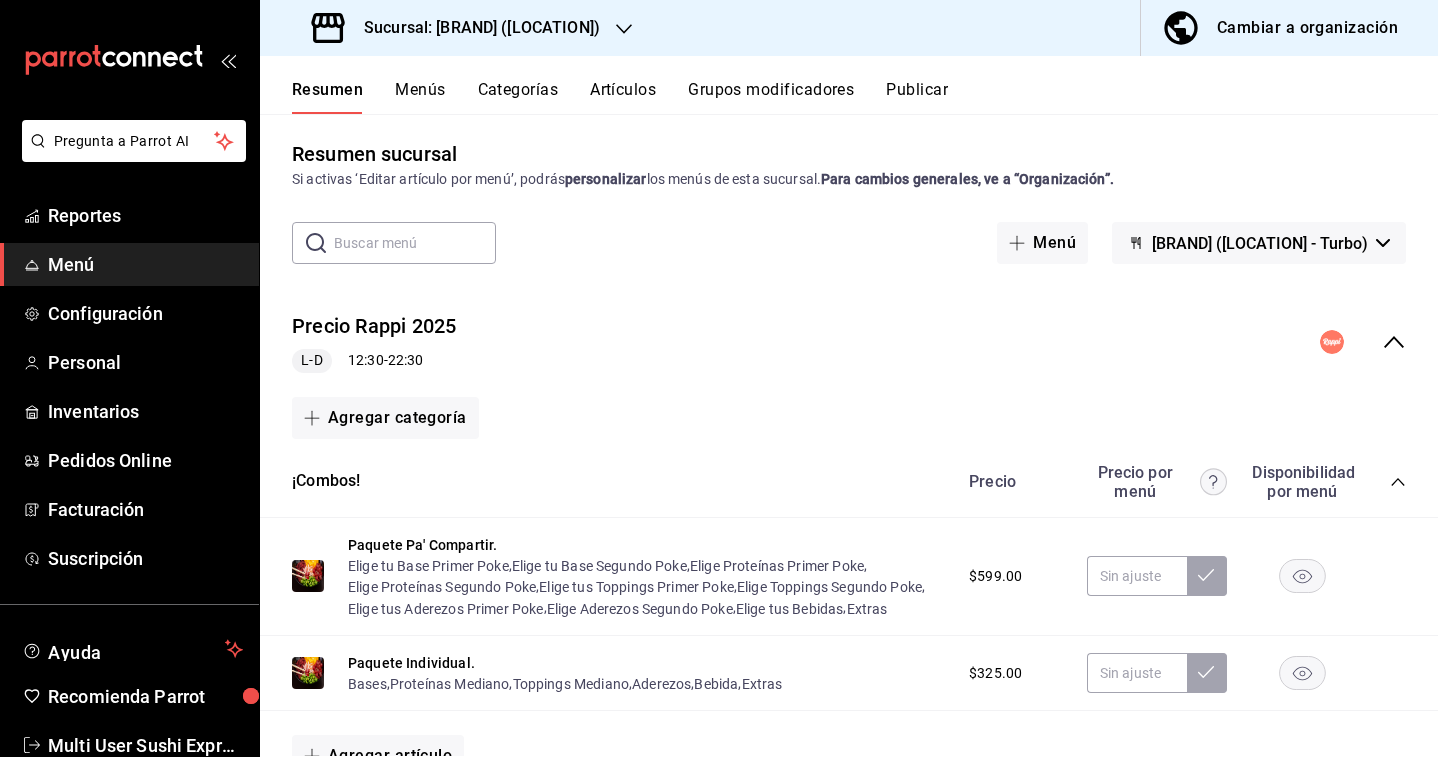 click on "Sucursal: [BRAND] ([LOCATION])" at bounding box center [474, 28] 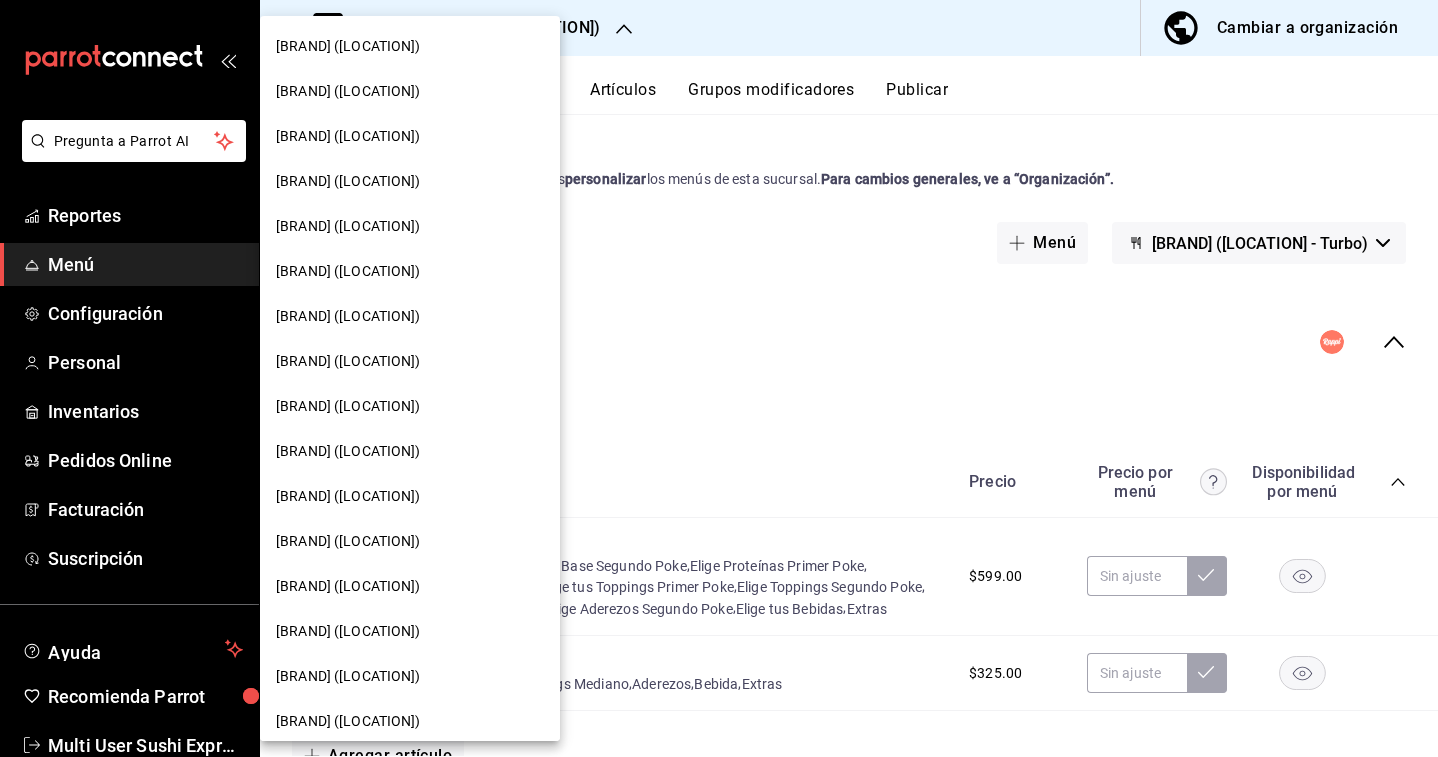 click on "[BRAND] ([LOCATION])" at bounding box center (348, 406) 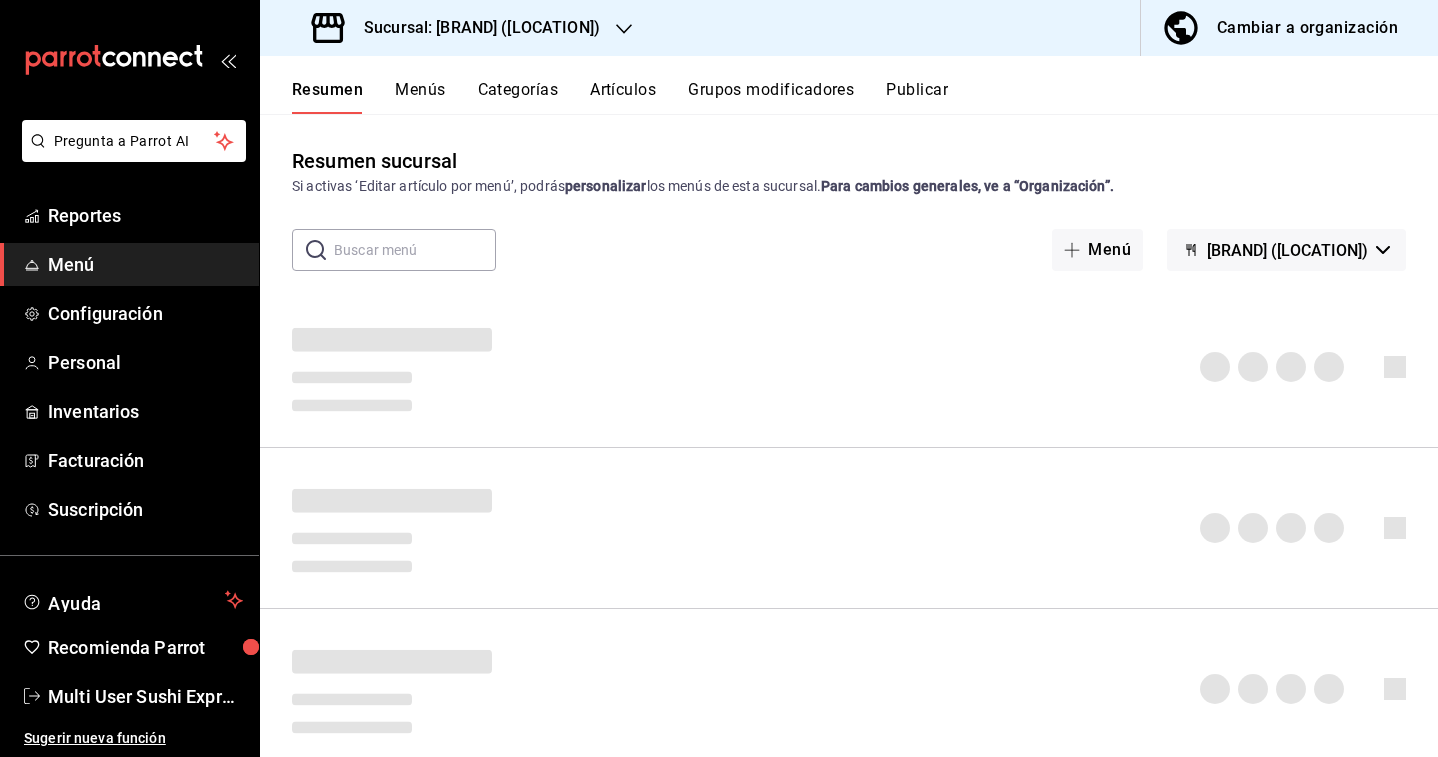 click on "Menús" at bounding box center [420, 97] 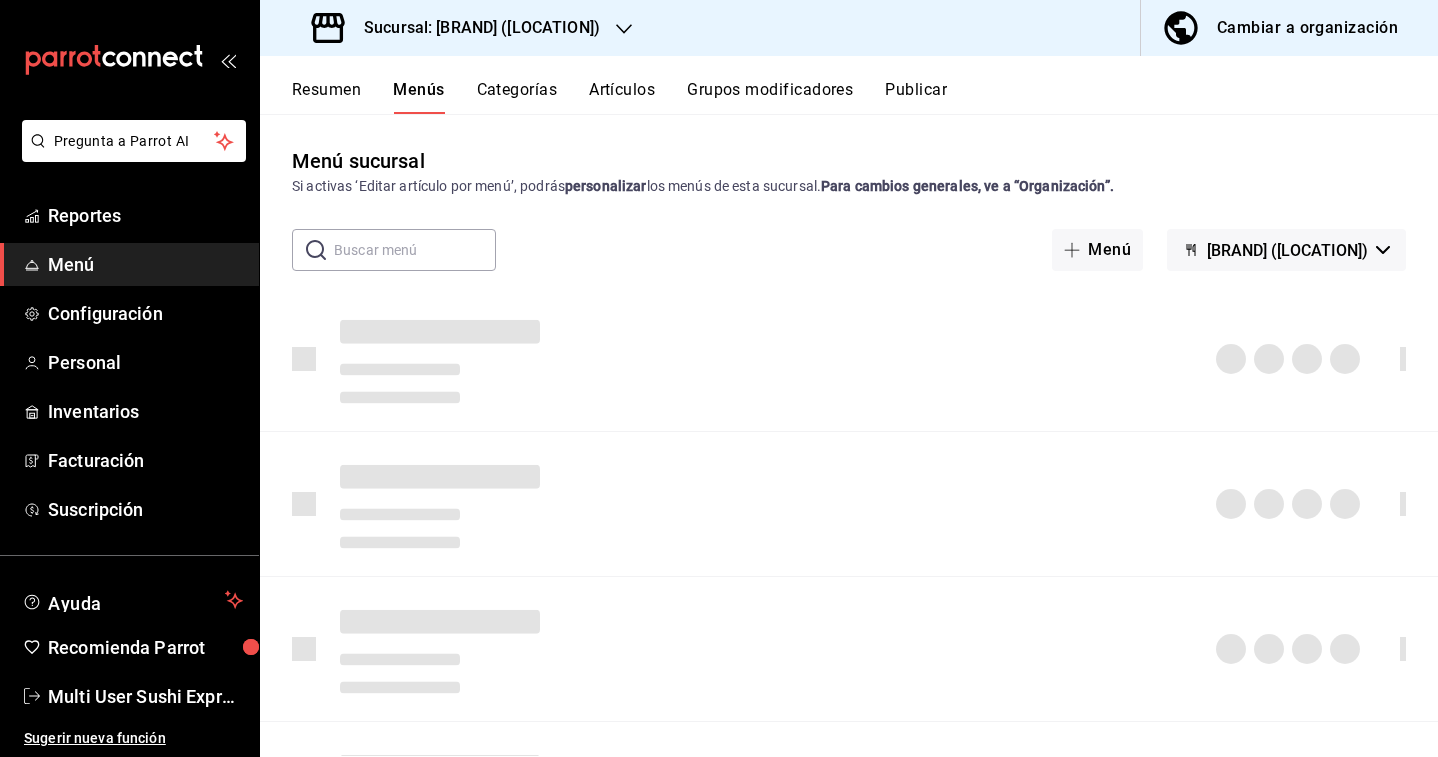 click on "Resumen" at bounding box center (326, 97) 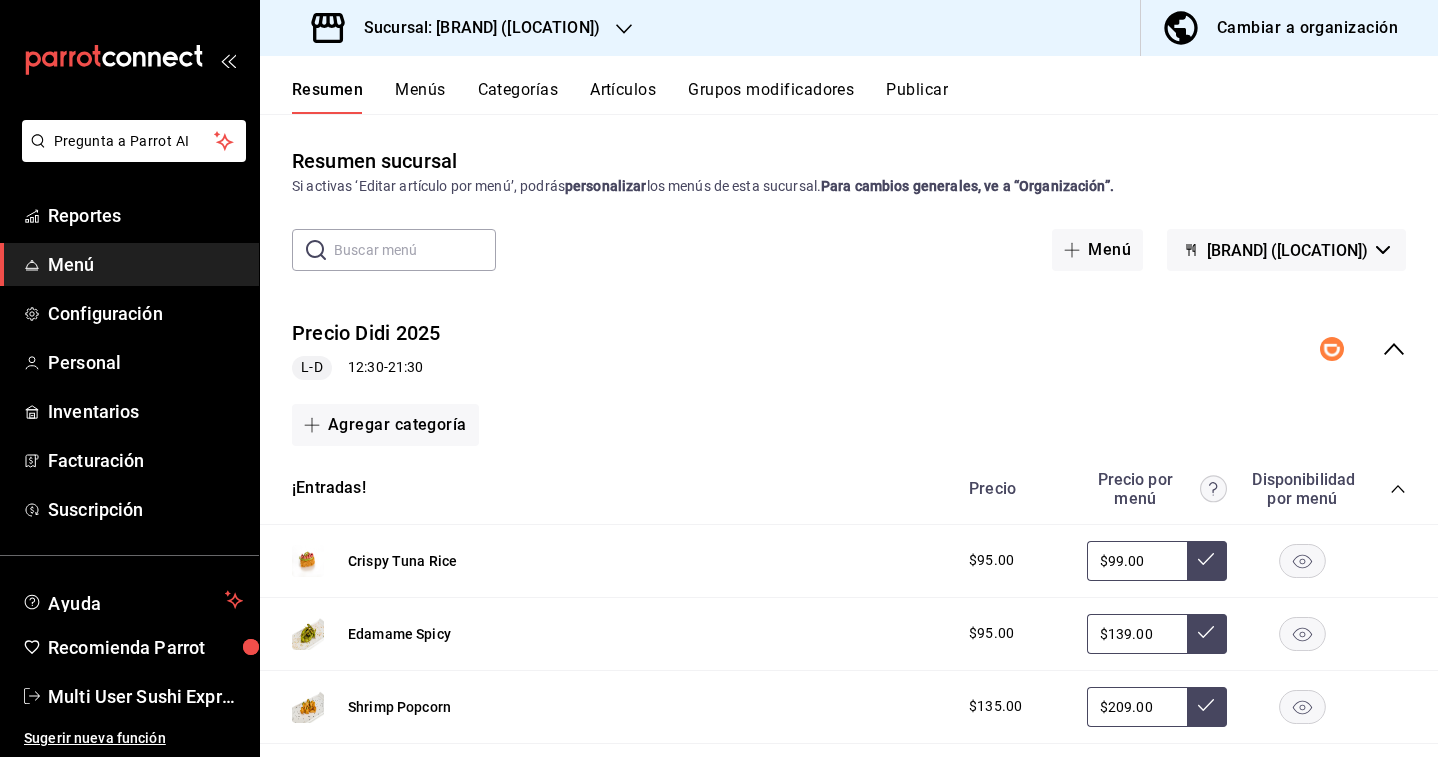 click 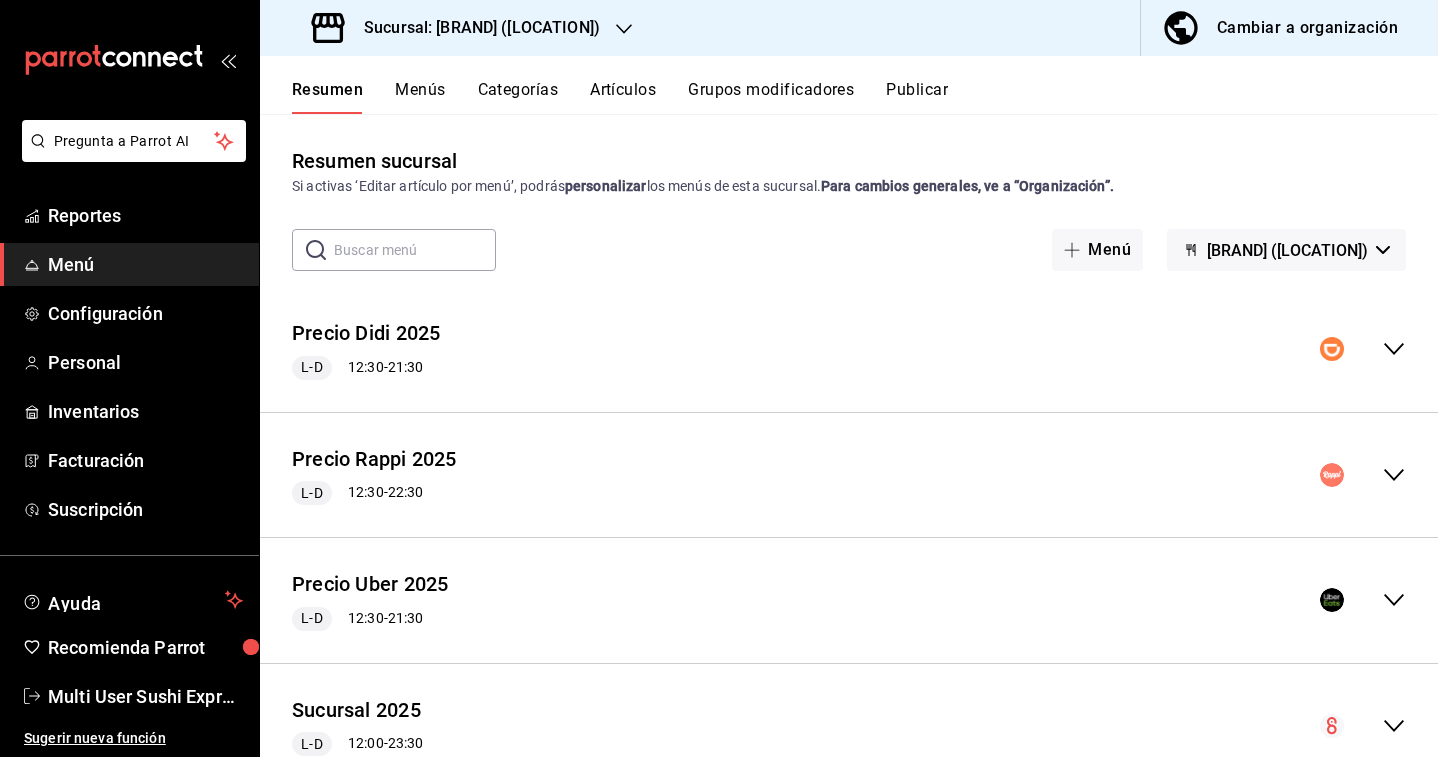 click 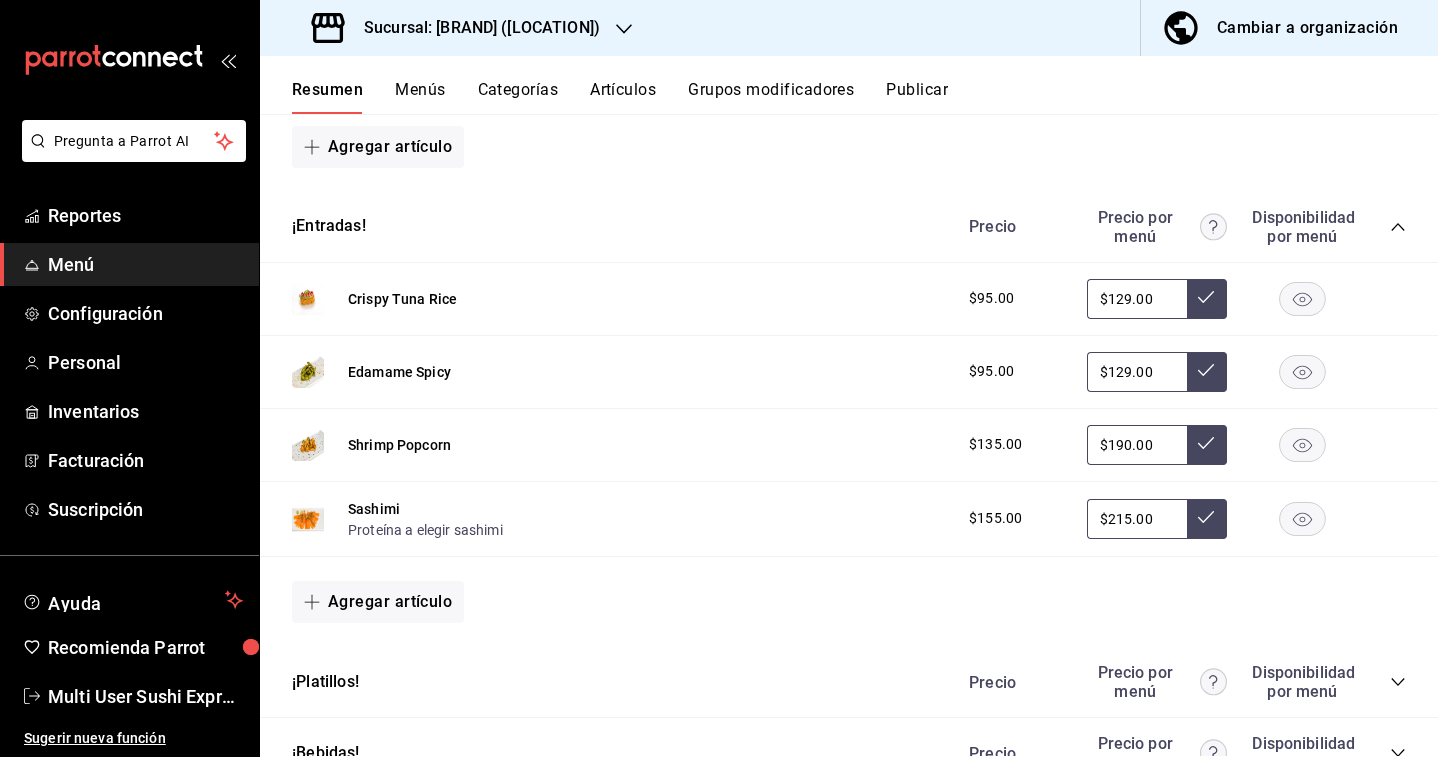 scroll, scrollTop: 1155, scrollLeft: 0, axis: vertical 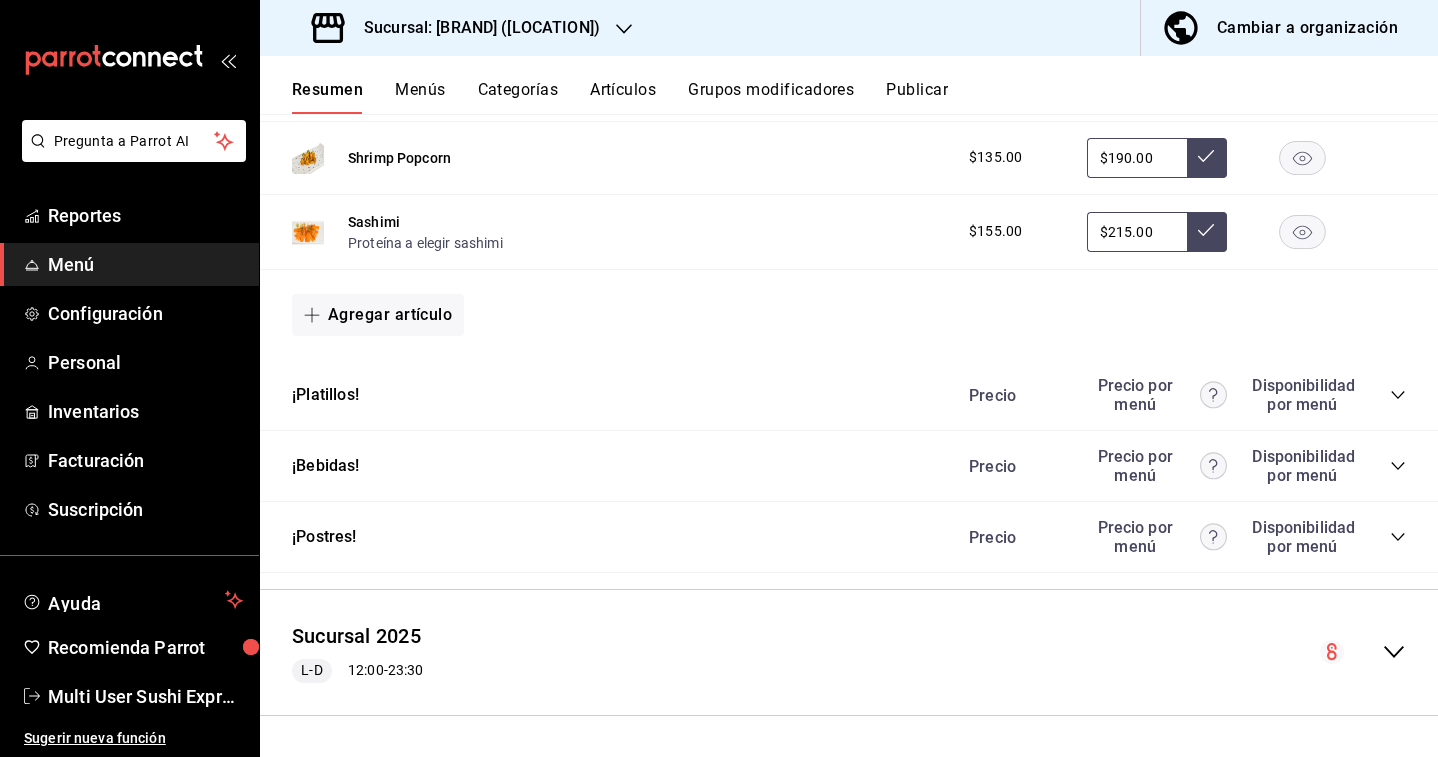 click 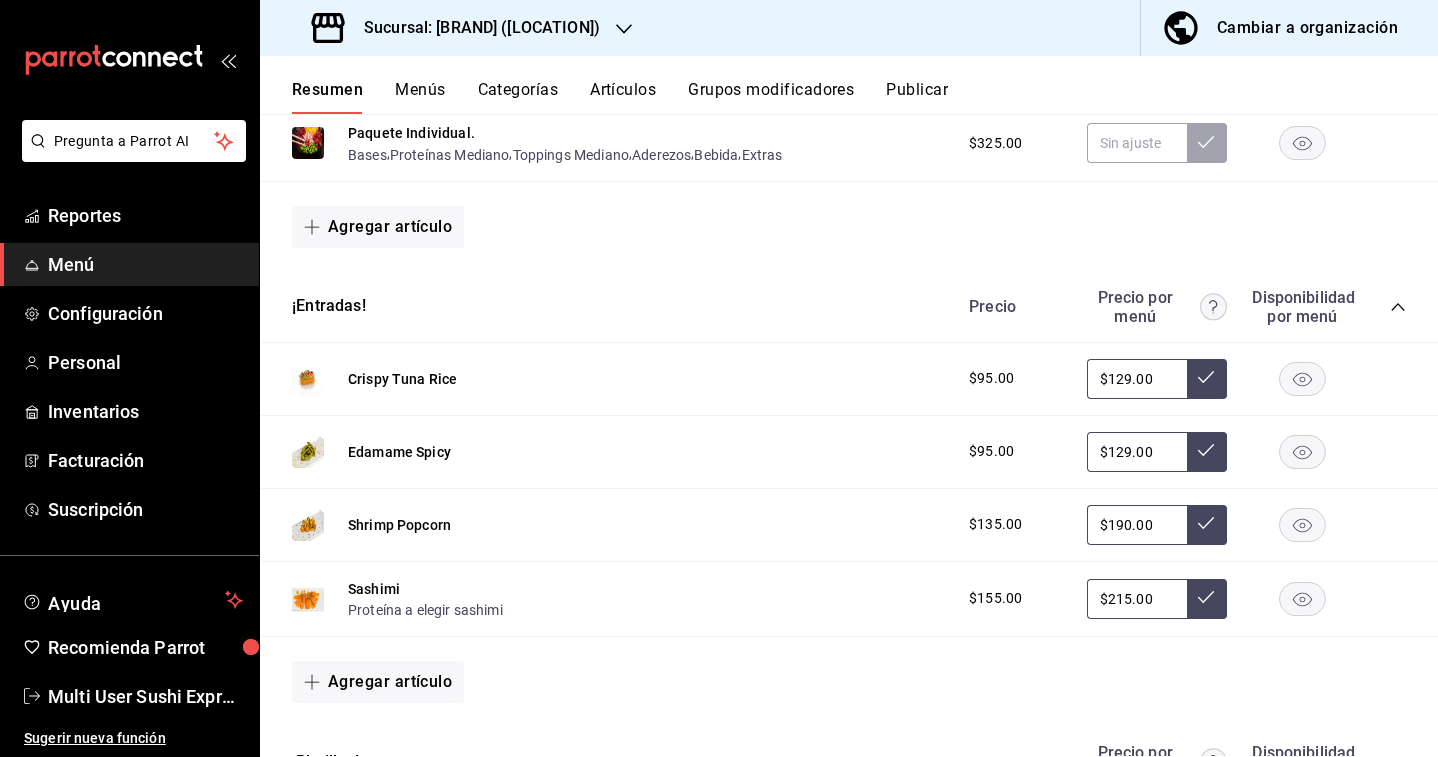 scroll, scrollTop: 0, scrollLeft: 0, axis: both 